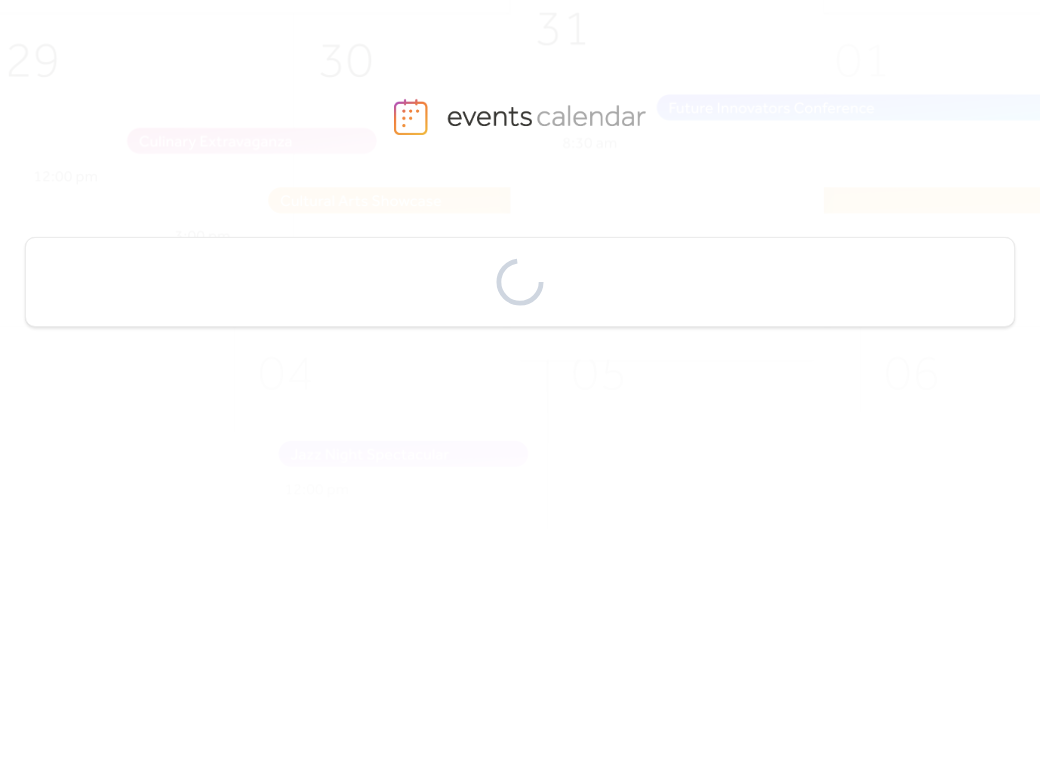 scroll, scrollTop: 0, scrollLeft: 0, axis: both 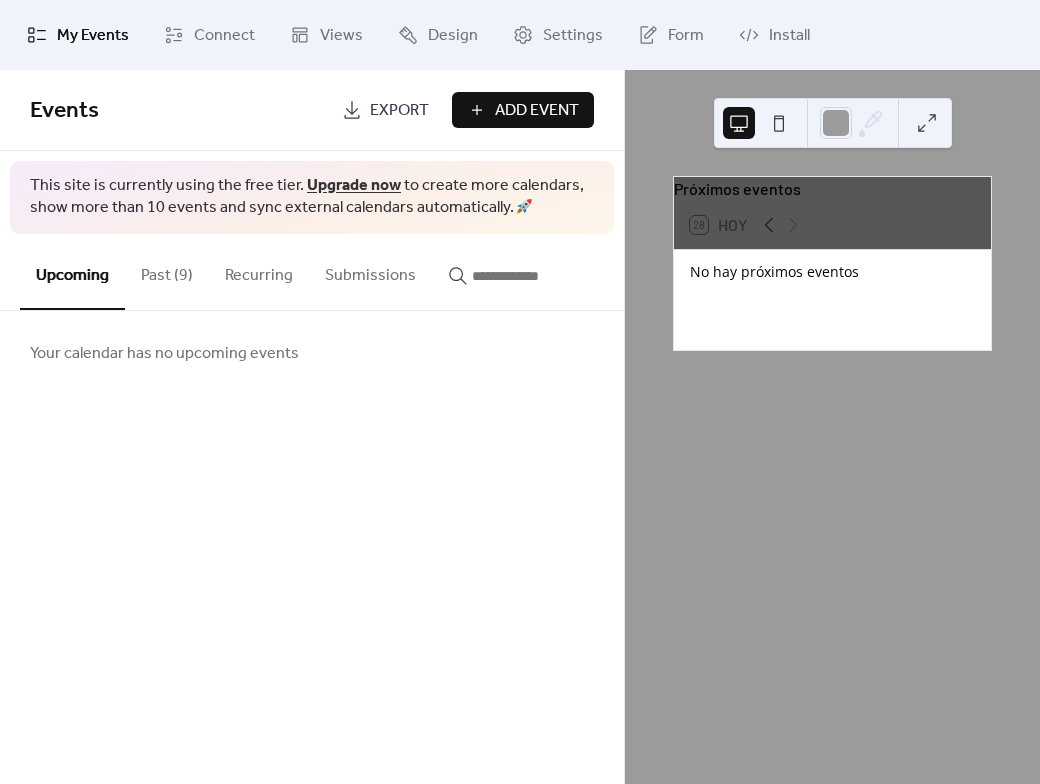 click on "Past (9)" at bounding box center (167, 271) 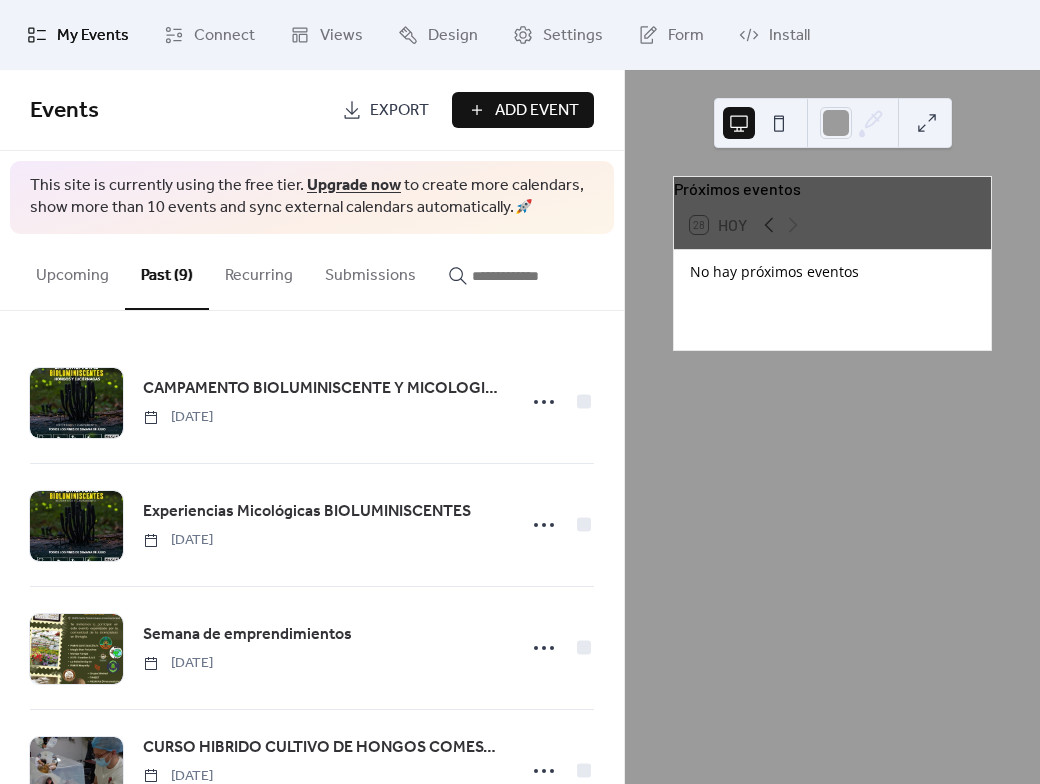 click on "Upcoming" at bounding box center [72, 271] 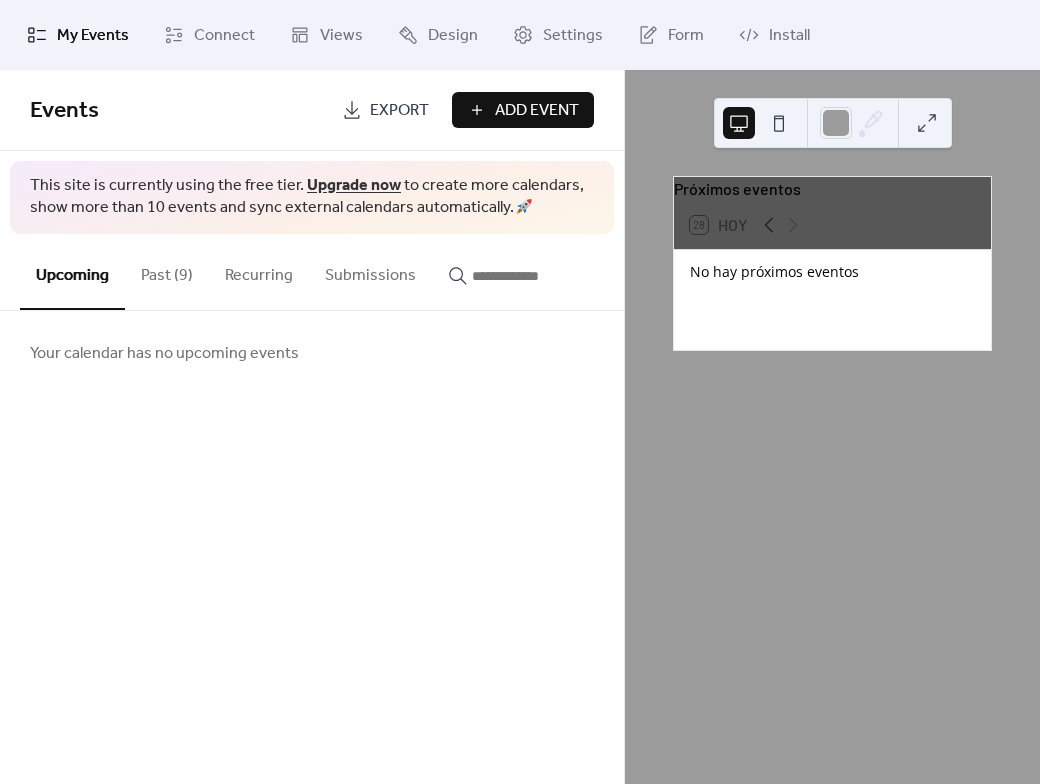 click on "Past (9)" at bounding box center (167, 271) 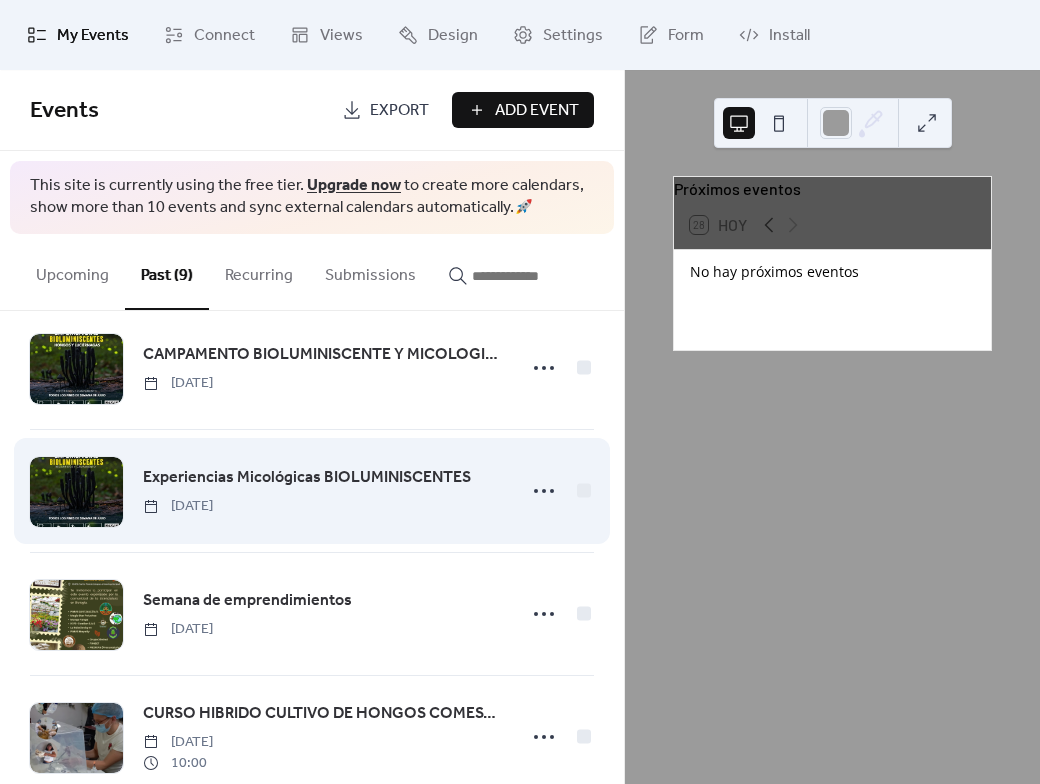 scroll, scrollTop: 0, scrollLeft: 0, axis: both 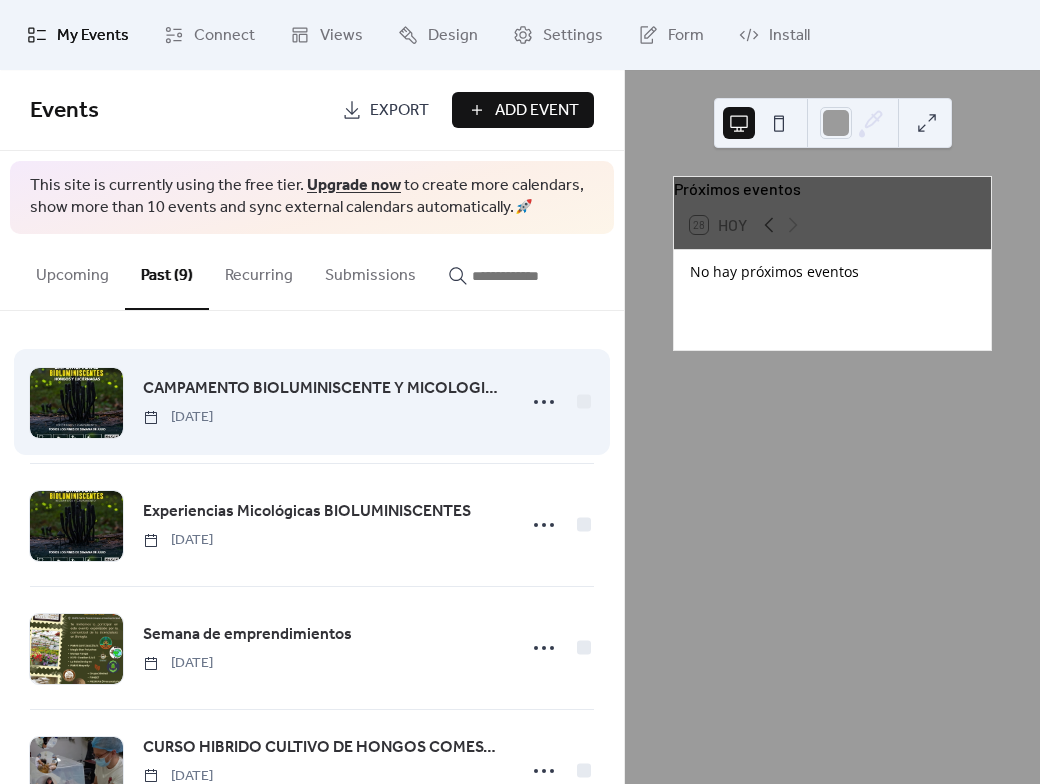 click on "CAMPAMENTO BIOLUMINISCENTE  Y MICOLOGICO" at bounding box center (323, 389) 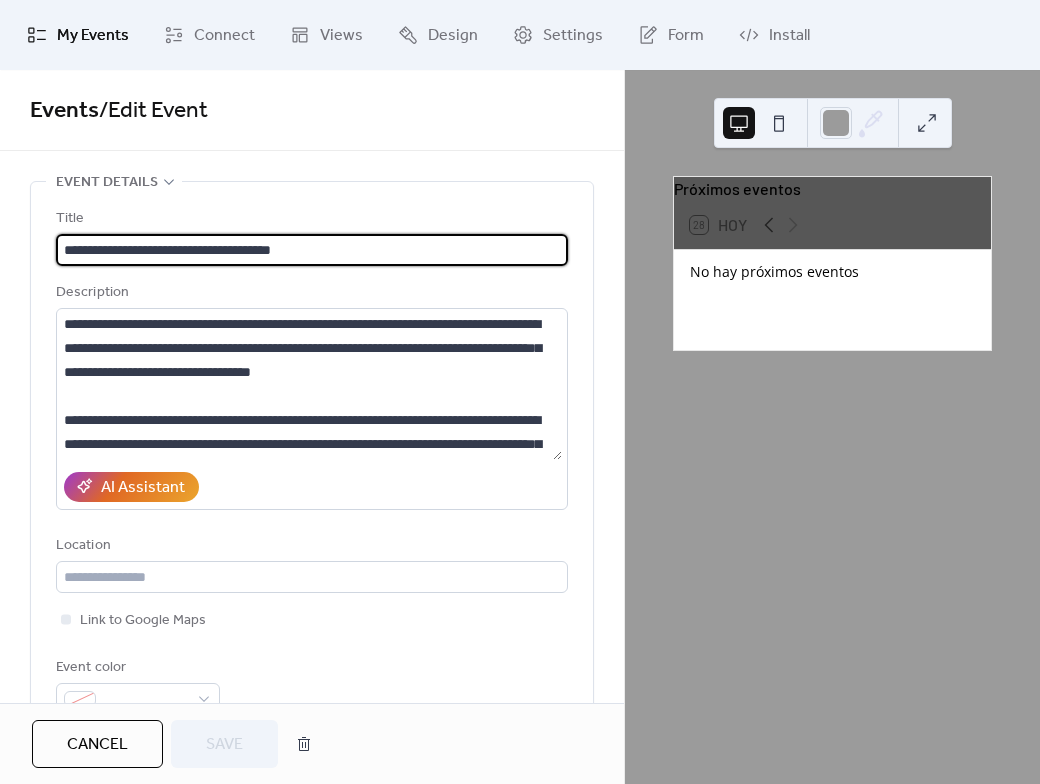 drag, startPoint x: 277, startPoint y: 247, endPoint x: 163, endPoint y: 230, distance: 115.260574 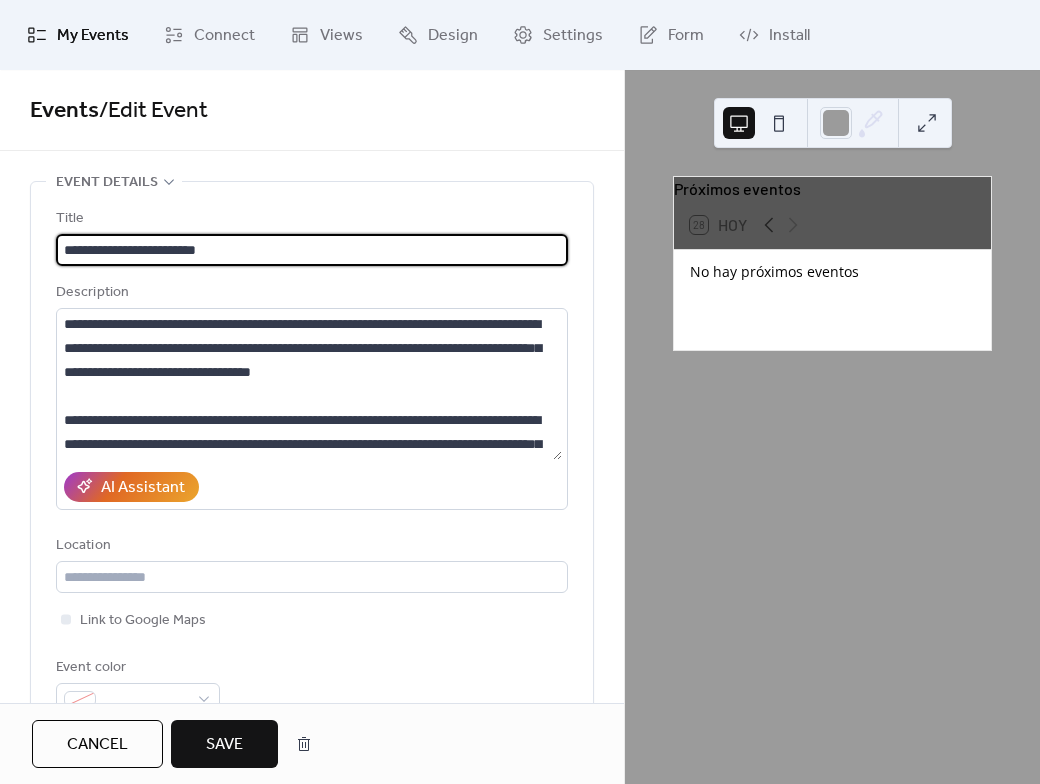 click on "**********" at bounding box center (312, 250) 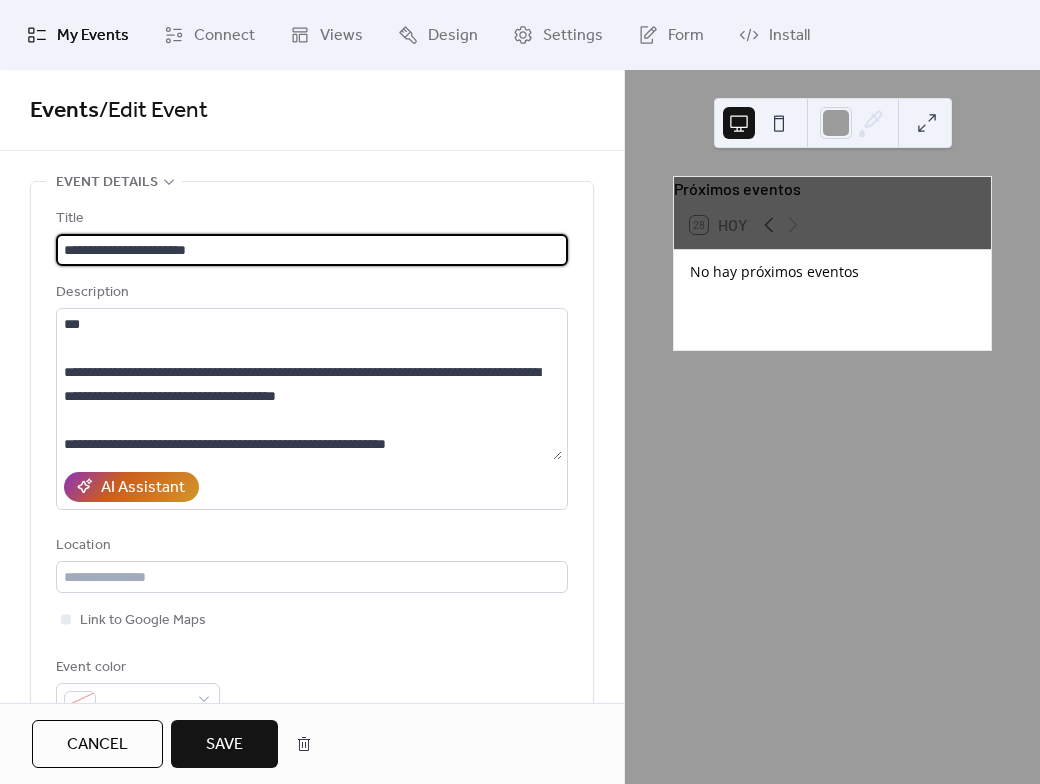 scroll, scrollTop: 576, scrollLeft: 0, axis: vertical 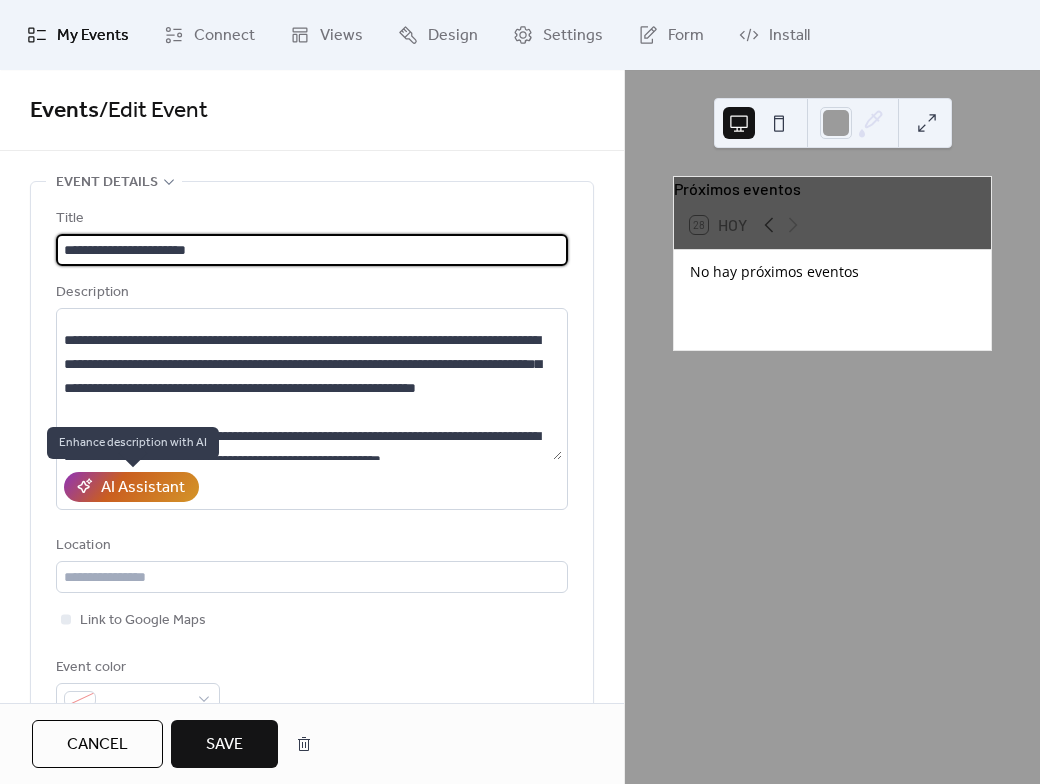 type on "**********" 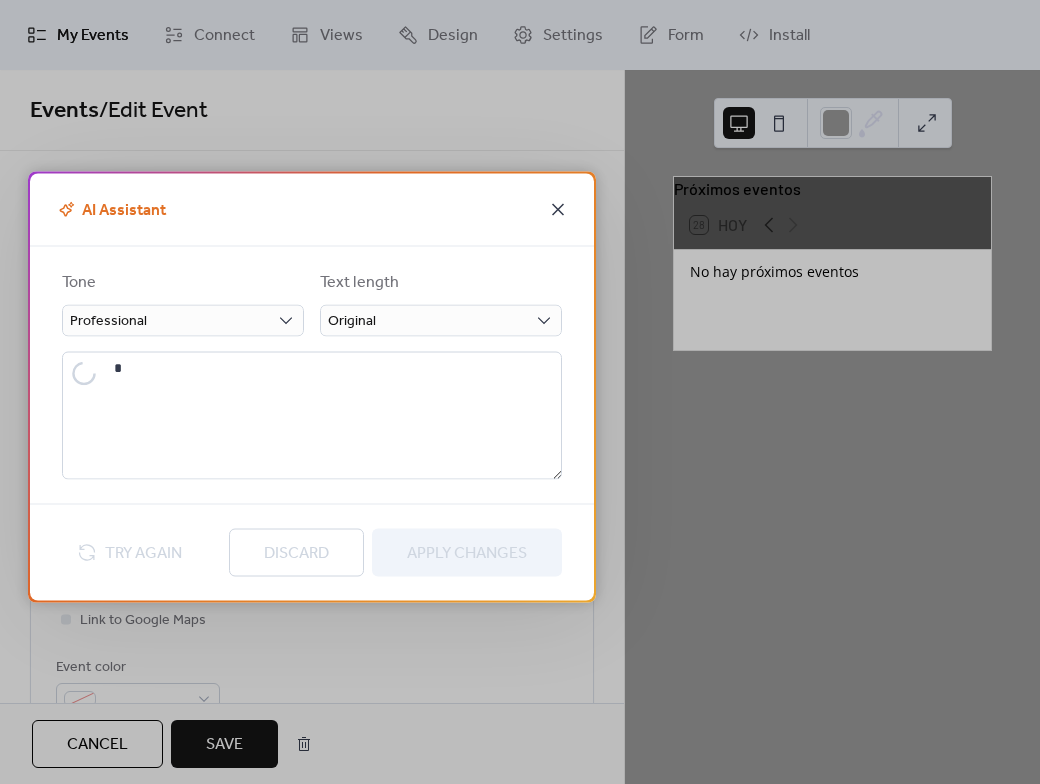click 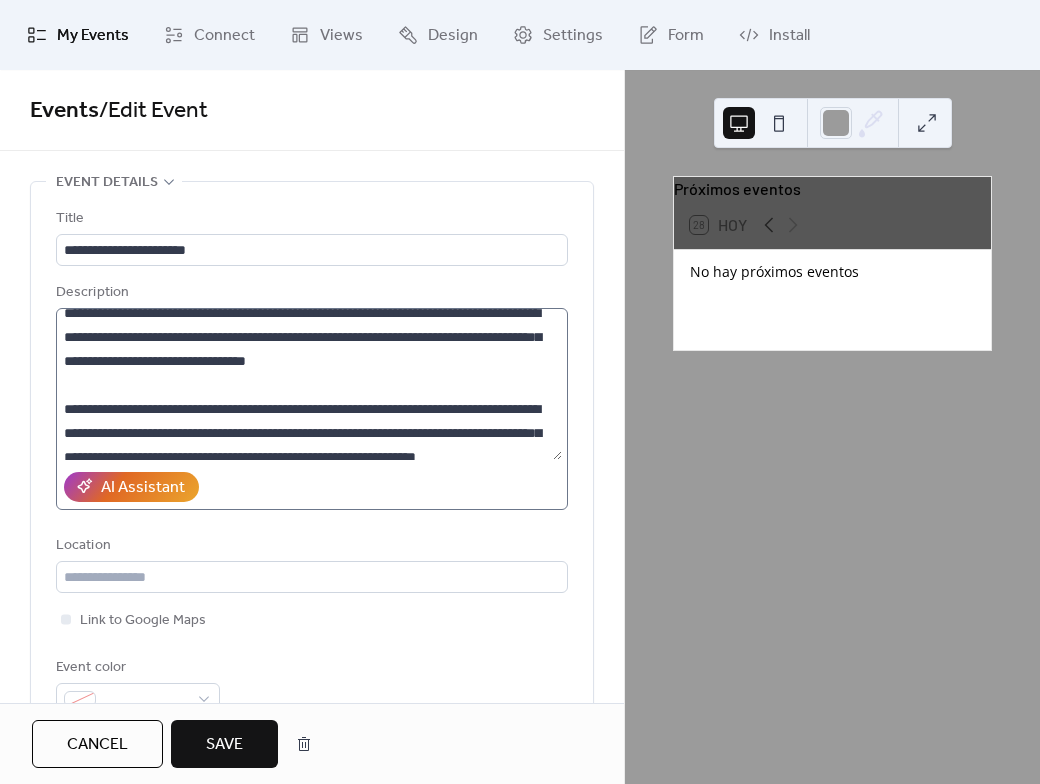 scroll, scrollTop: 0, scrollLeft: 0, axis: both 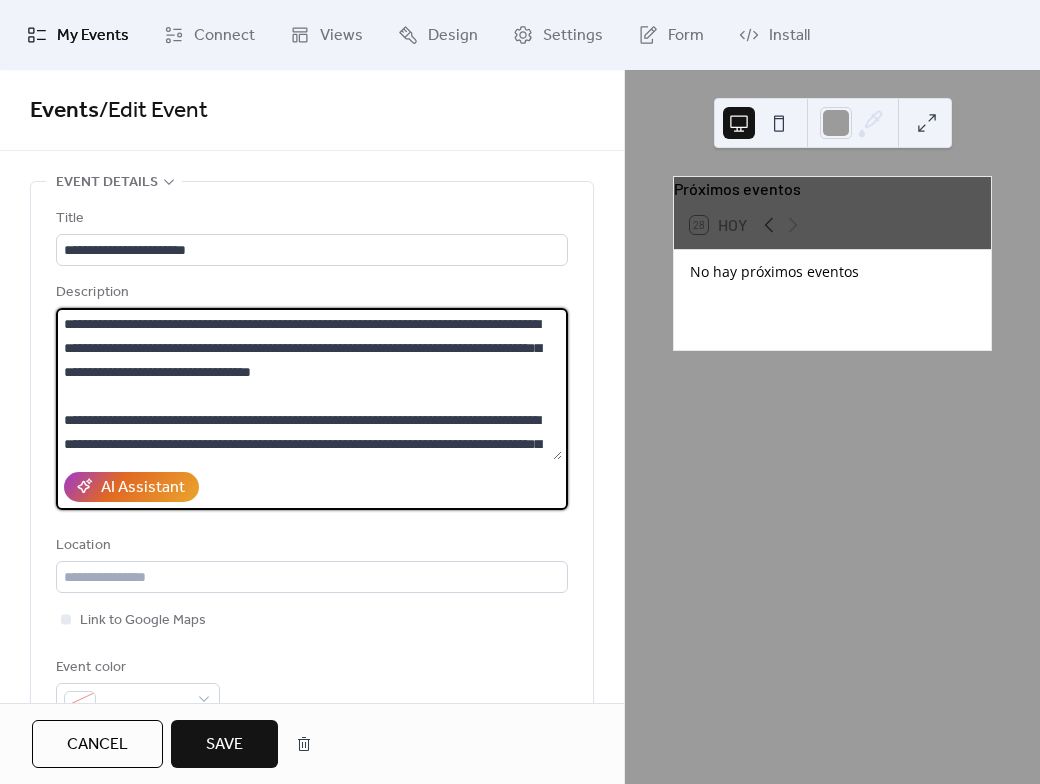 drag, startPoint x: 317, startPoint y: 345, endPoint x: 212, endPoint y: 355, distance: 105.47511 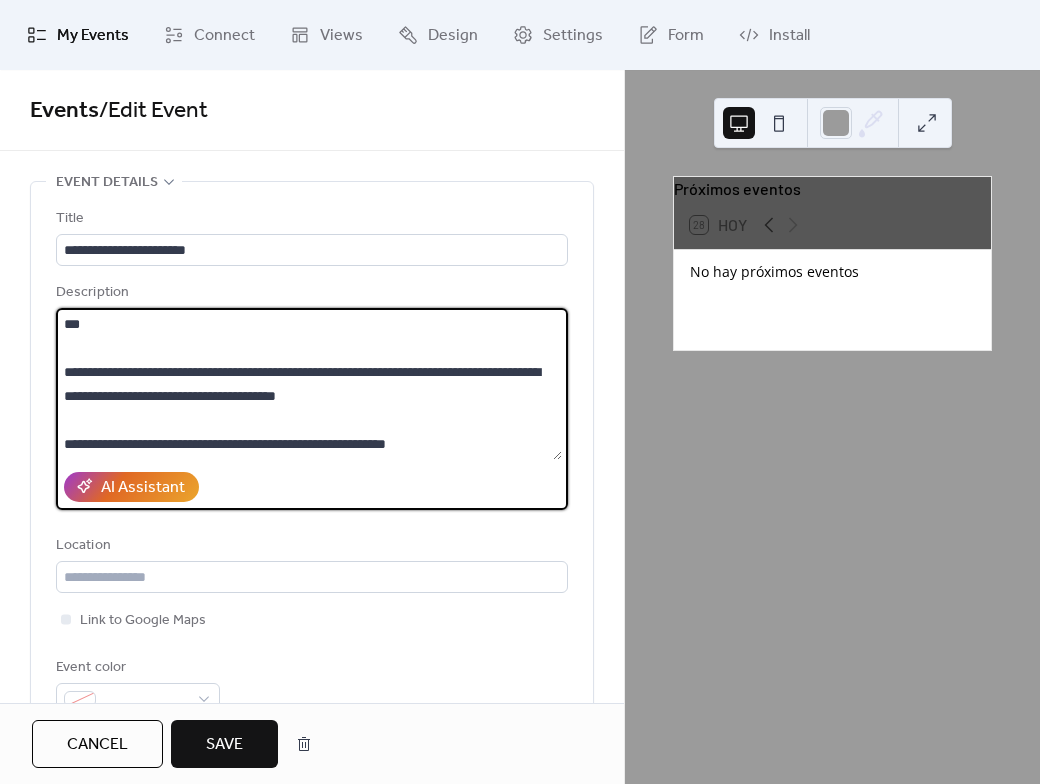 scroll, scrollTop: 552, scrollLeft: 0, axis: vertical 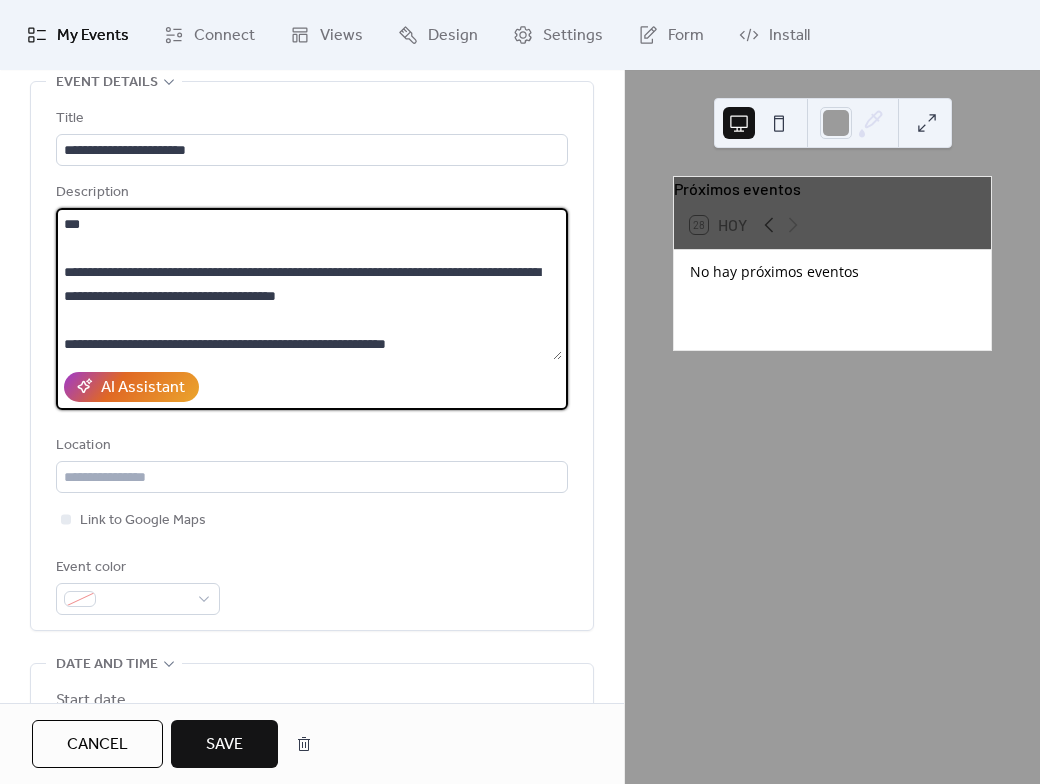 click at bounding box center (309, 284) 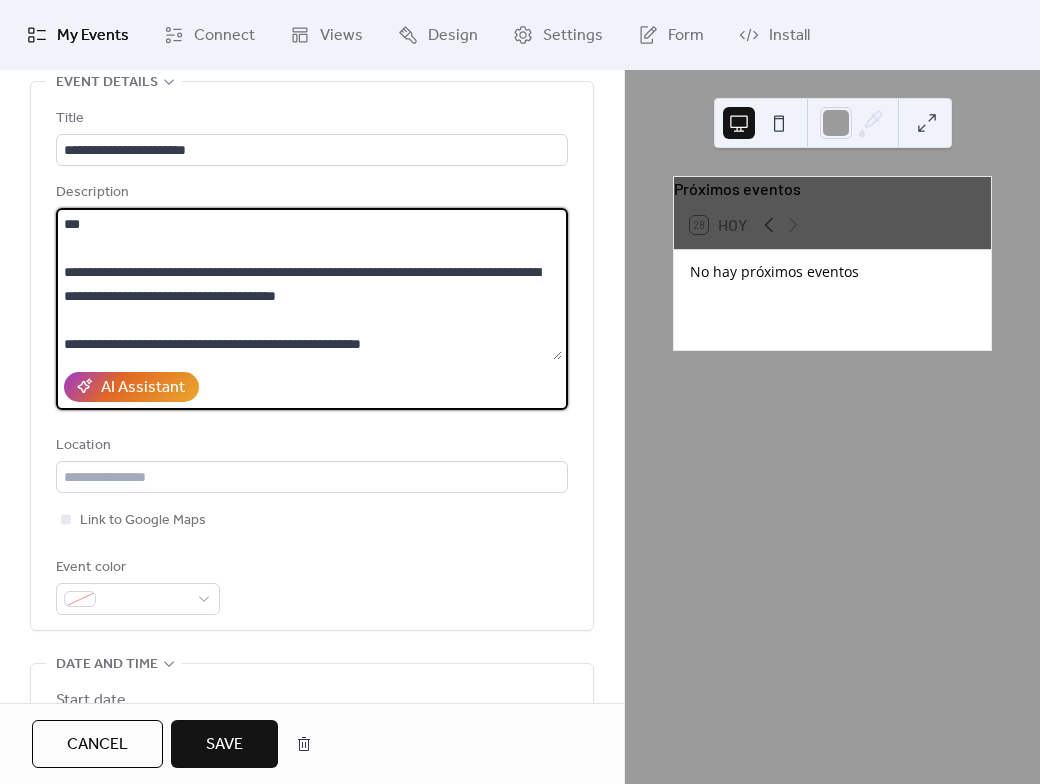type on "**********" 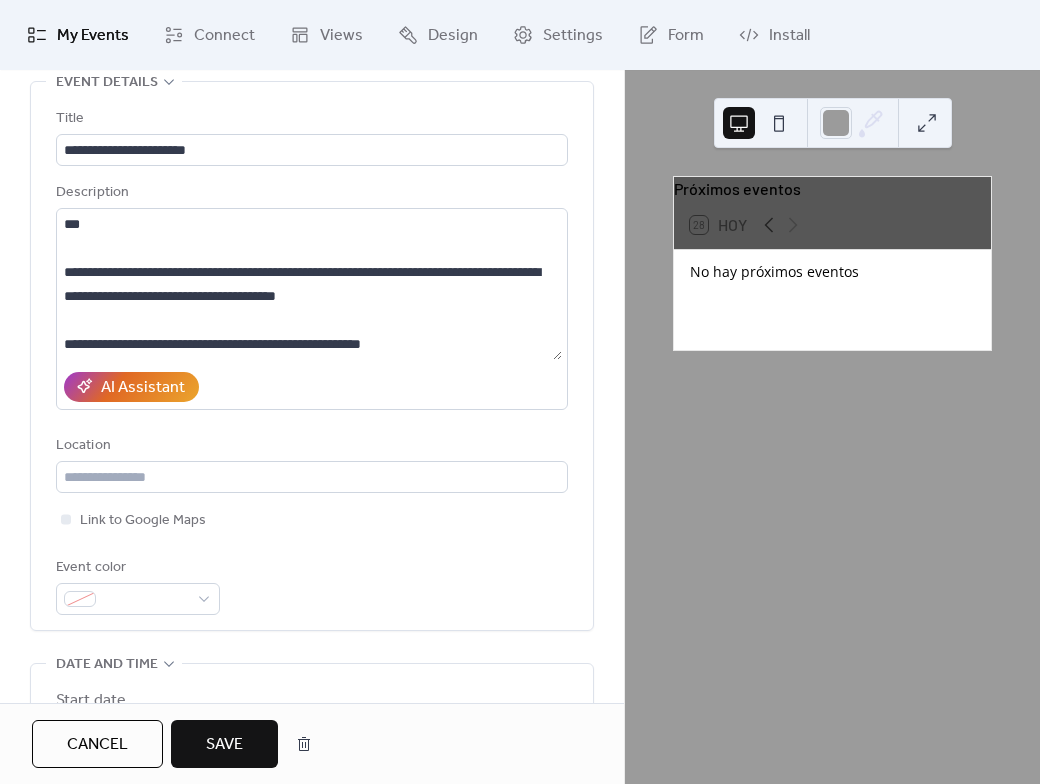 click on "**********" at bounding box center [312, 361] 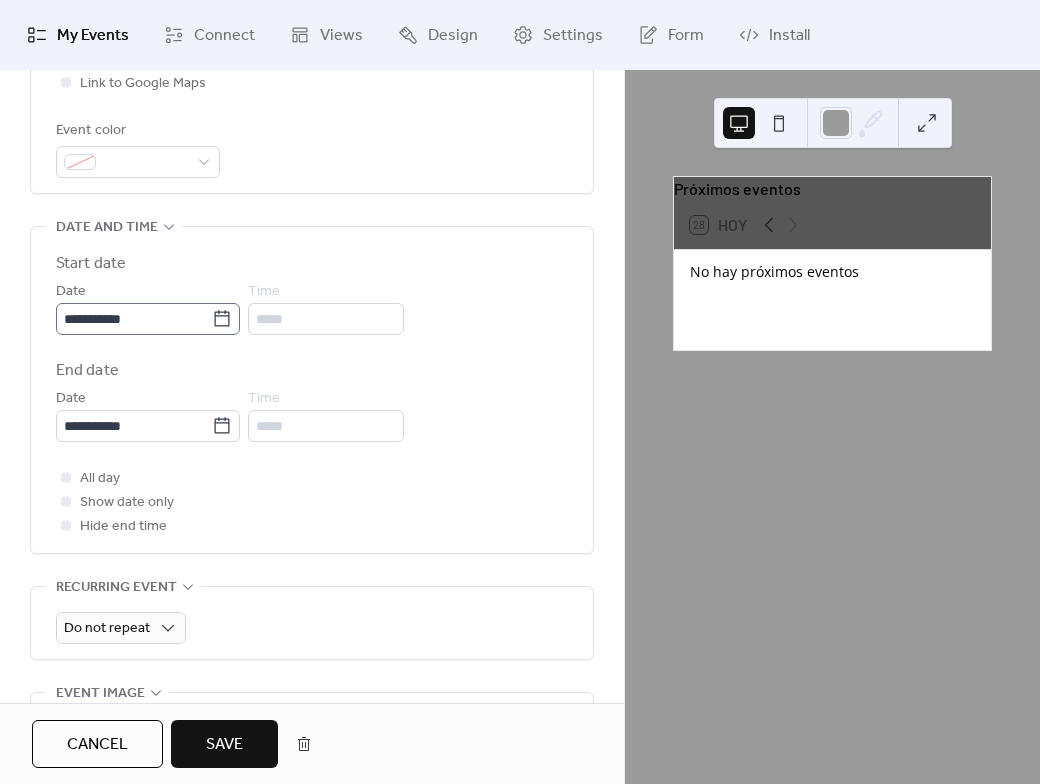 scroll, scrollTop: 472, scrollLeft: 0, axis: vertical 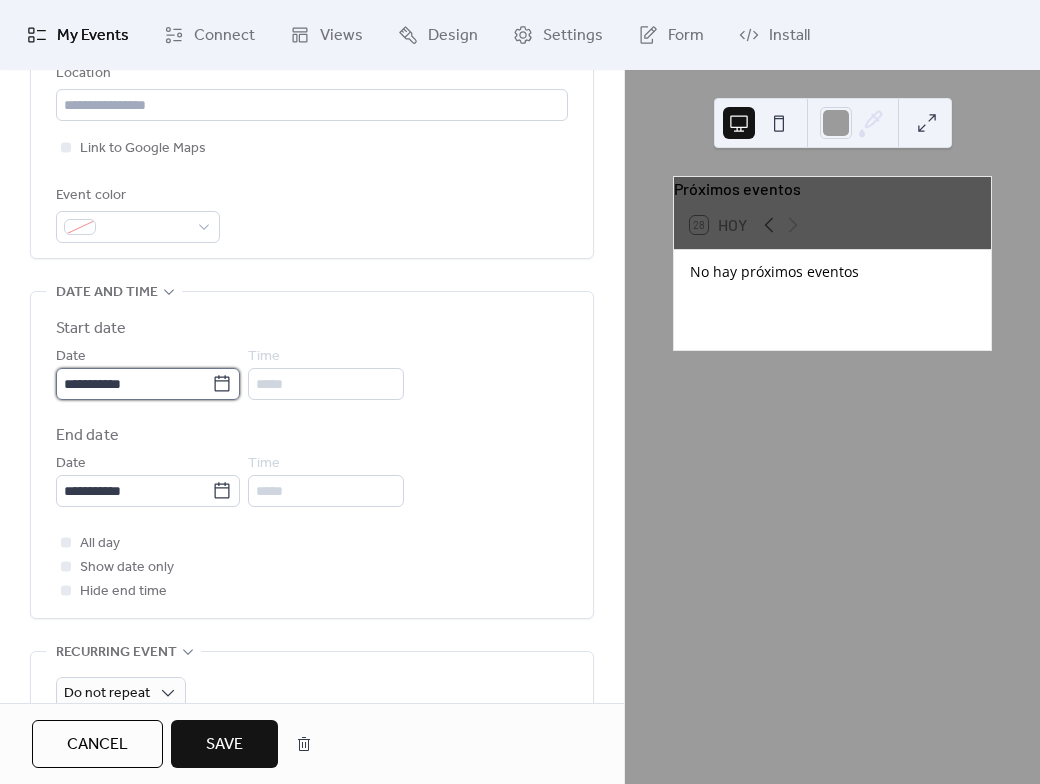 click on "**********" at bounding box center (134, 384) 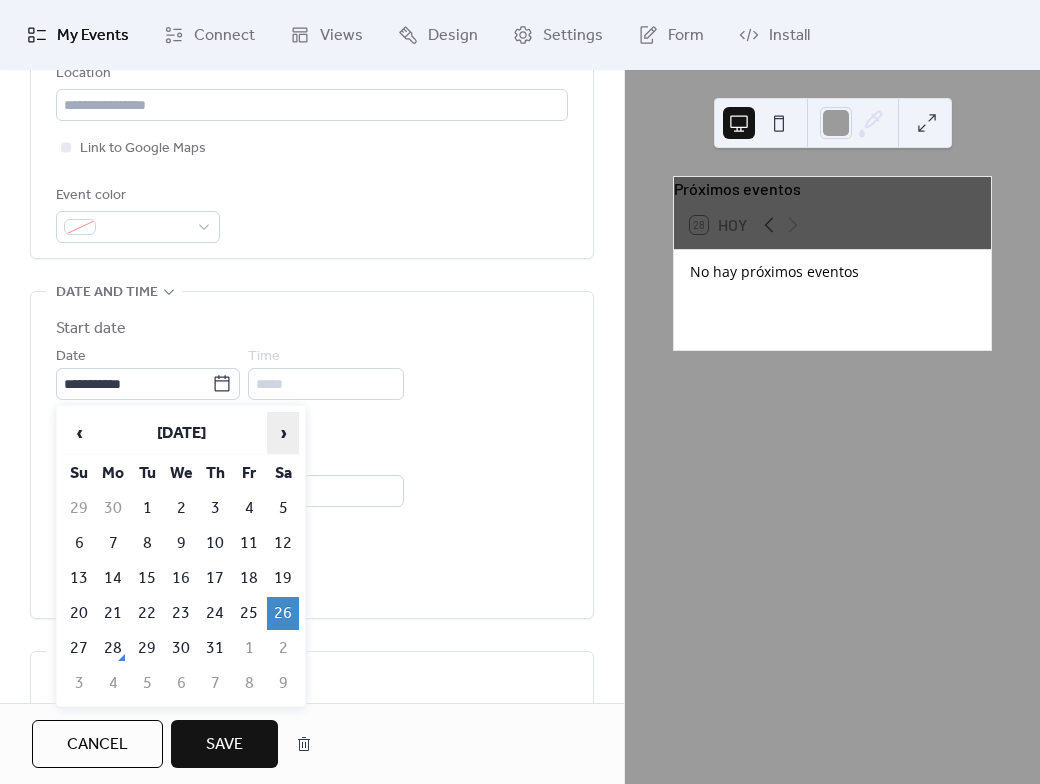 click on "›" at bounding box center (283, 433) 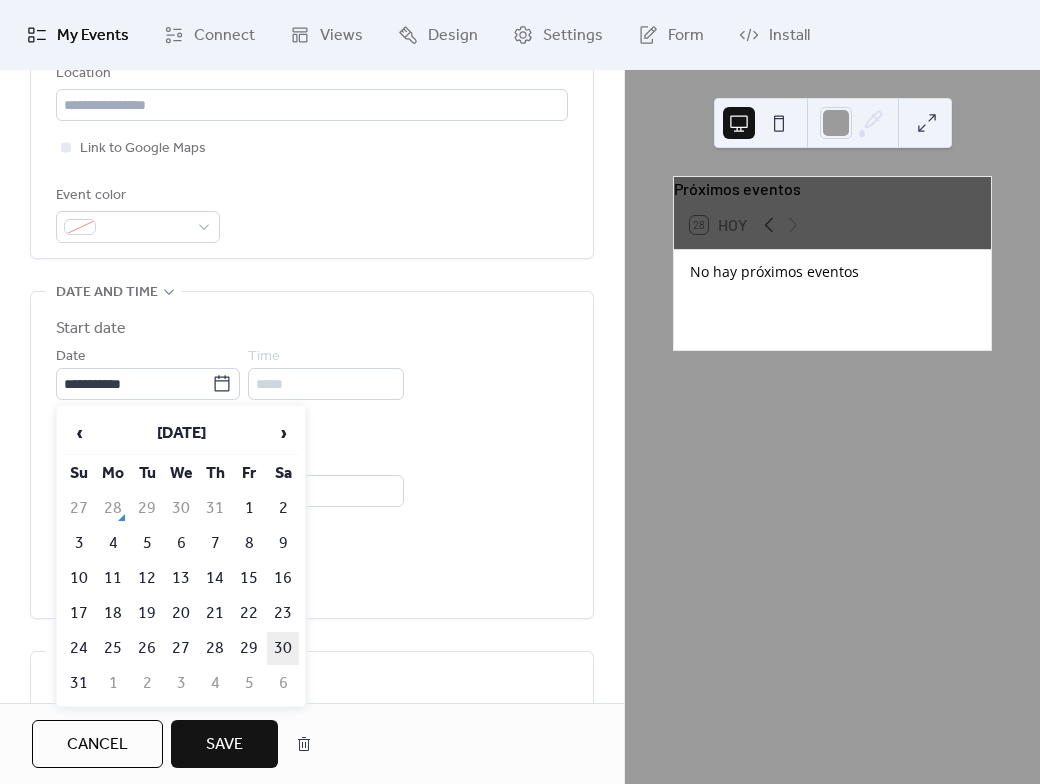 click on "30" at bounding box center [283, 648] 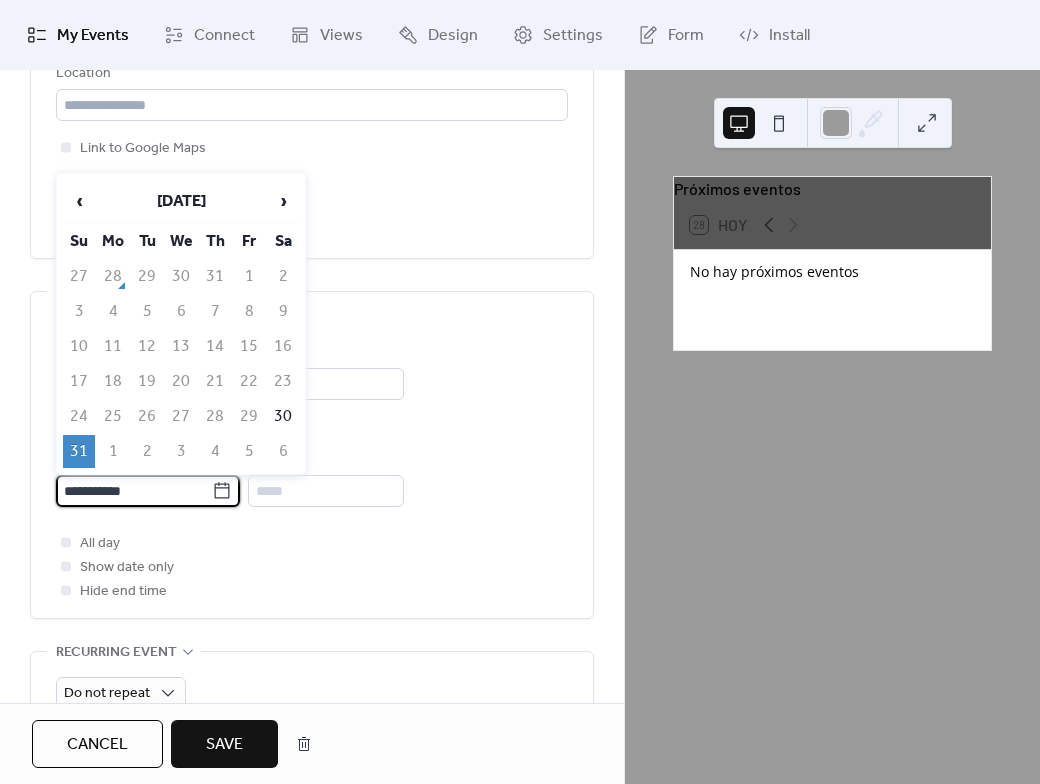 click on "**********" at bounding box center [134, 491] 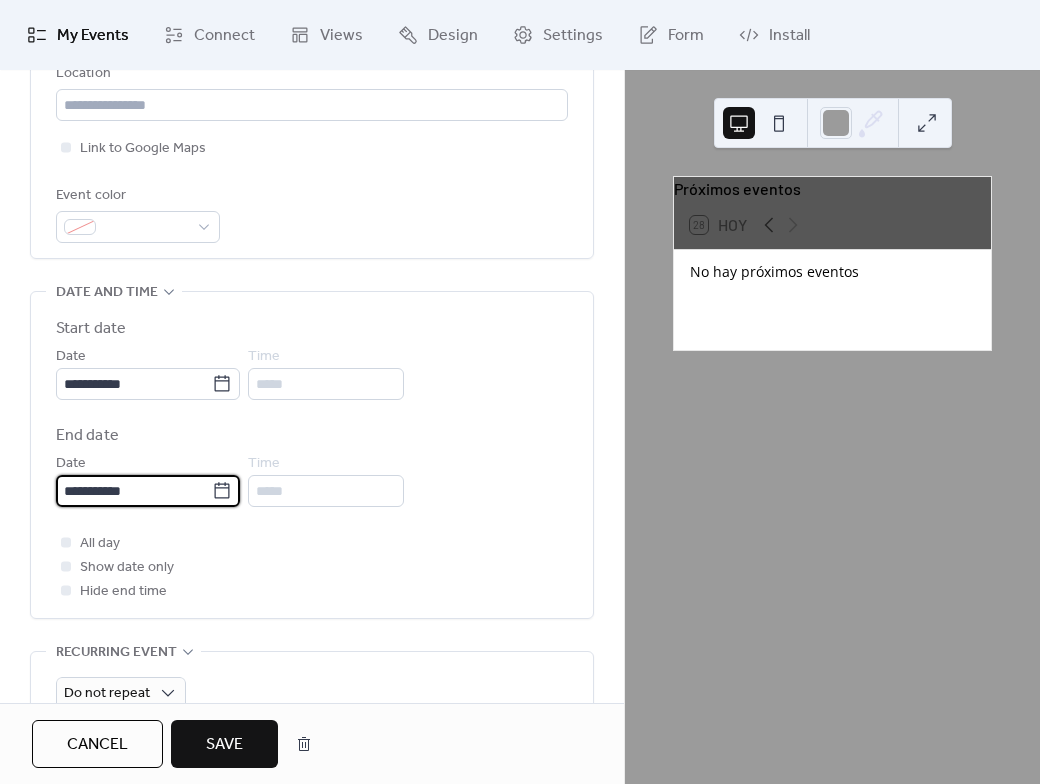 click on "All day Show date only Hide end time" at bounding box center (312, 567) 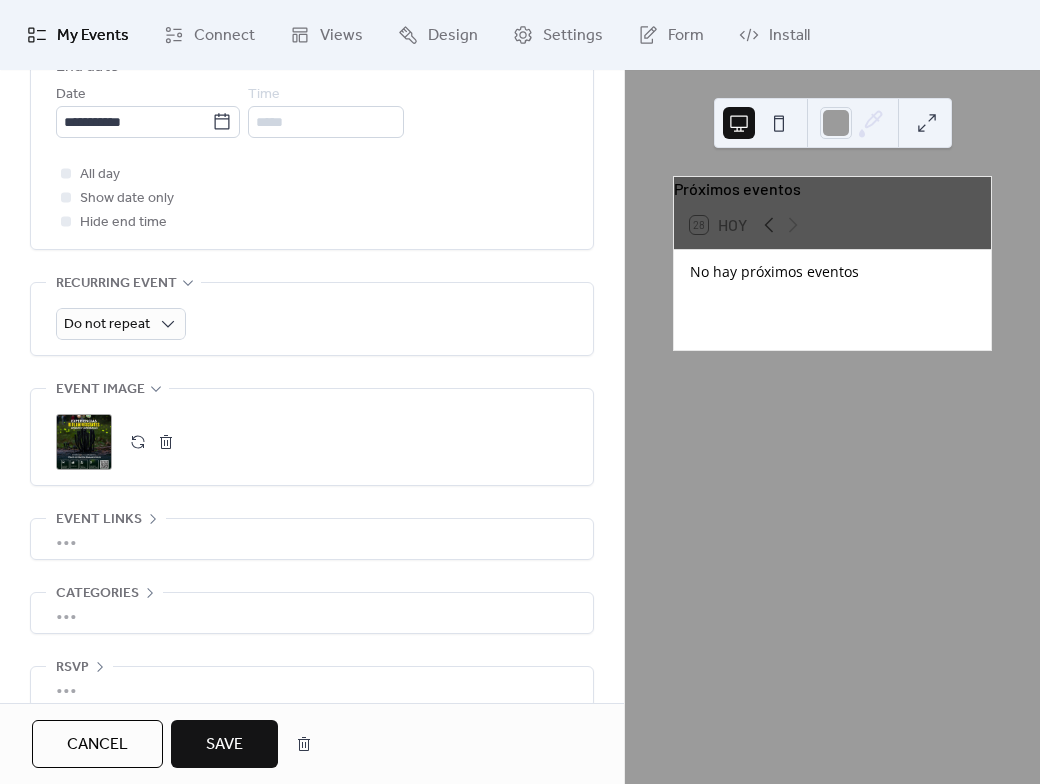 scroll, scrollTop: 872, scrollLeft: 0, axis: vertical 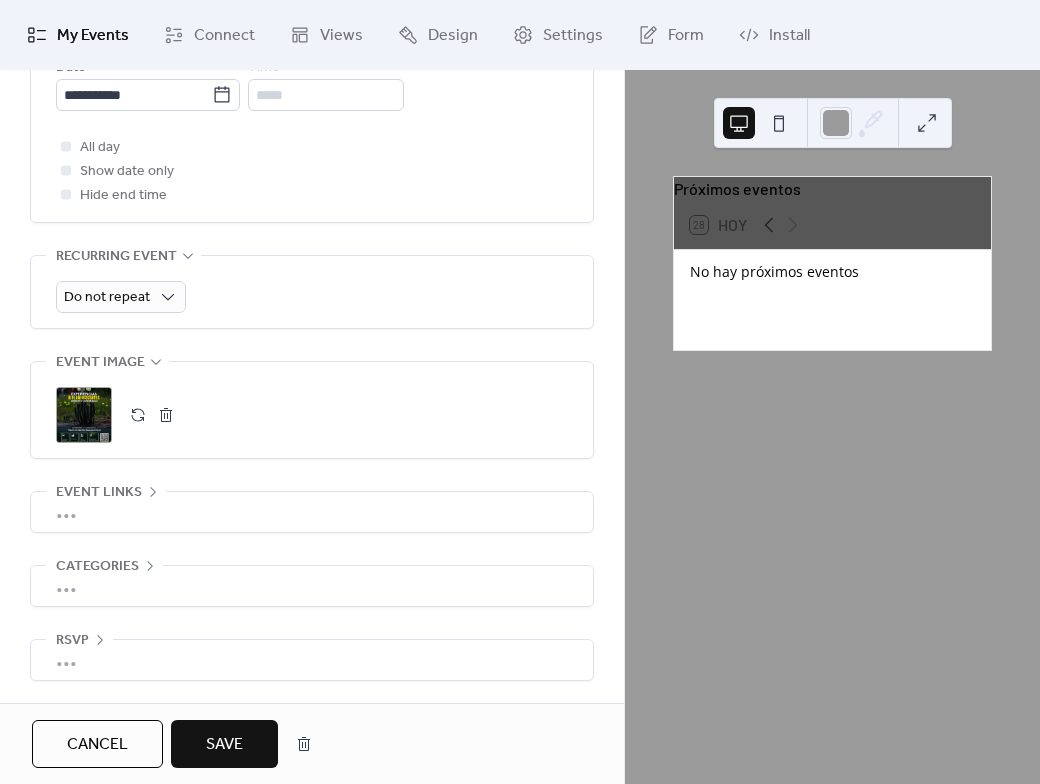 click at bounding box center (138, 415) 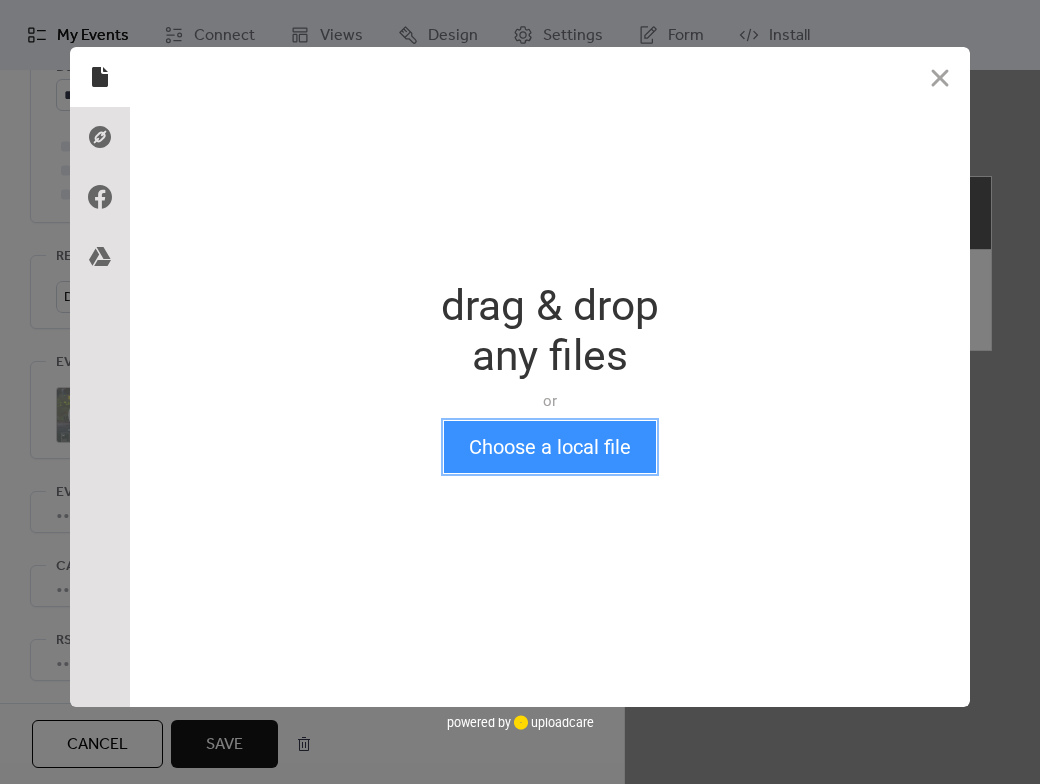 click on "Choose a local file" at bounding box center [550, 447] 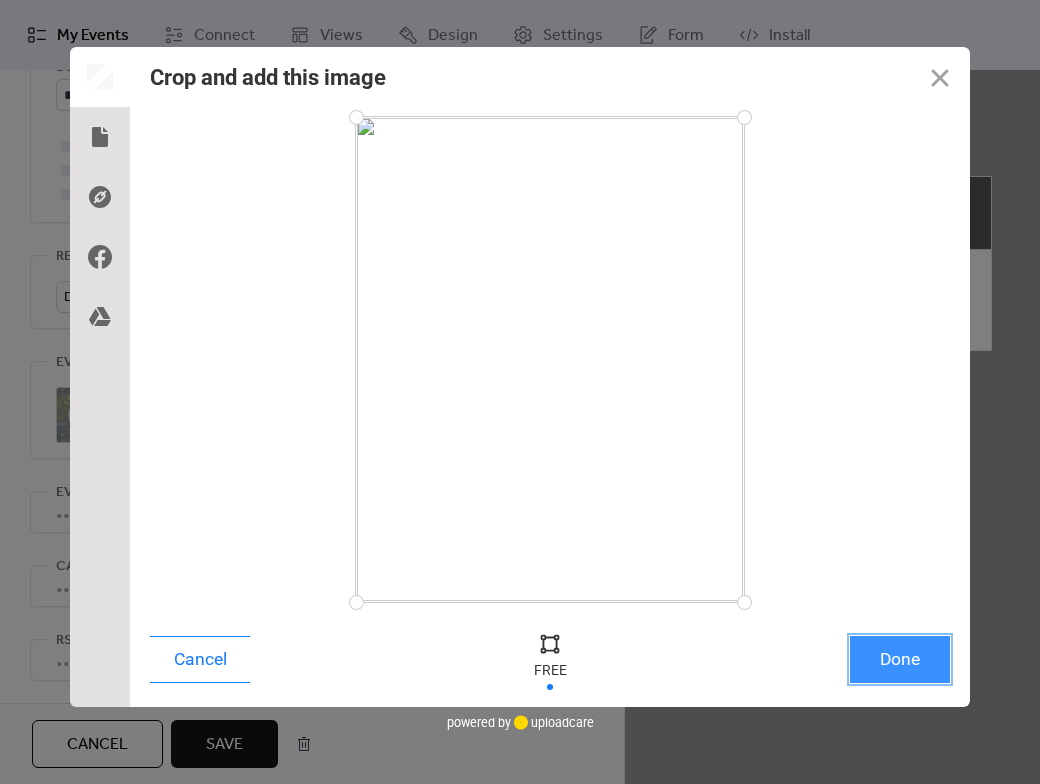 click on "Done" at bounding box center (900, 659) 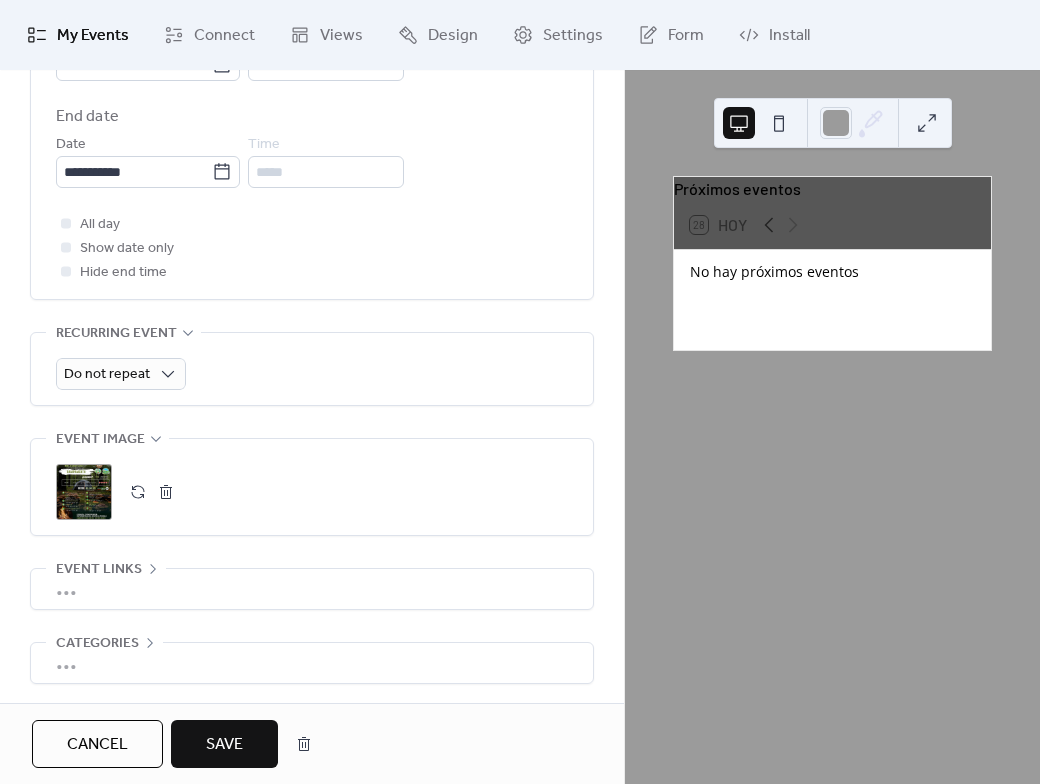 scroll, scrollTop: 872, scrollLeft: 0, axis: vertical 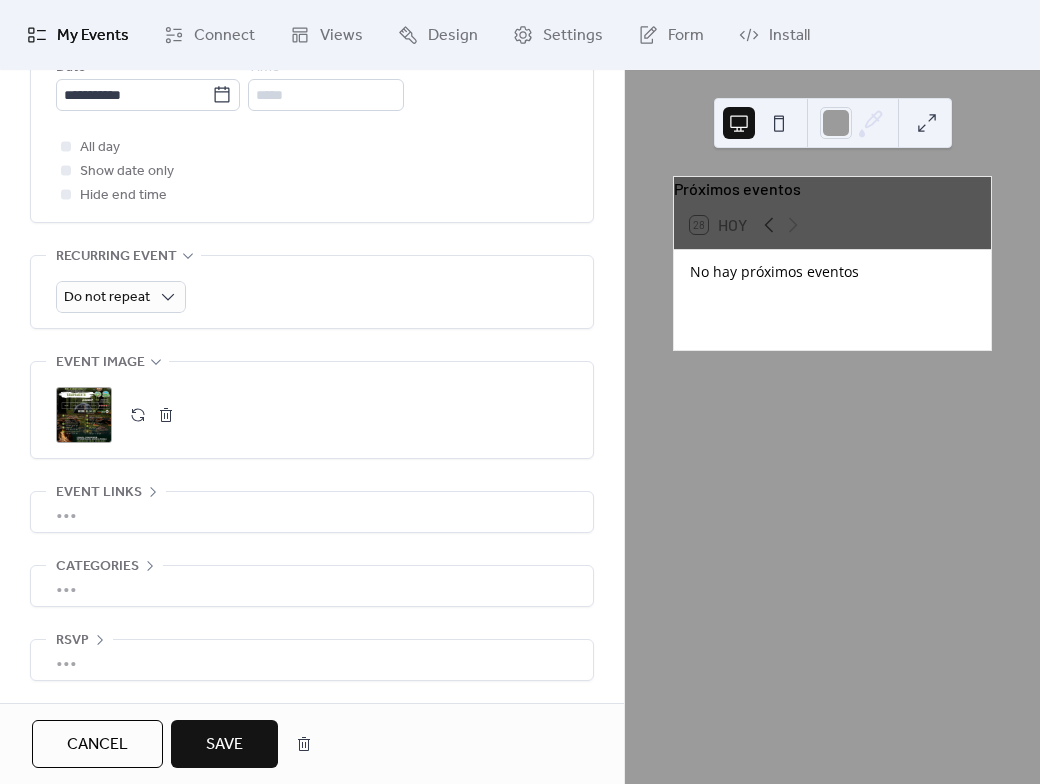 click on "Save" at bounding box center (224, 745) 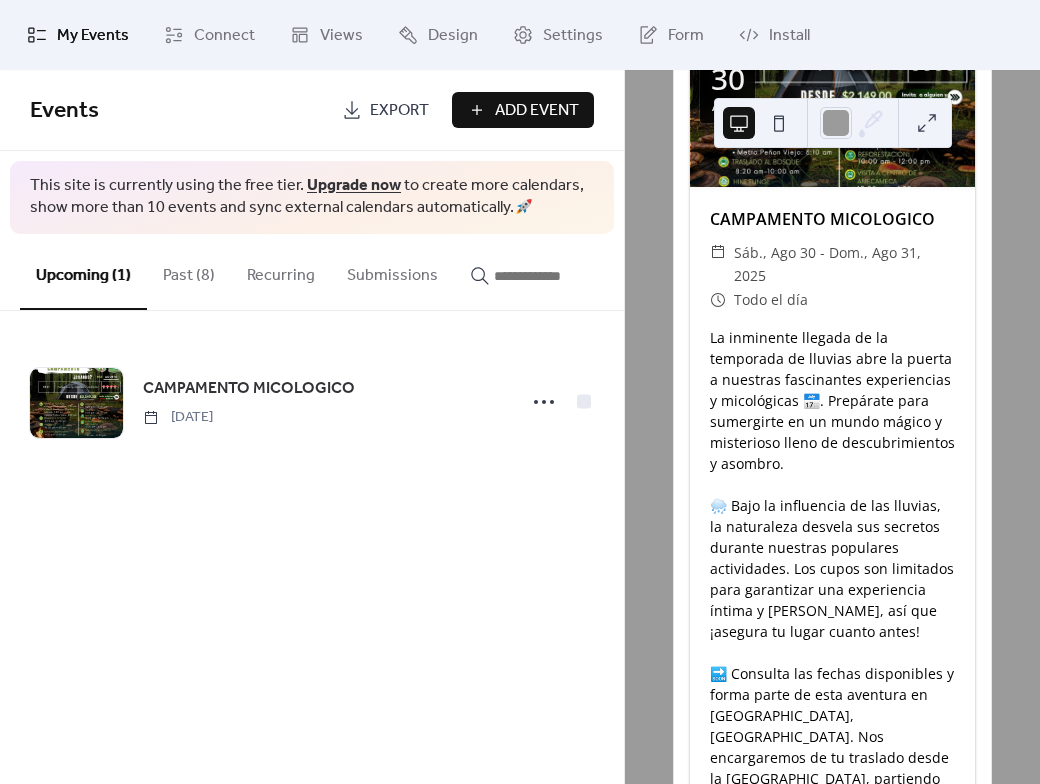 scroll, scrollTop: 0, scrollLeft: 0, axis: both 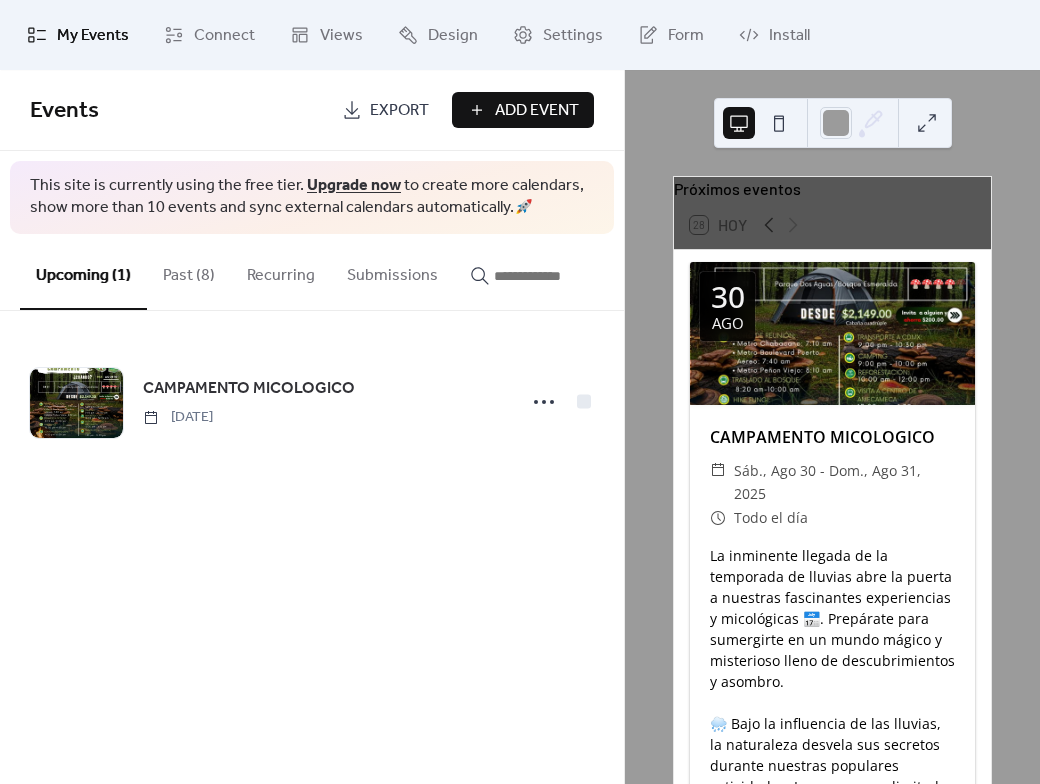 click on "Past (8)" at bounding box center [189, 271] 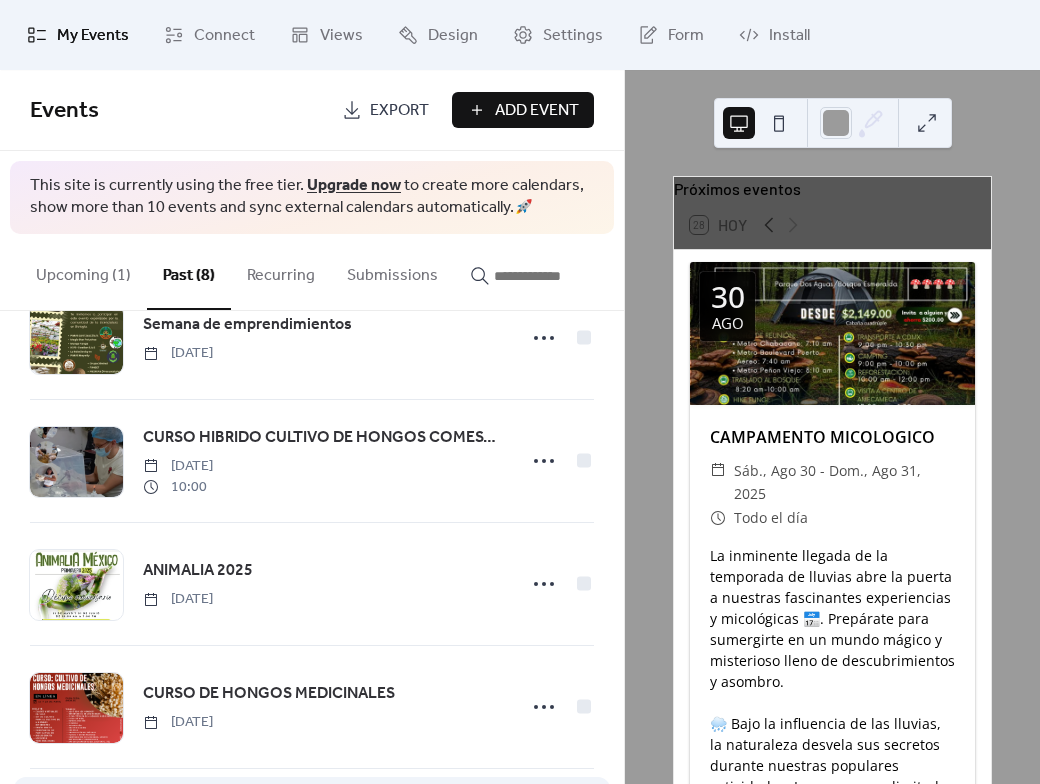 scroll, scrollTop: 0, scrollLeft: 0, axis: both 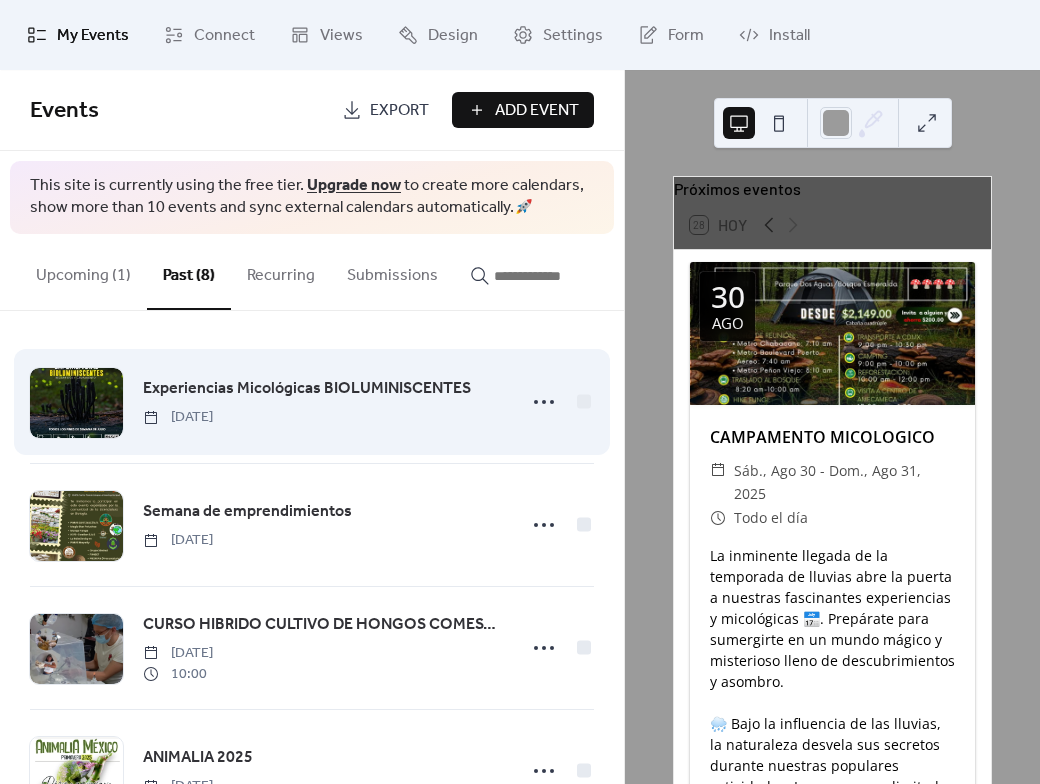 click on "Experiencias Micológicas BIOLUMINISCENTES" at bounding box center [307, 389] 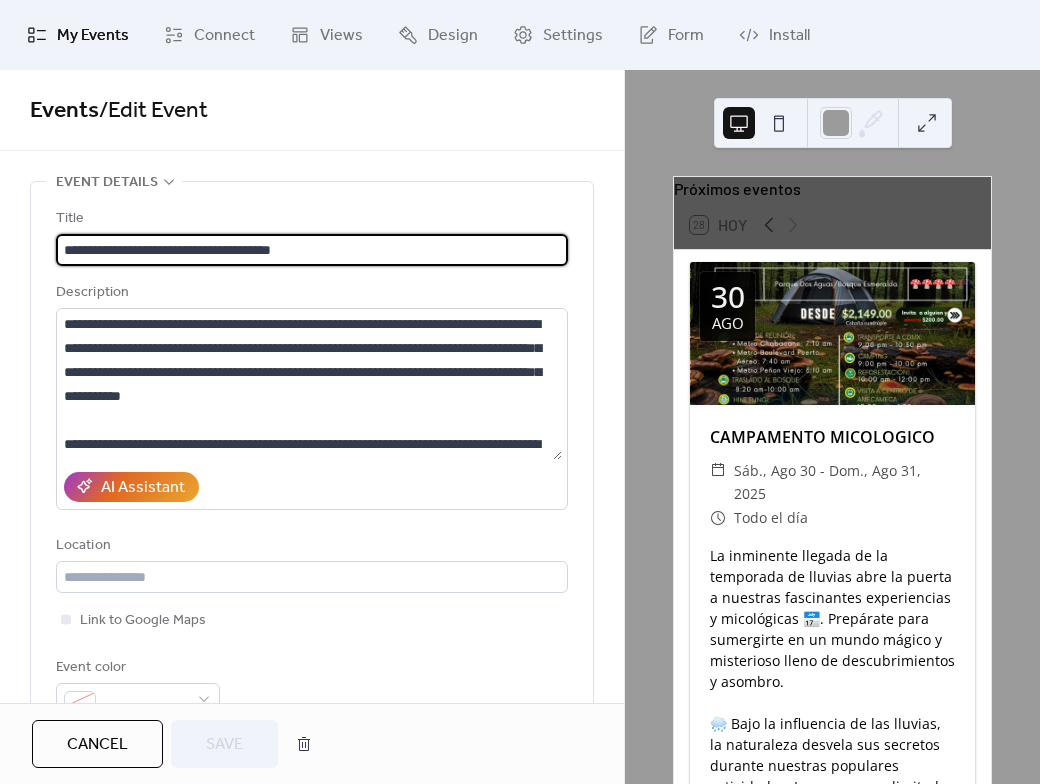 drag, startPoint x: 388, startPoint y: 241, endPoint x: 215, endPoint y: 235, distance: 173.10402 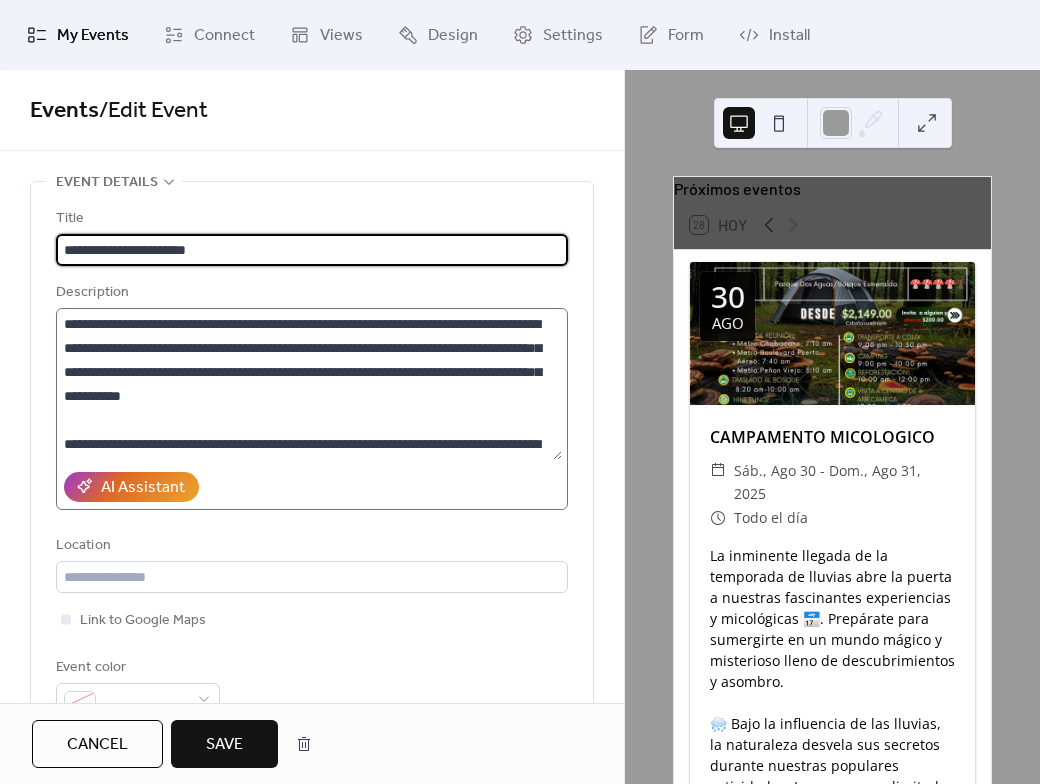 type on "**********" 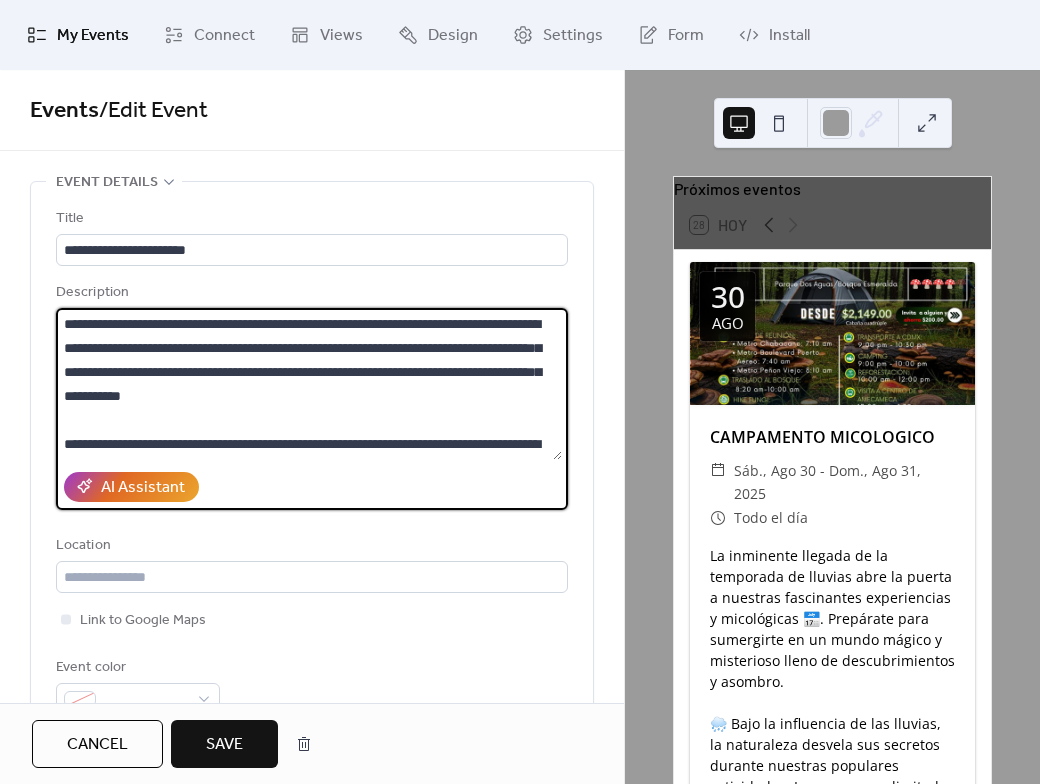 drag, startPoint x: 243, startPoint y: 346, endPoint x: 141, endPoint y: 353, distance: 102.239914 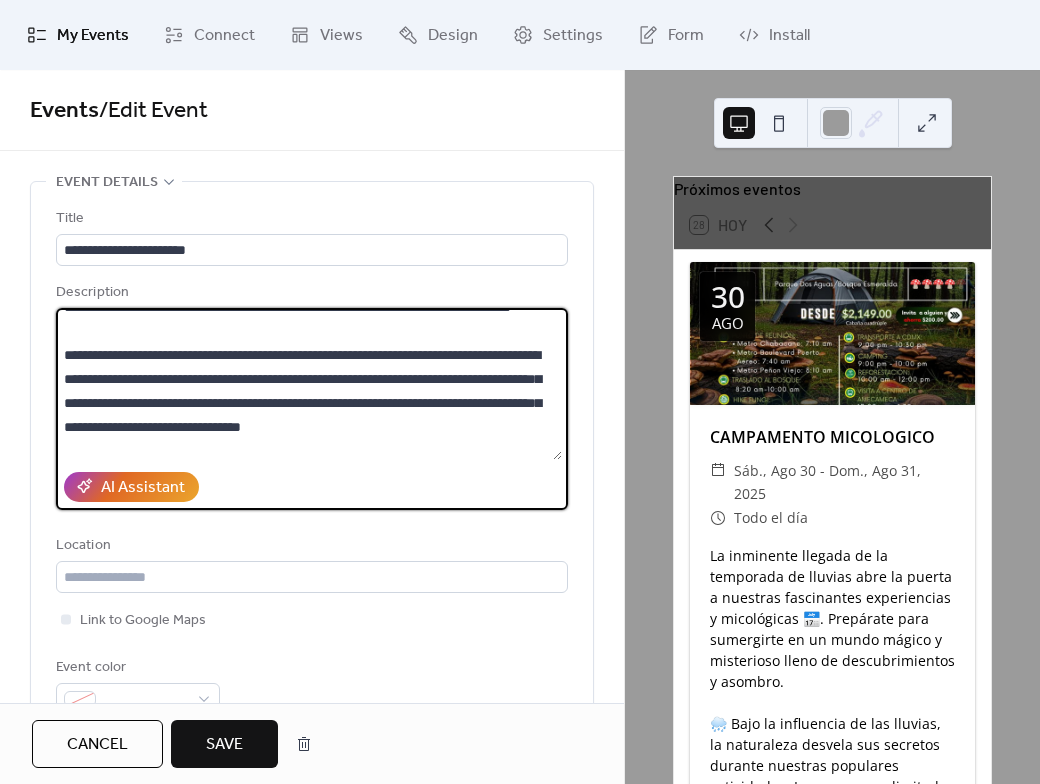 scroll, scrollTop: 100, scrollLeft: 0, axis: vertical 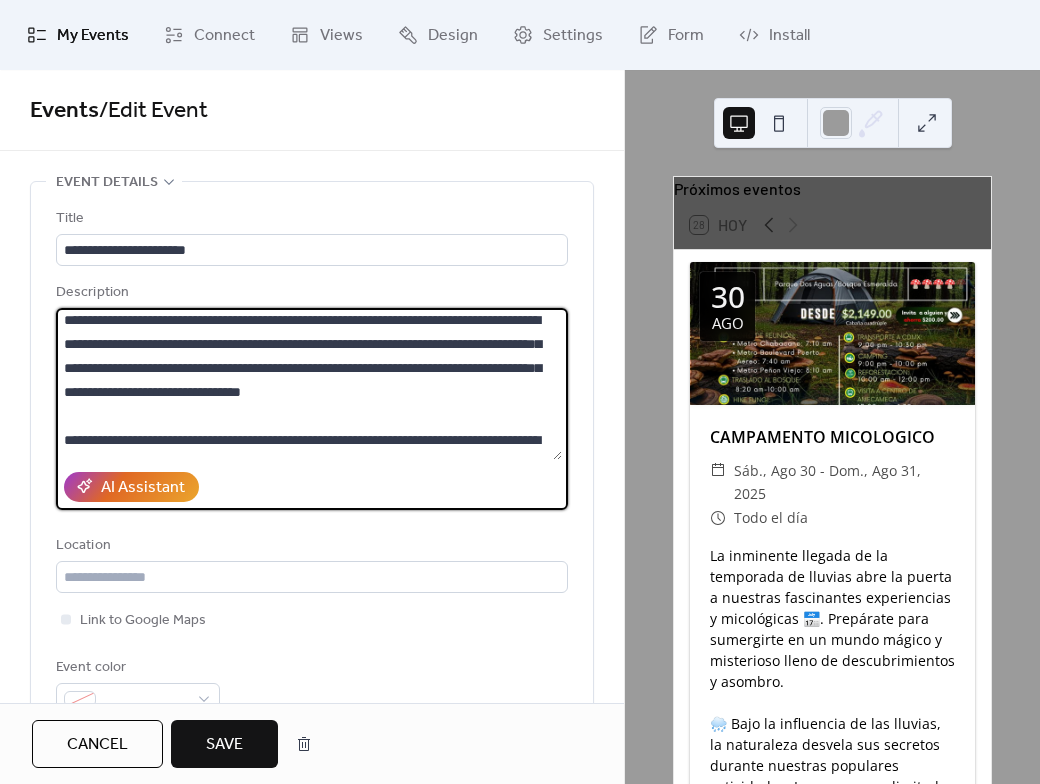 click at bounding box center [309, 384] 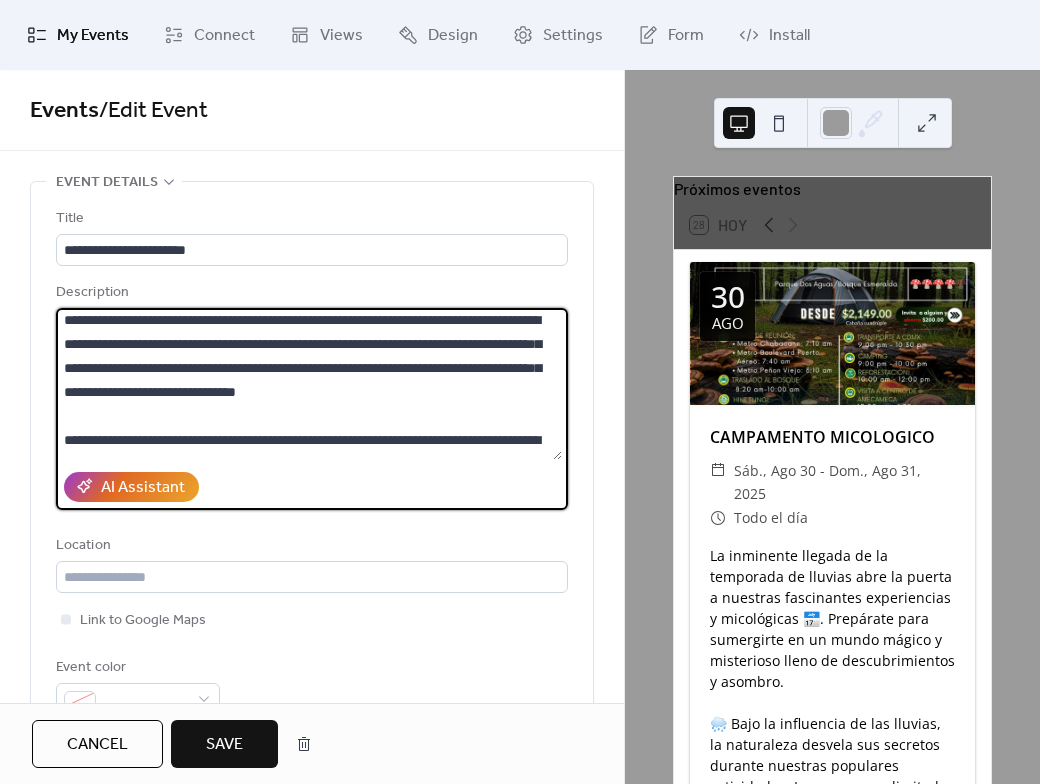 click at bounding box center (309, 384) 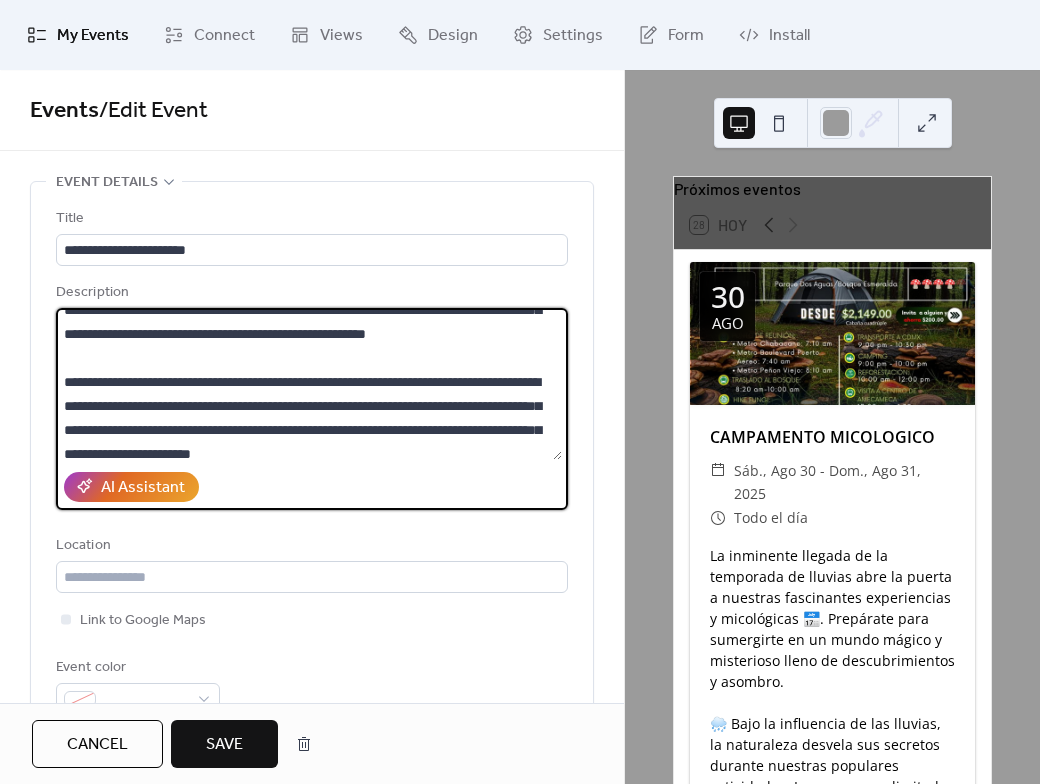 scroll, scrollTop: 296, scrollLeft: 0, axis: vertical 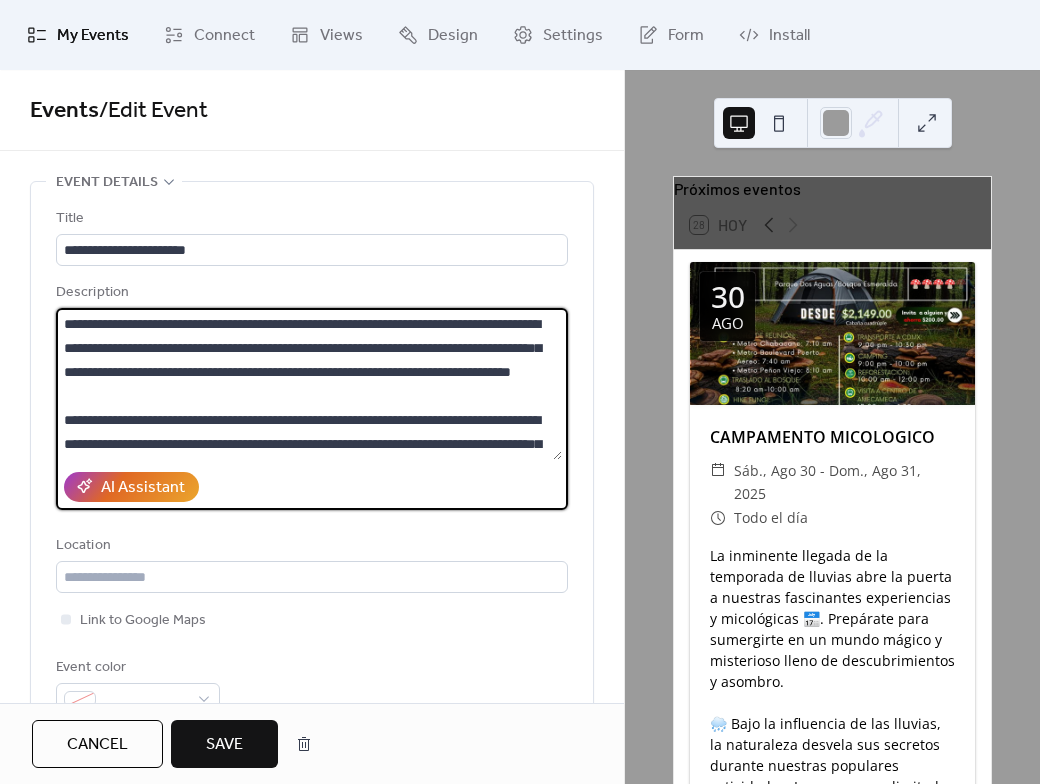 click at bounding box center (309, 384) 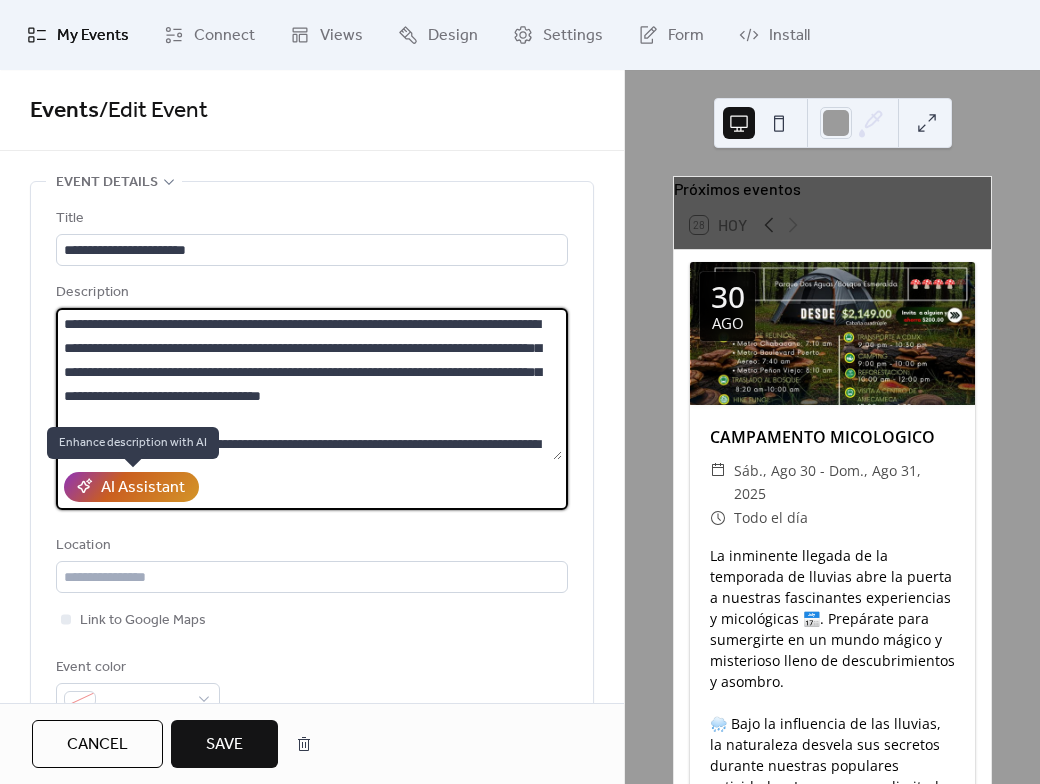 type on "**********" 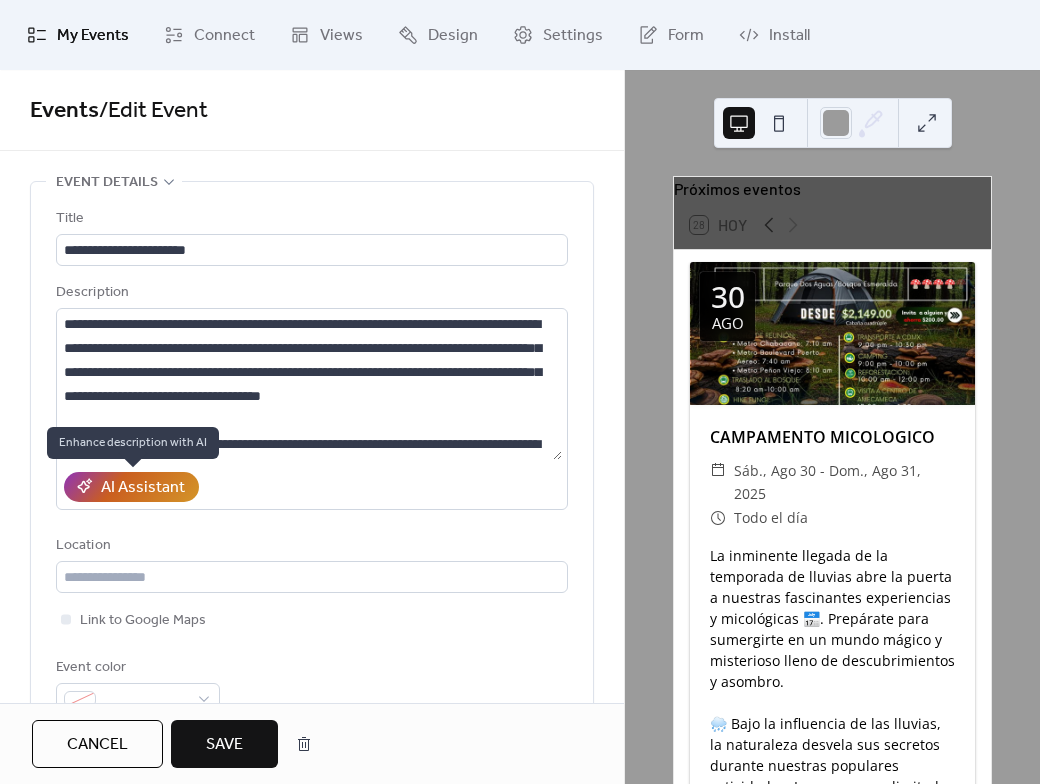 click on "AI Assistant" at bounding box center [143, 488] 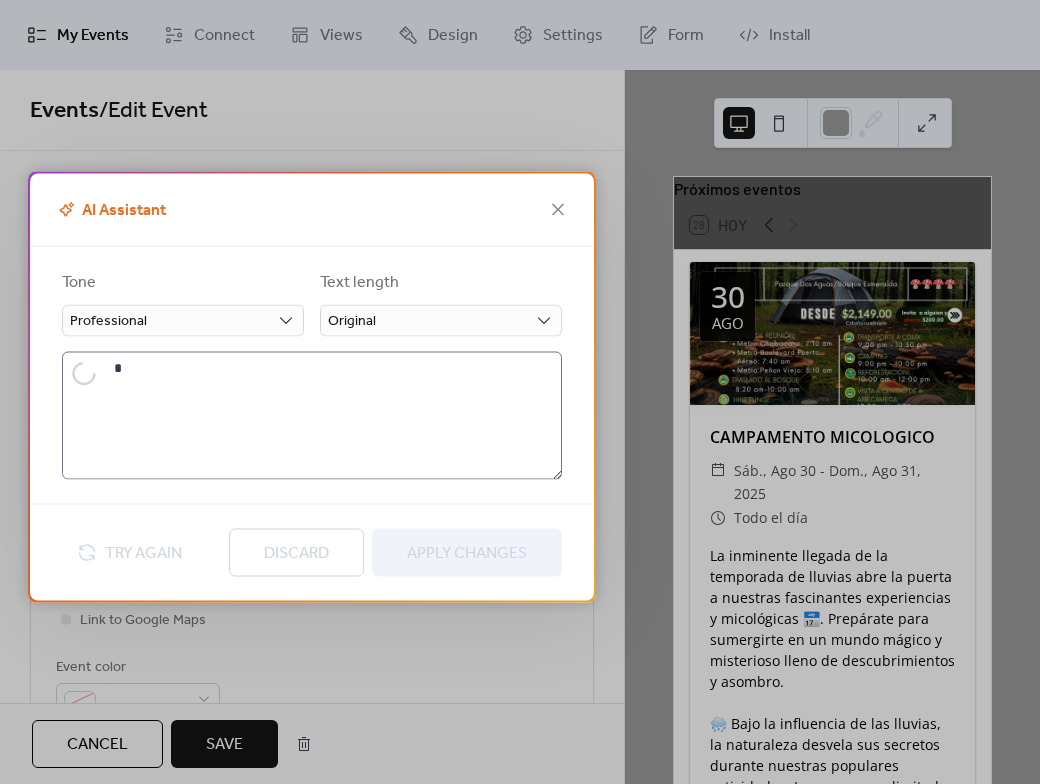 type on "**********" 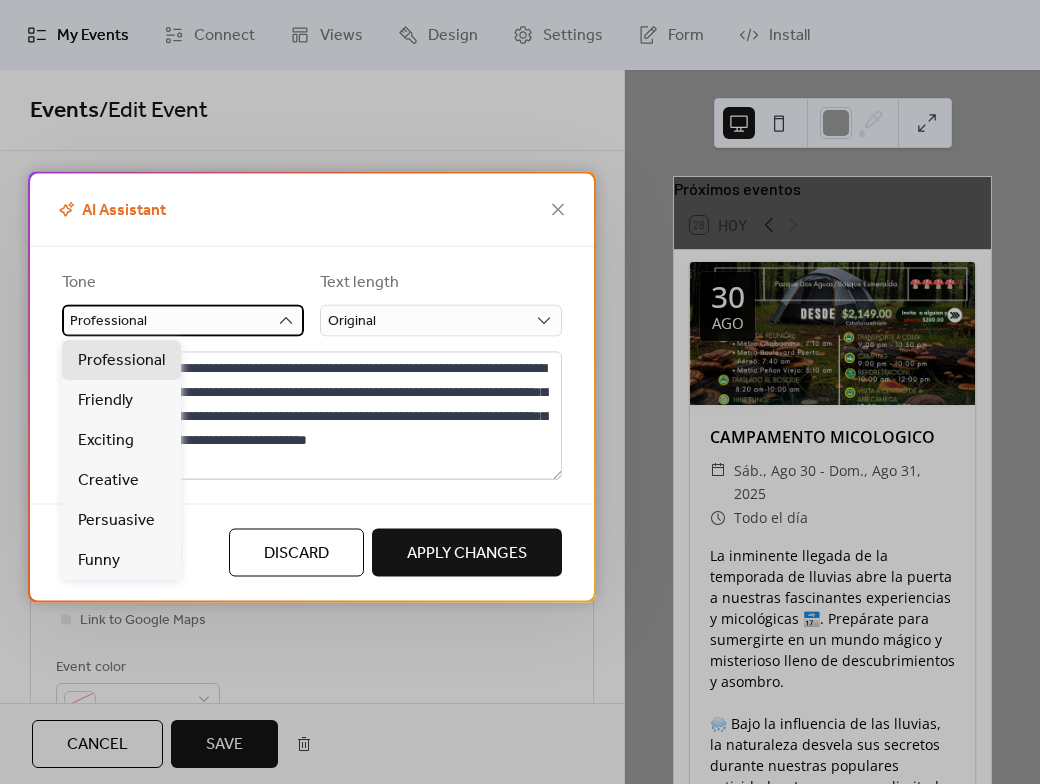 click on "Professional" at bounding box center [183, 320] 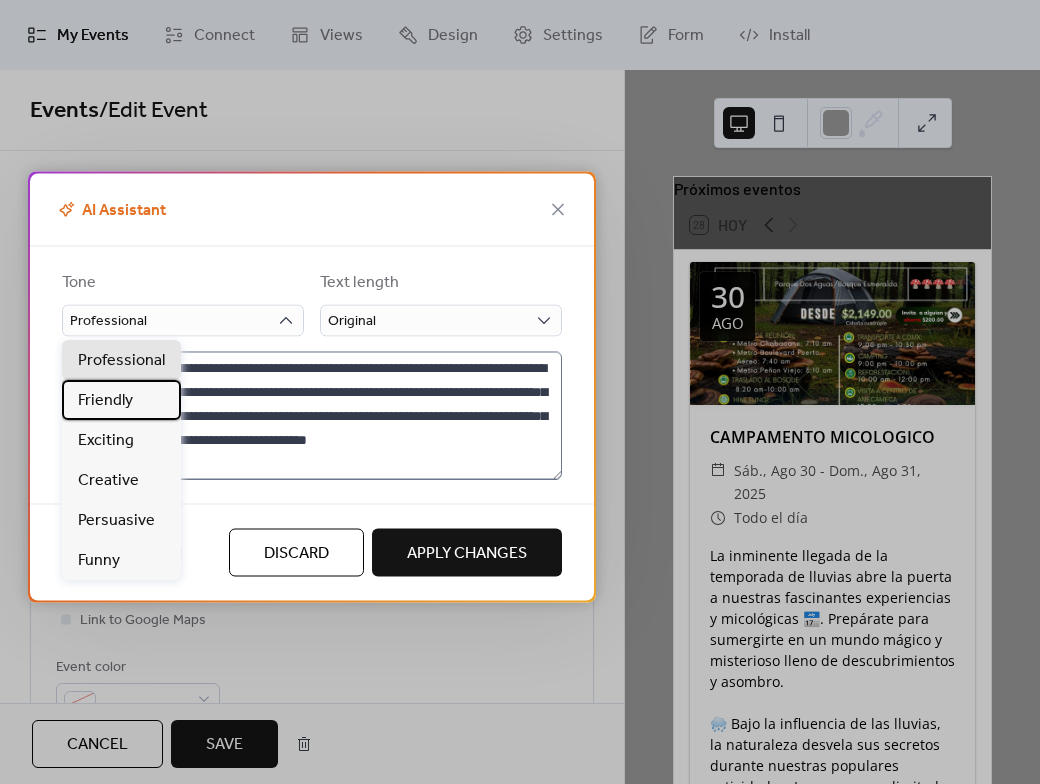 click on "Friendly" at bounding box center [105, 401] 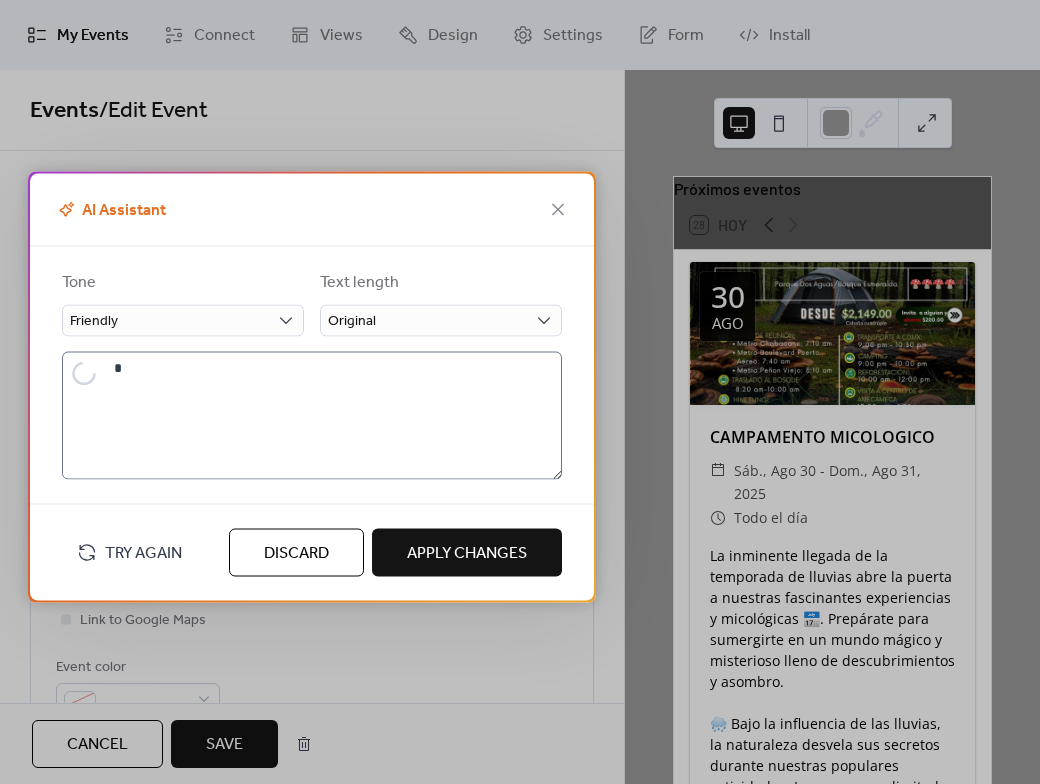 type on "**********" 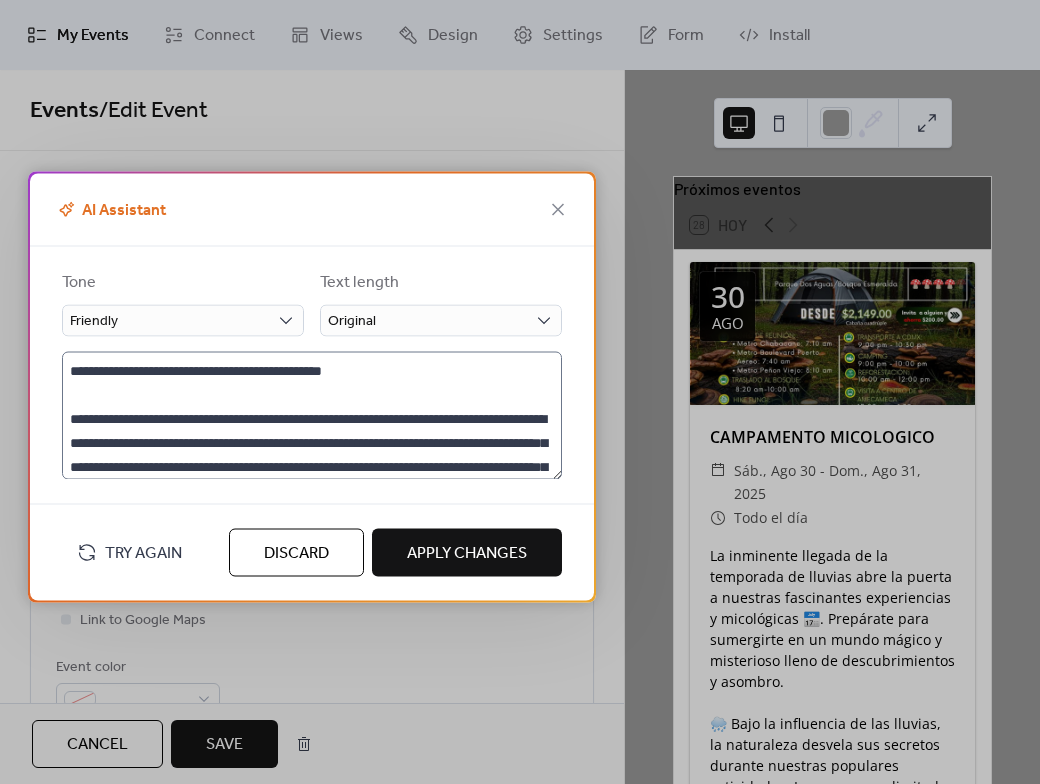 scroll, scrollTop: 0, scrollLeft: 0, axis: both 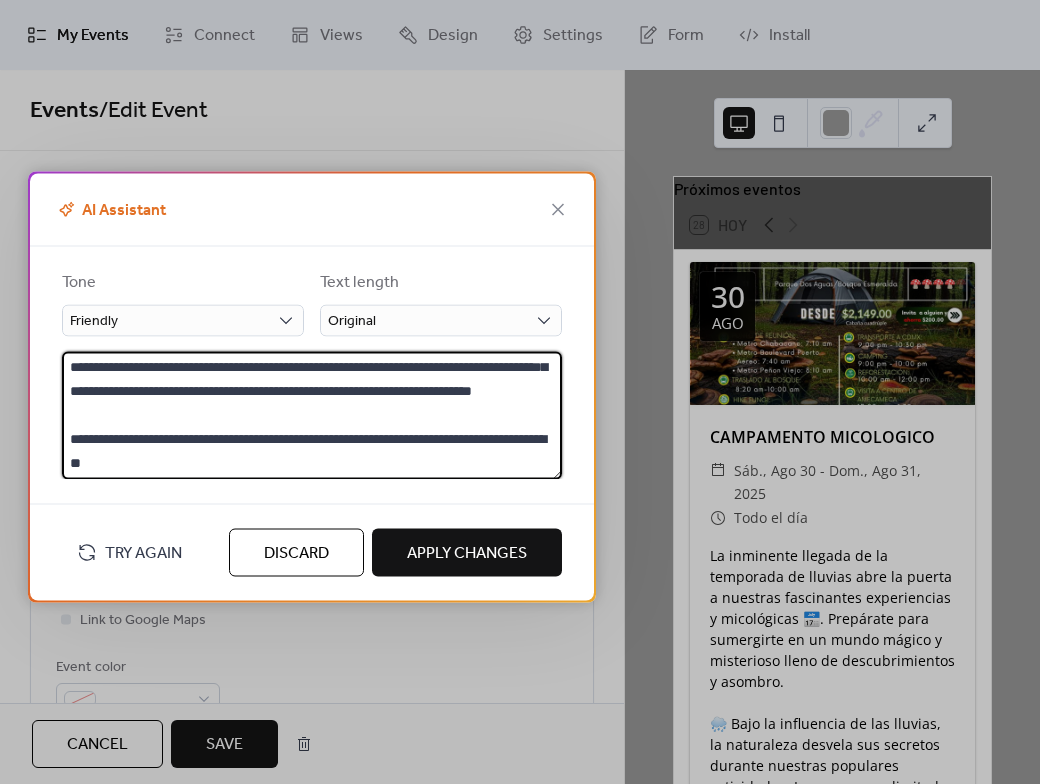 drag, startPoint x: 70, startPoint y: 368, endPoint x: 377, endPoint y: 465, distance: 321.95963 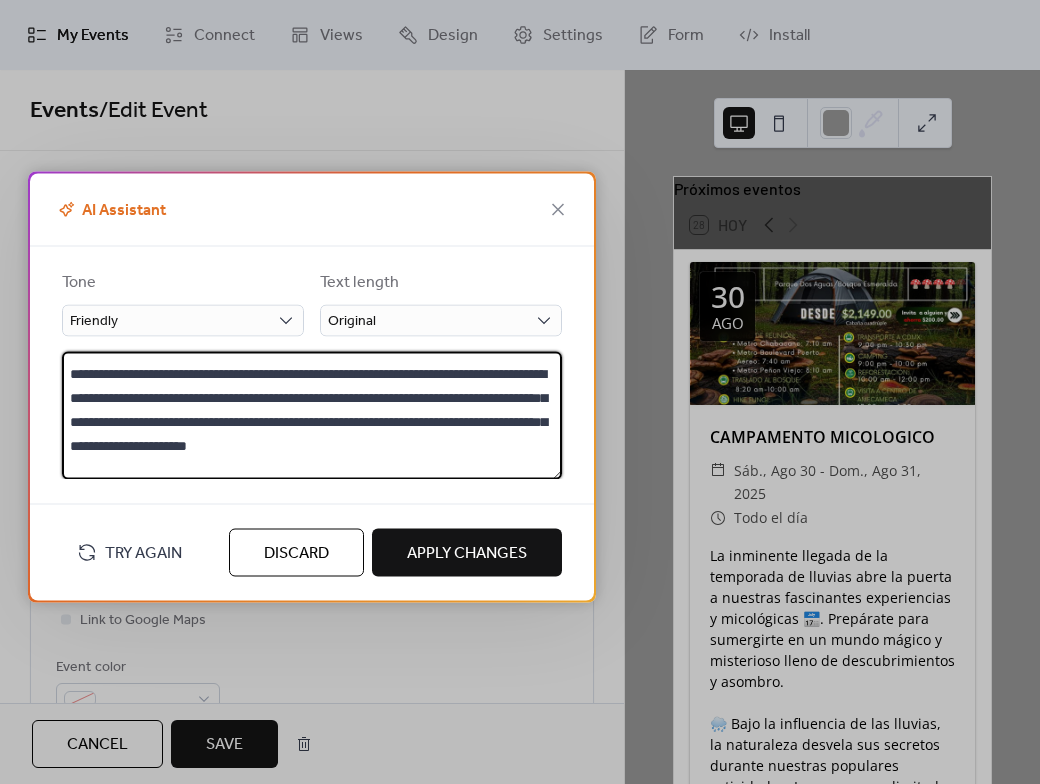 scroll, scrollTop: 0, scrollLeft: 0, axis: both 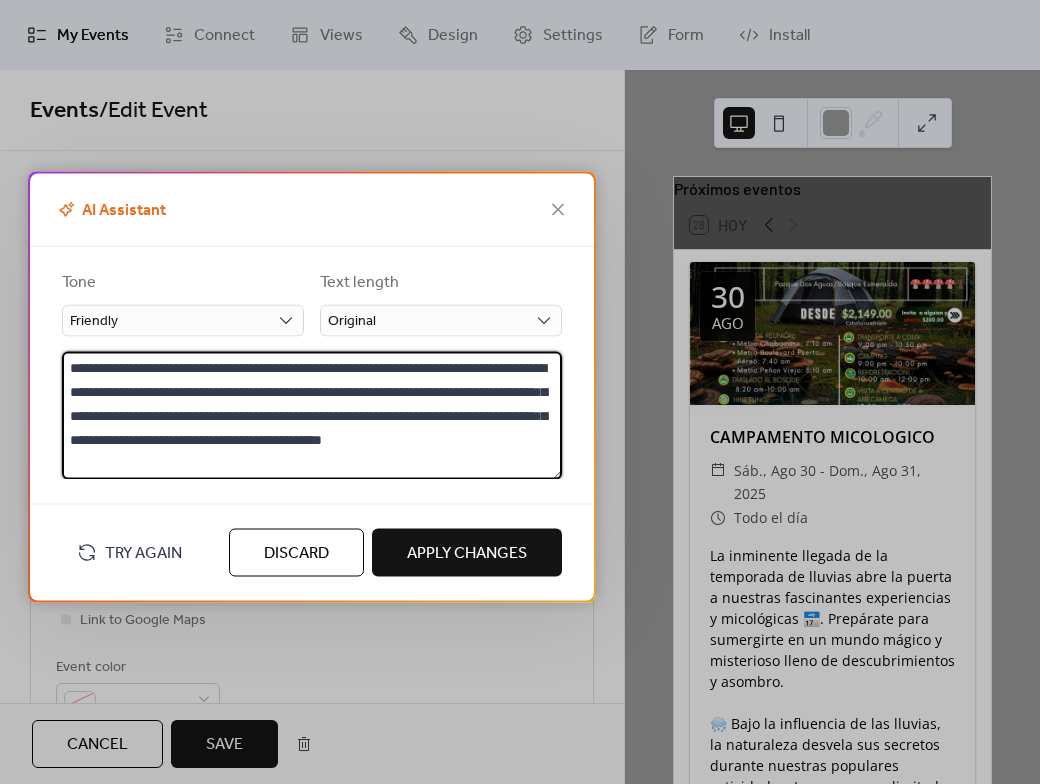 drag, startPoint x: 327, startPoint y: 458, endPoint x: 21, endPoint y: 311, distance: 339.47754 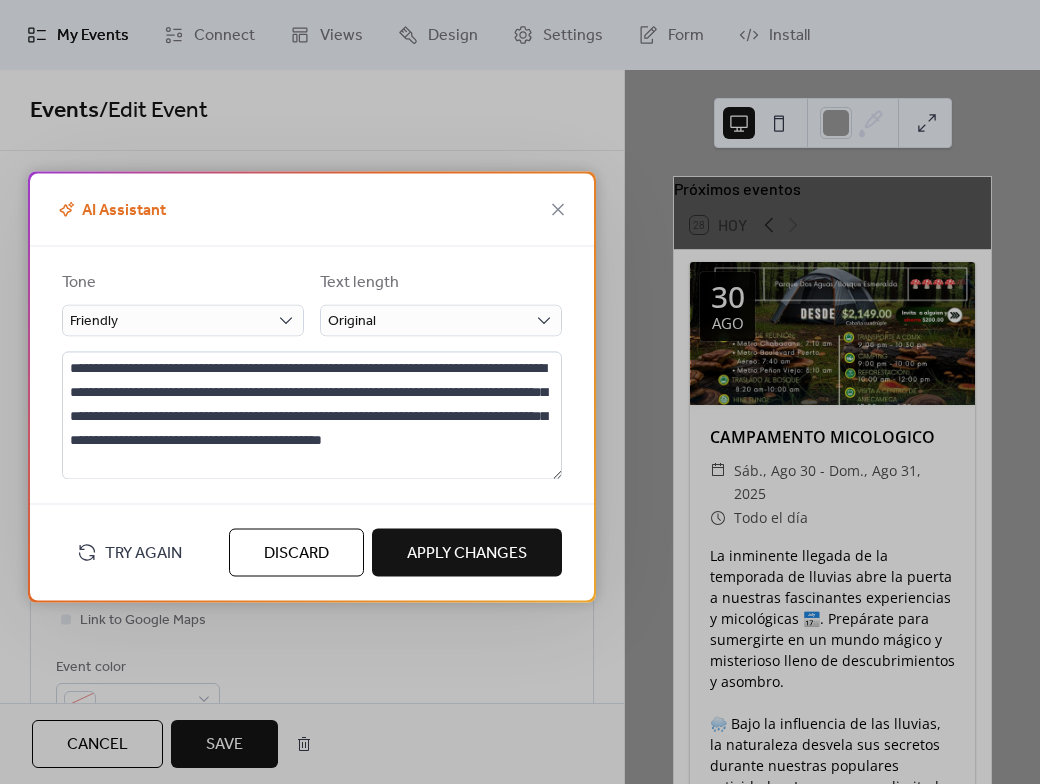 click on "Discard" at bounding box center [296, 553] 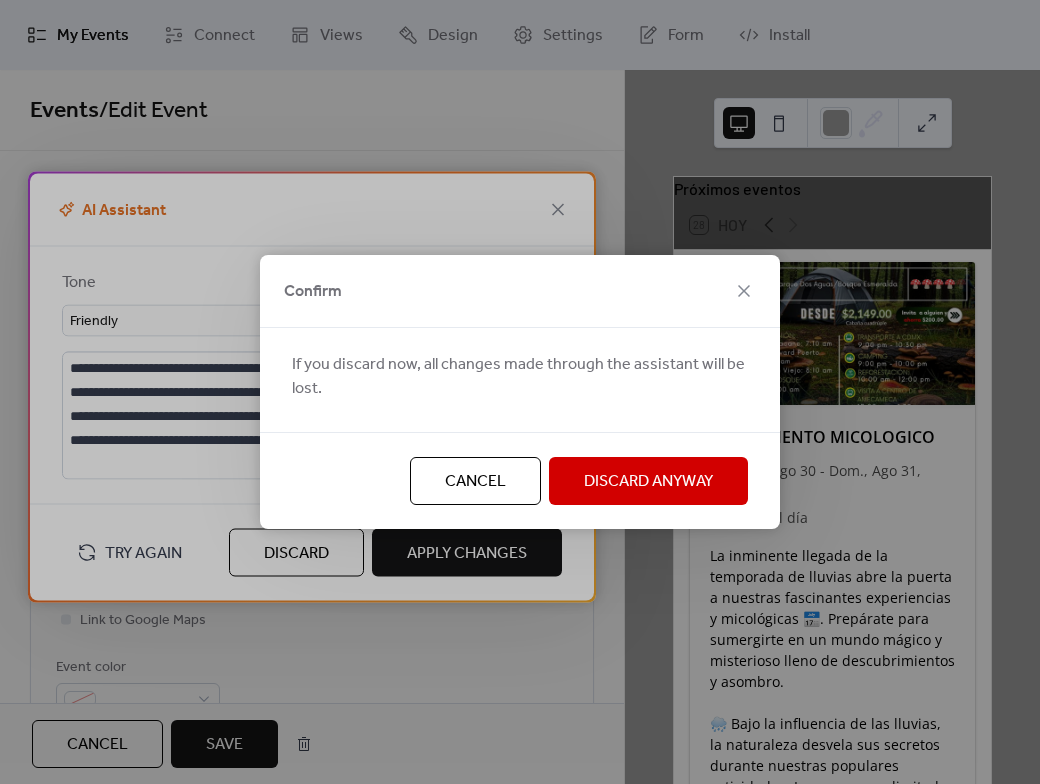 click on "Discard Anyway" at bounding box center [648, 482] 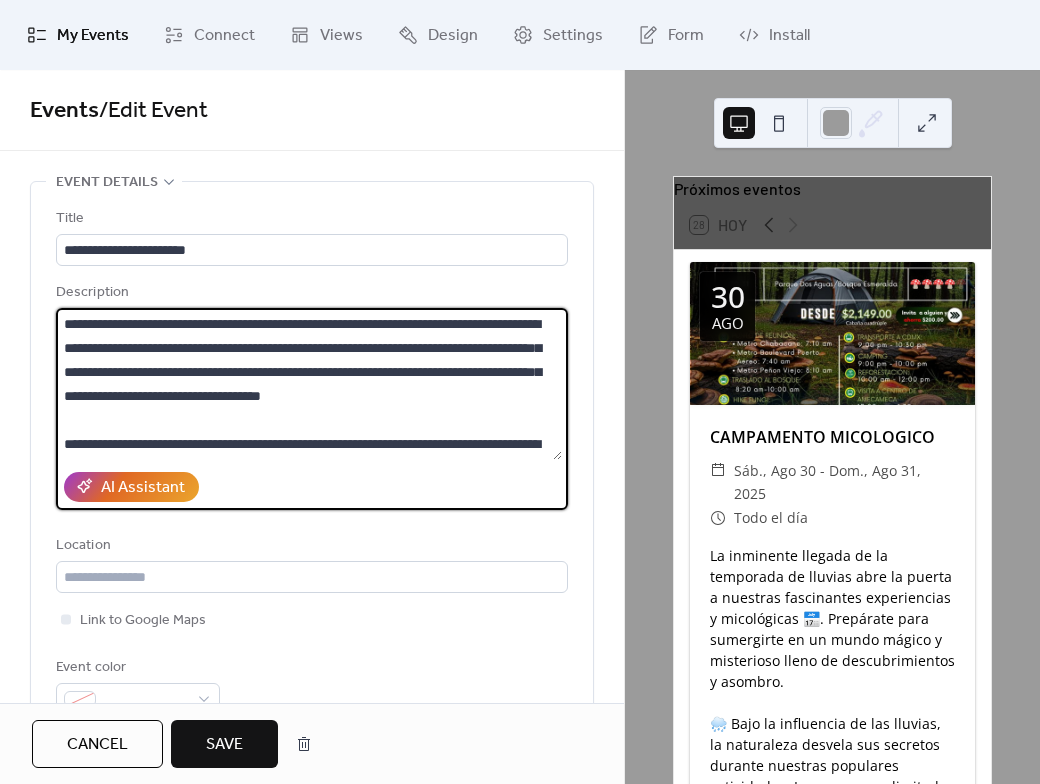 click at bounding box center (309, 384) 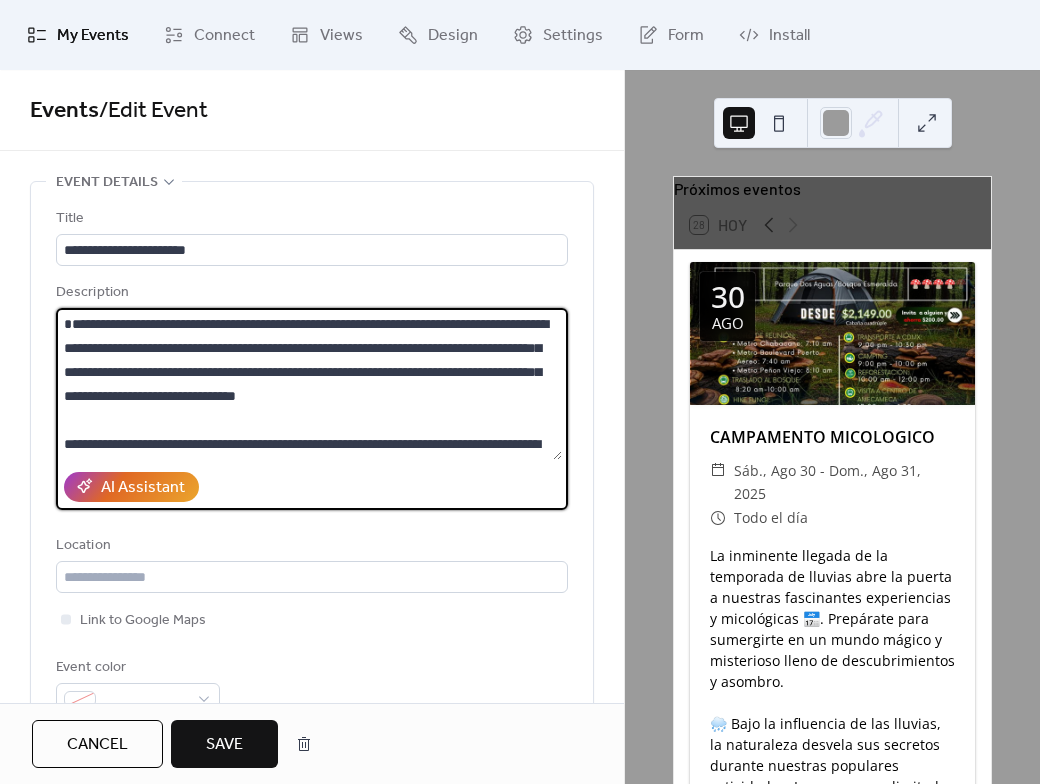 drag, startPoint x: 151, startPoint y: 441, endPoint x: 77, endPoint y: 232, distance: 221.71378 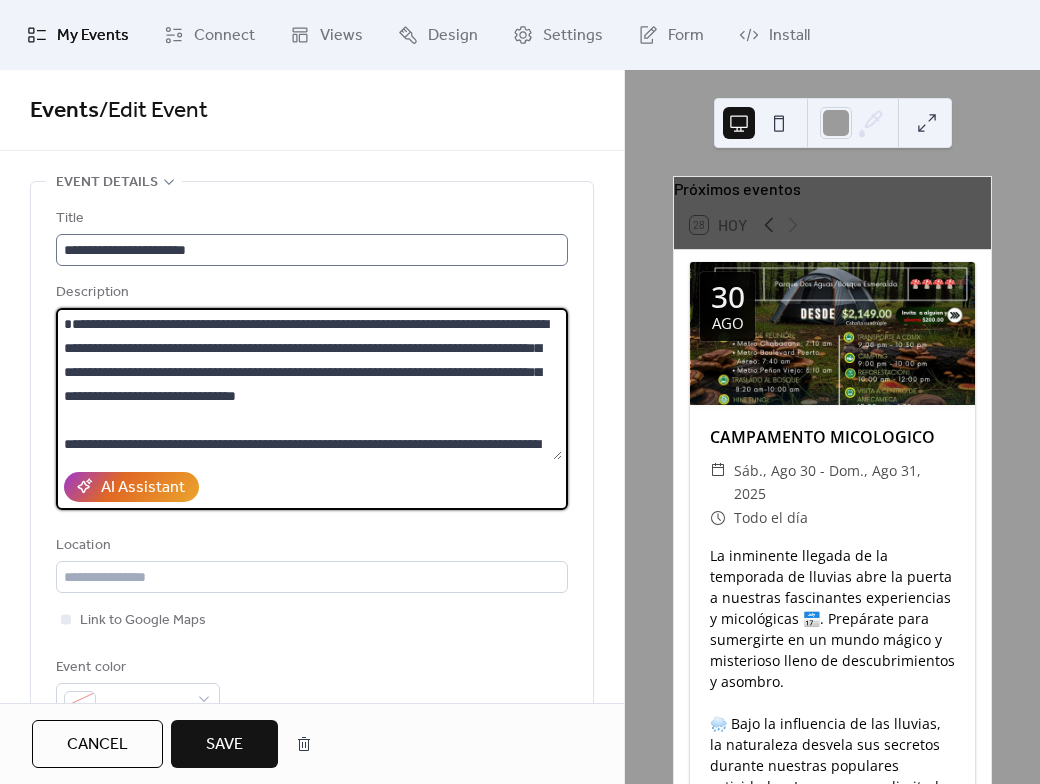 type on "**********" 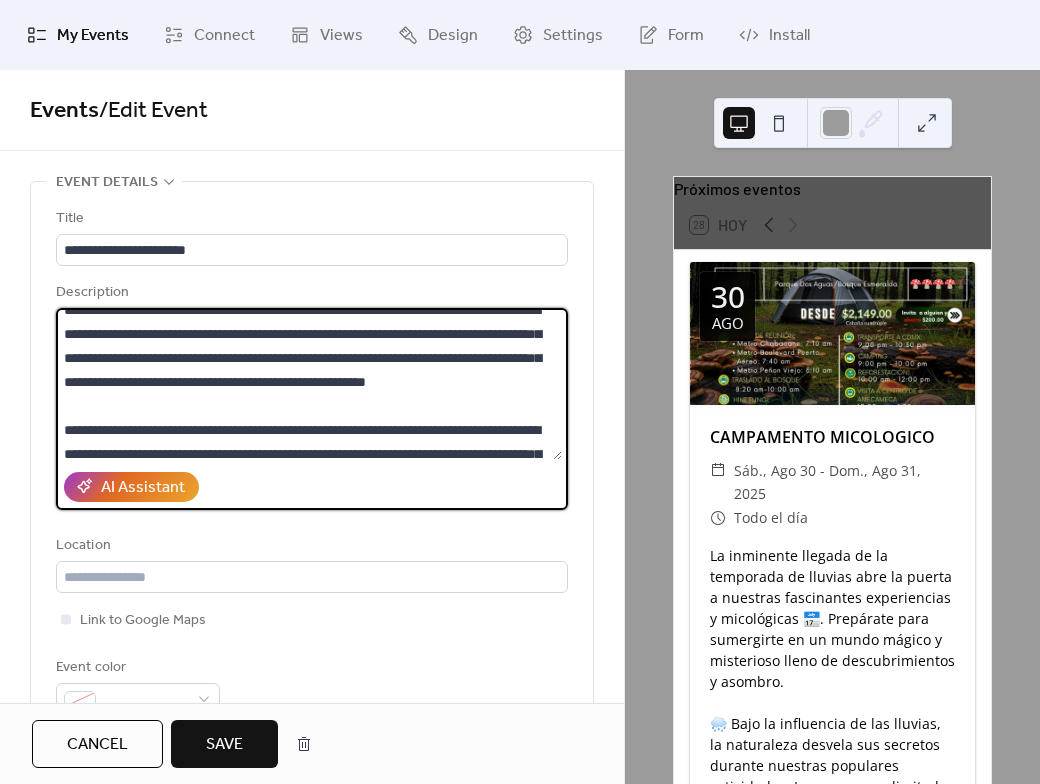 scroll, scrollTop: 480, scrollLeft: 0, axis: vertical 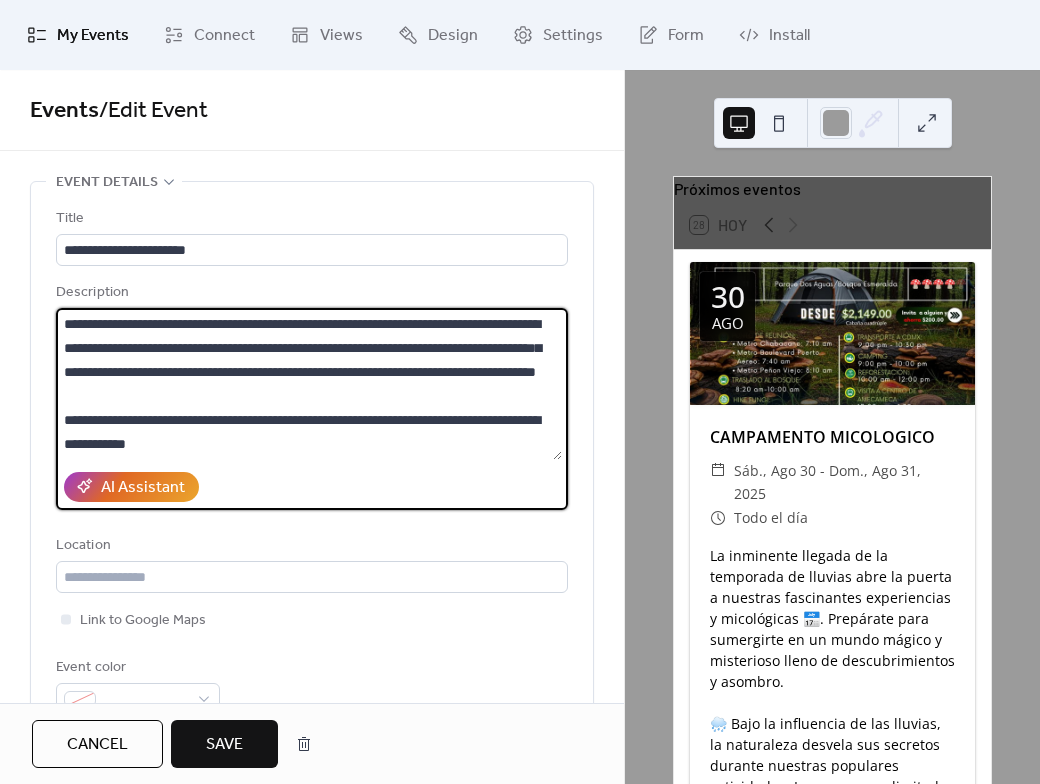 drag, startPoint x: 69, startPoint y: 357, endPoint x: 507, endPoint y: 513, distance: 464.9516 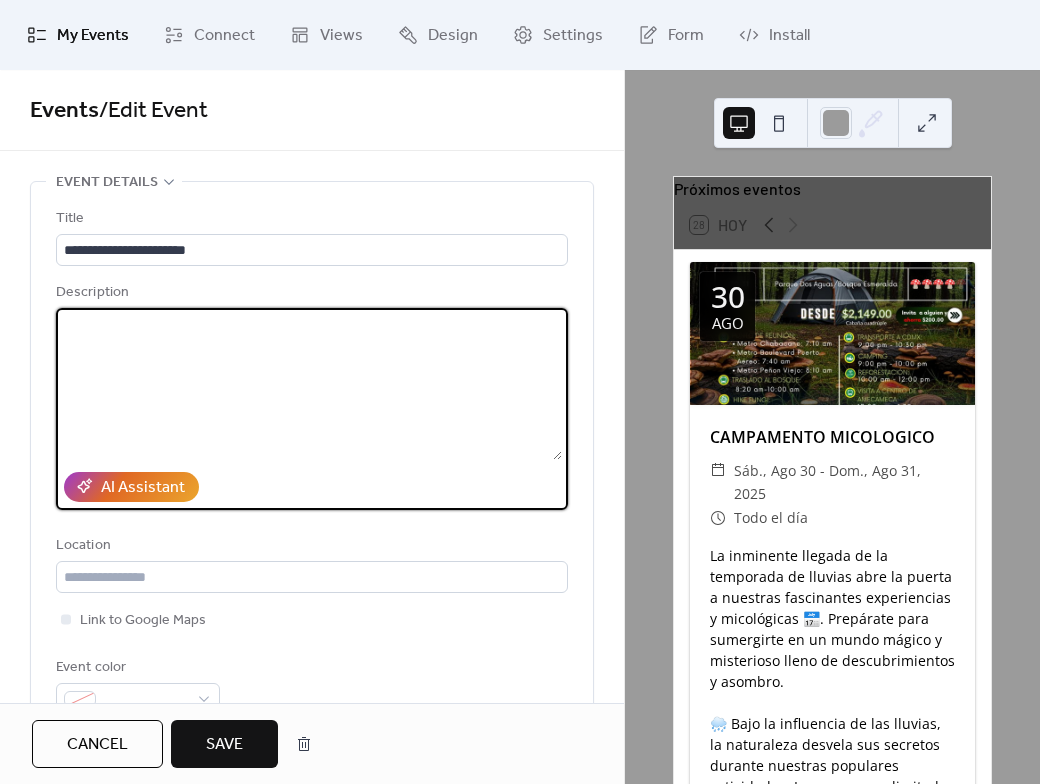scroll, scrollTop: 0, scrollLeft: 0, axis: both 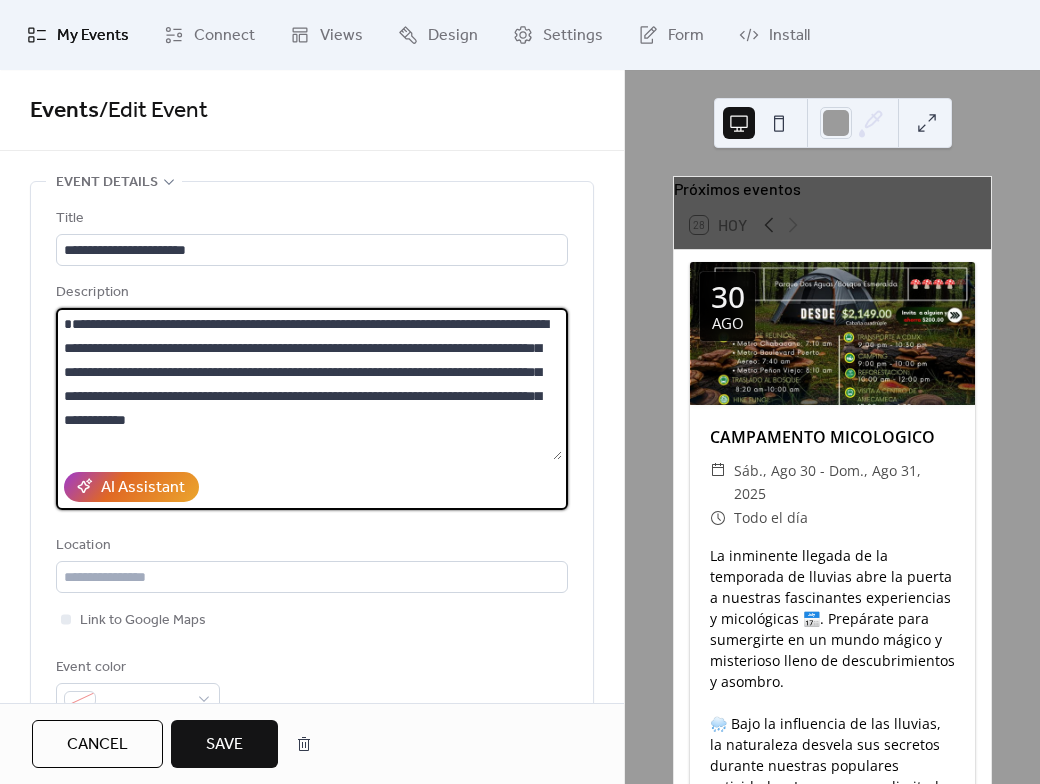 click on "**********" at bounding box center (309, 384) 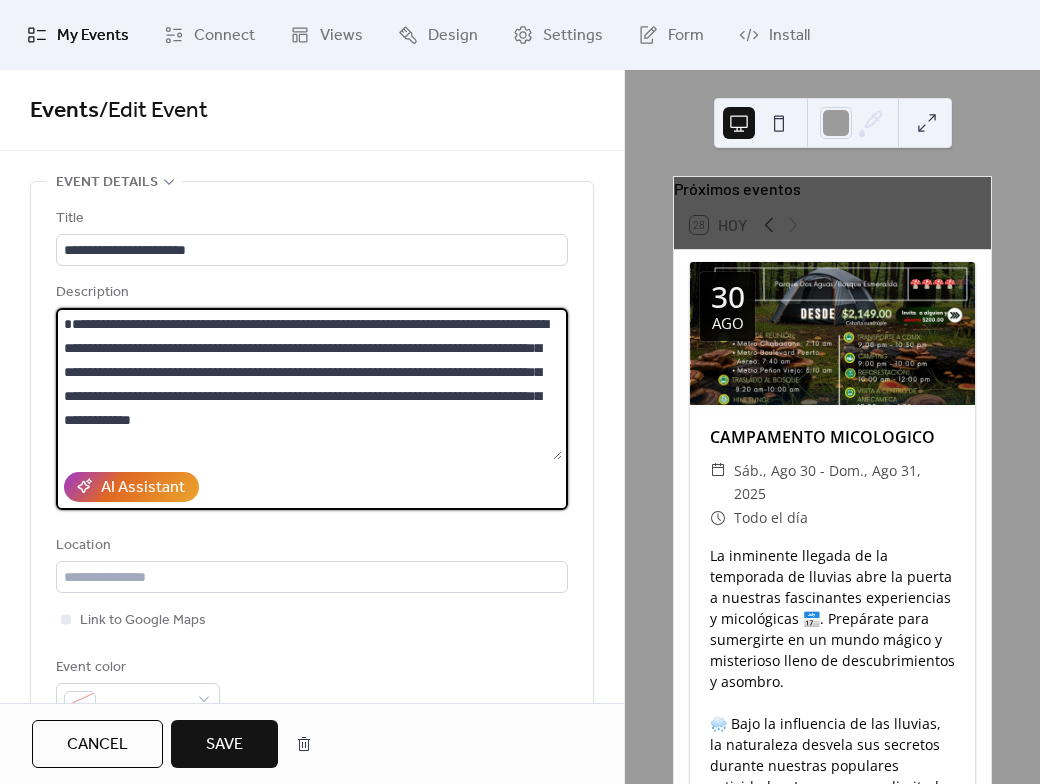 scroll, scrollTop: 21, scrollLeft: 0, axis: vertical 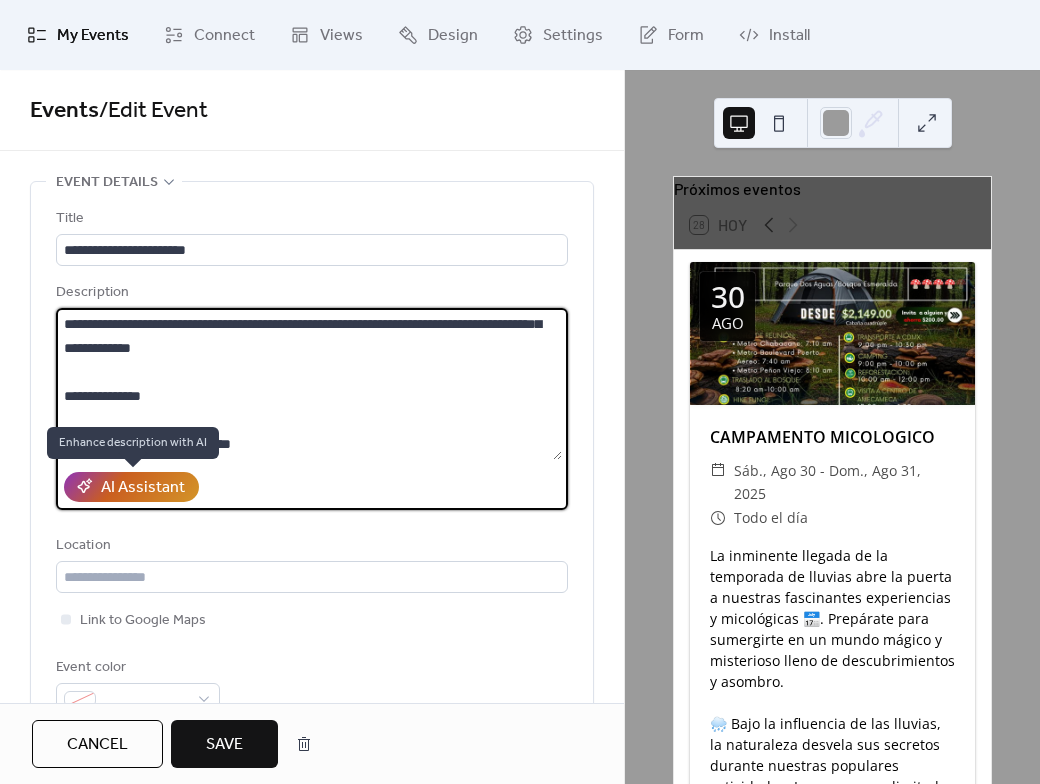 type on "**********" 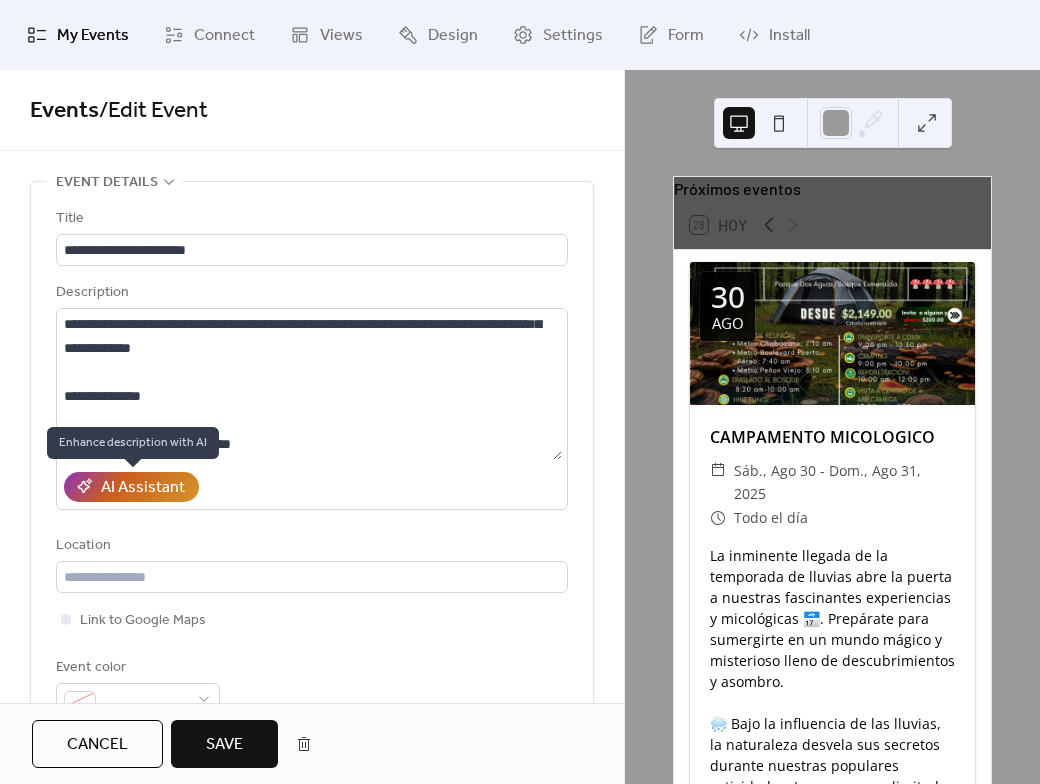 click on "AI Assistant" at bounding box center [143, 488] 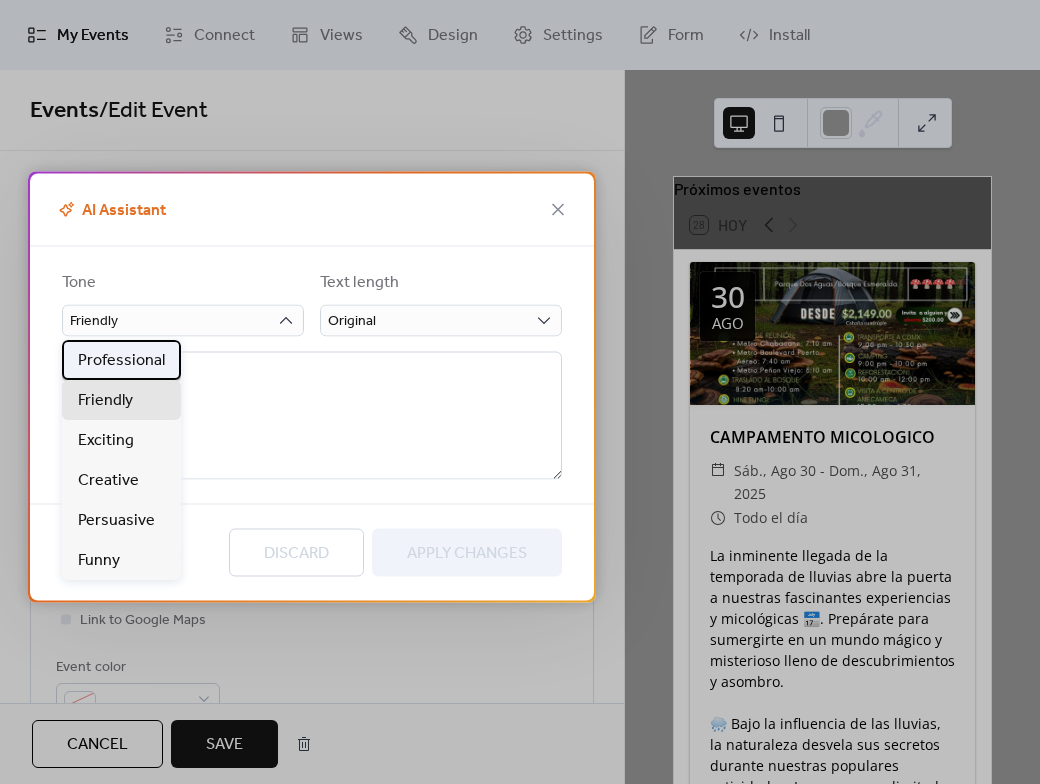 click on "Professional" at bounding box center [121, 361] 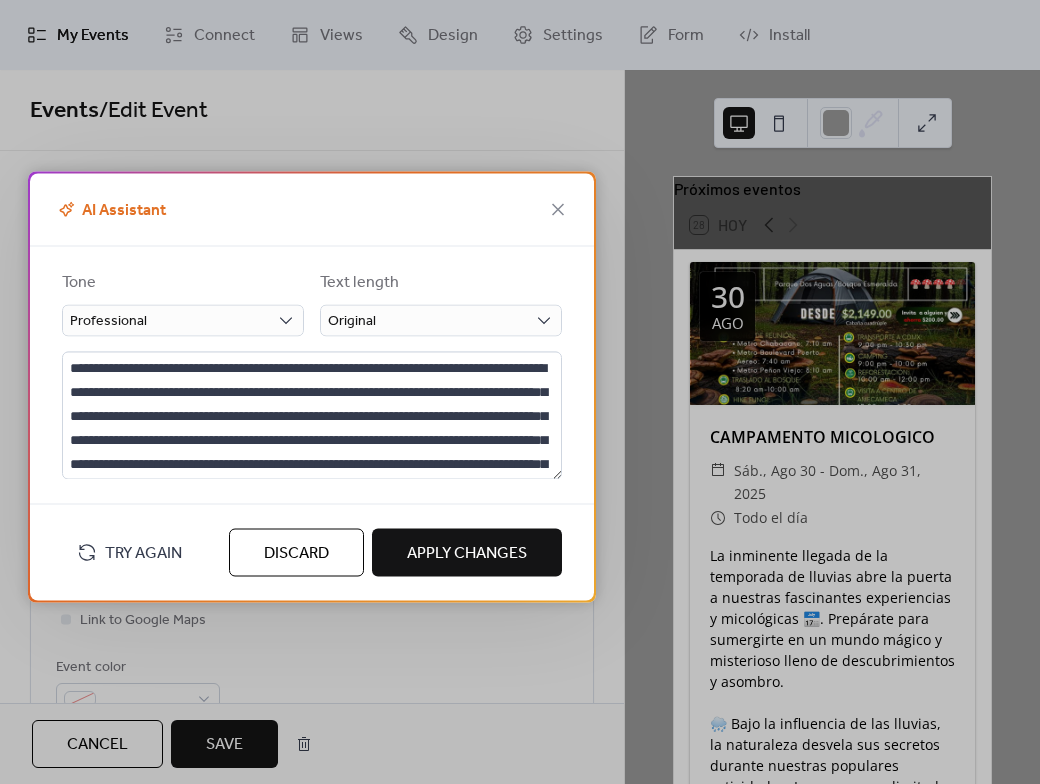 type on "**********" 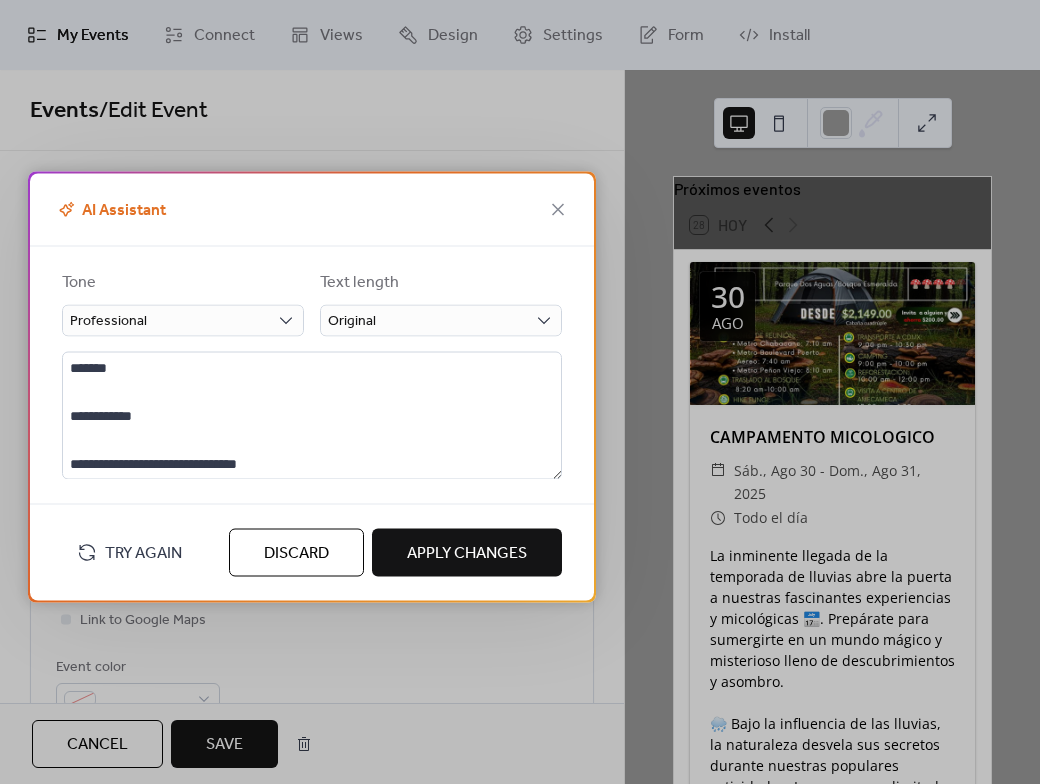 scroll, scrollTop: 336, scrollLeft: 0, axis: vertical 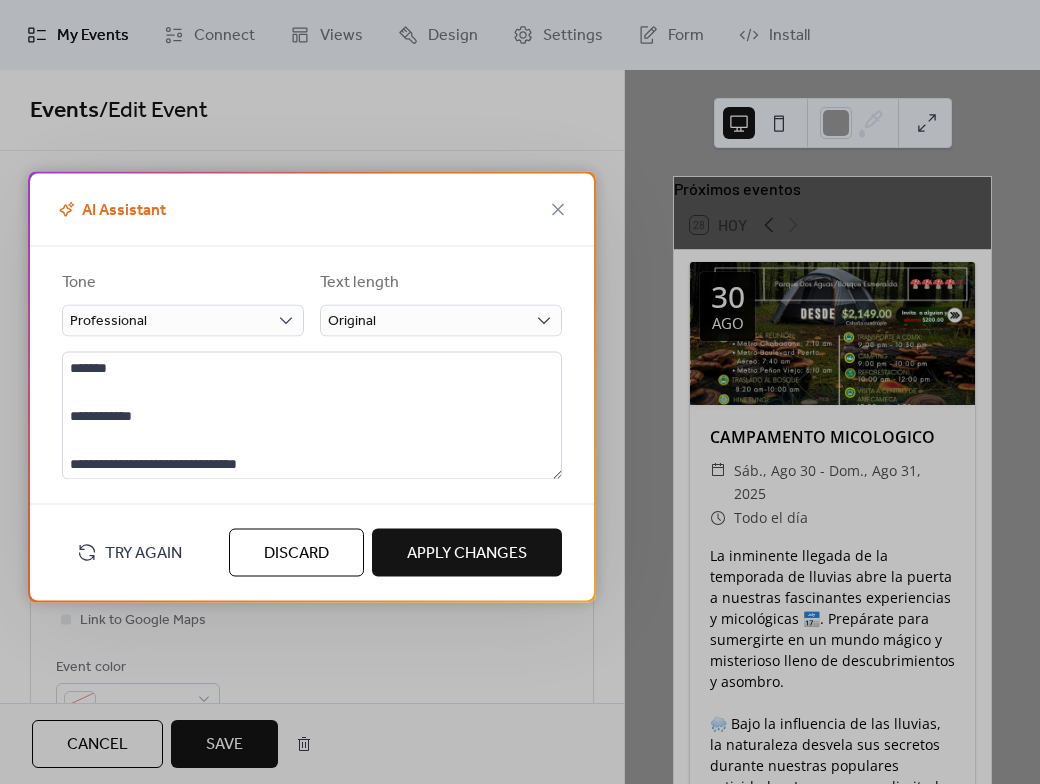 type on "**********" 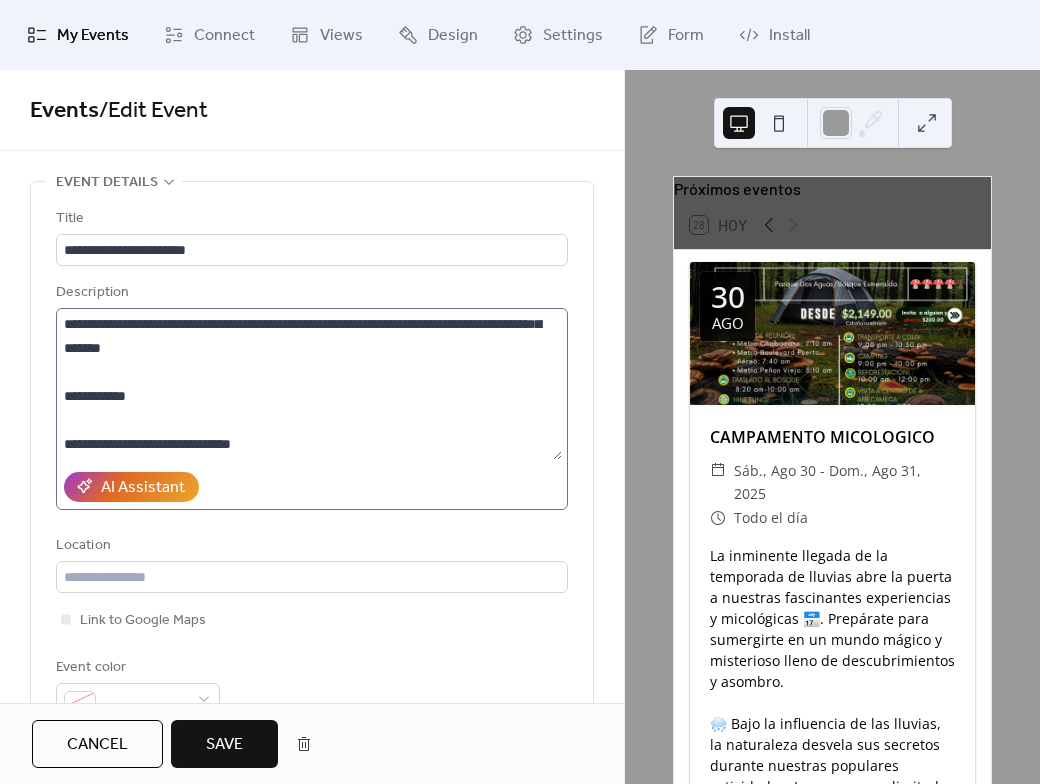 scroll, scrollTop: 312, scrollLeft: 0, axis: vertical 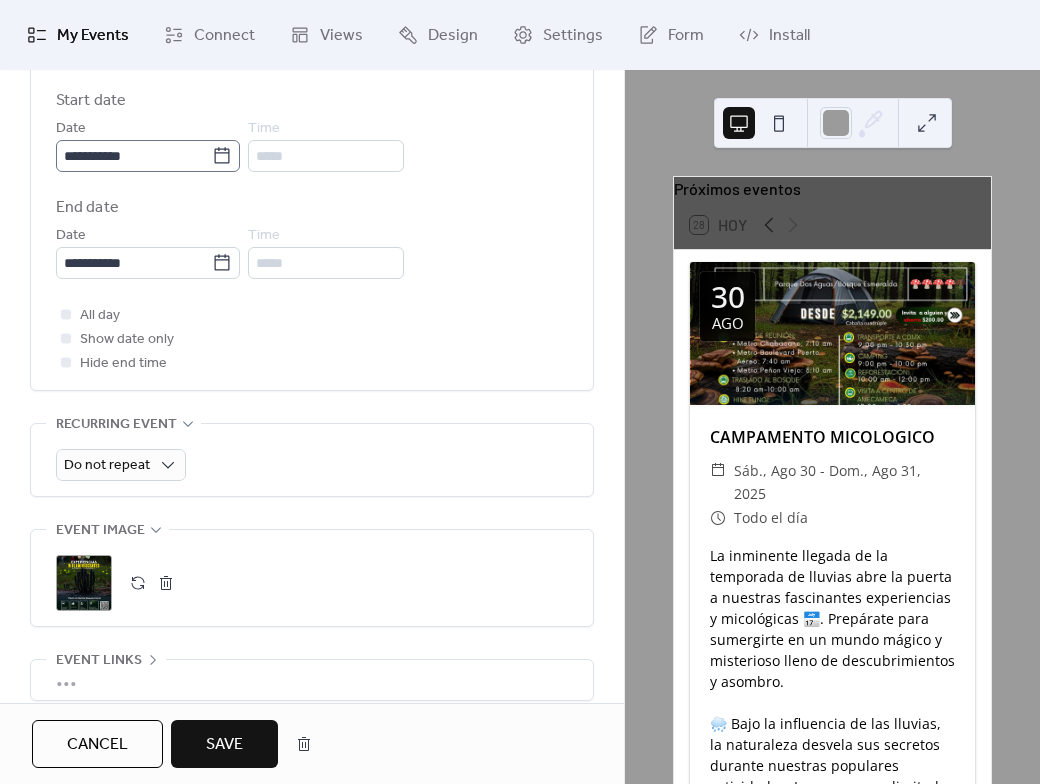 click 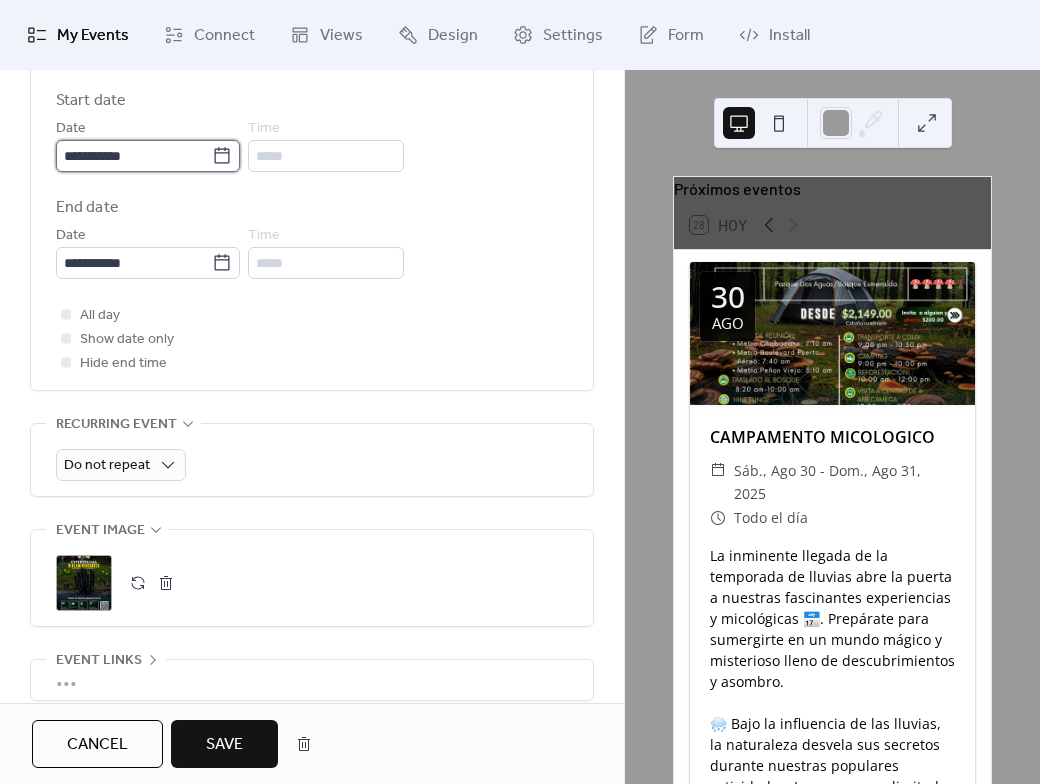 click on "**********" at bounding box center (134, 156) 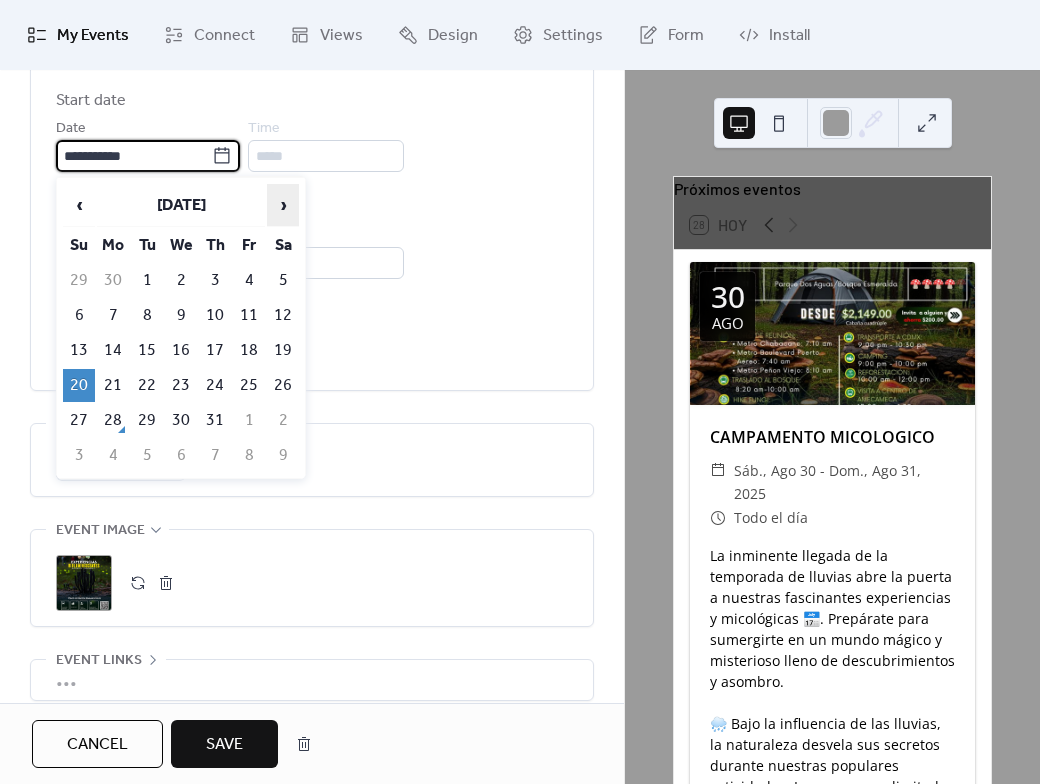 click on "›" at bounding box center (283, 205) 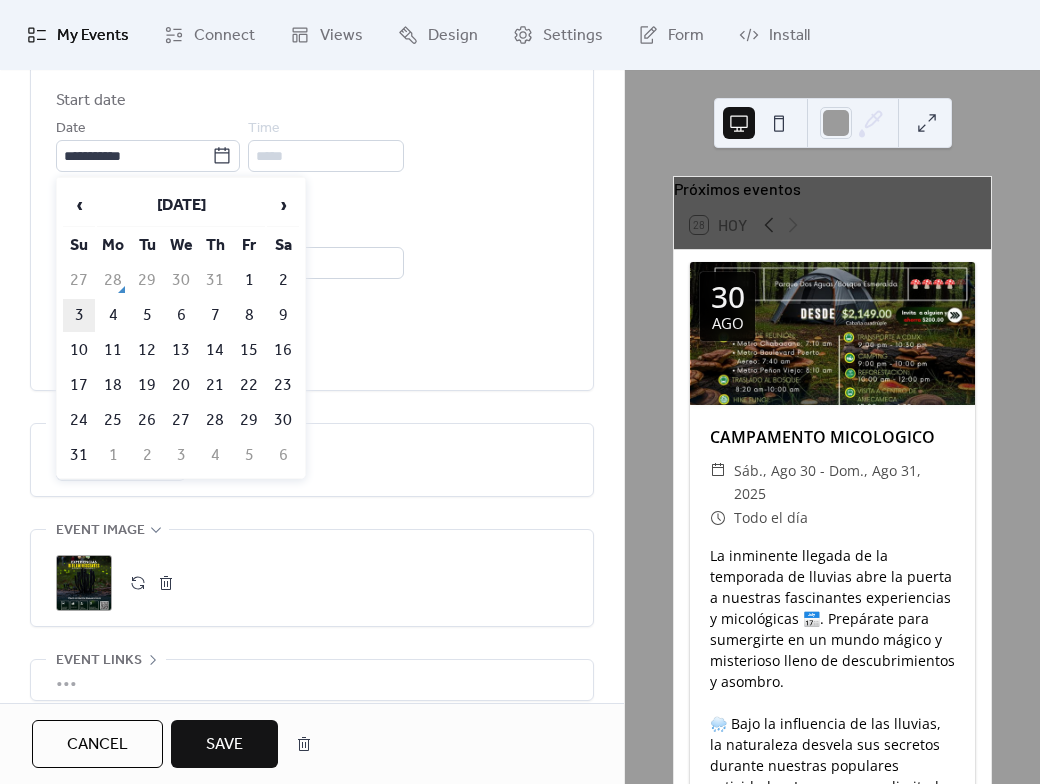 click on "3" at bounding box center (79, 315) 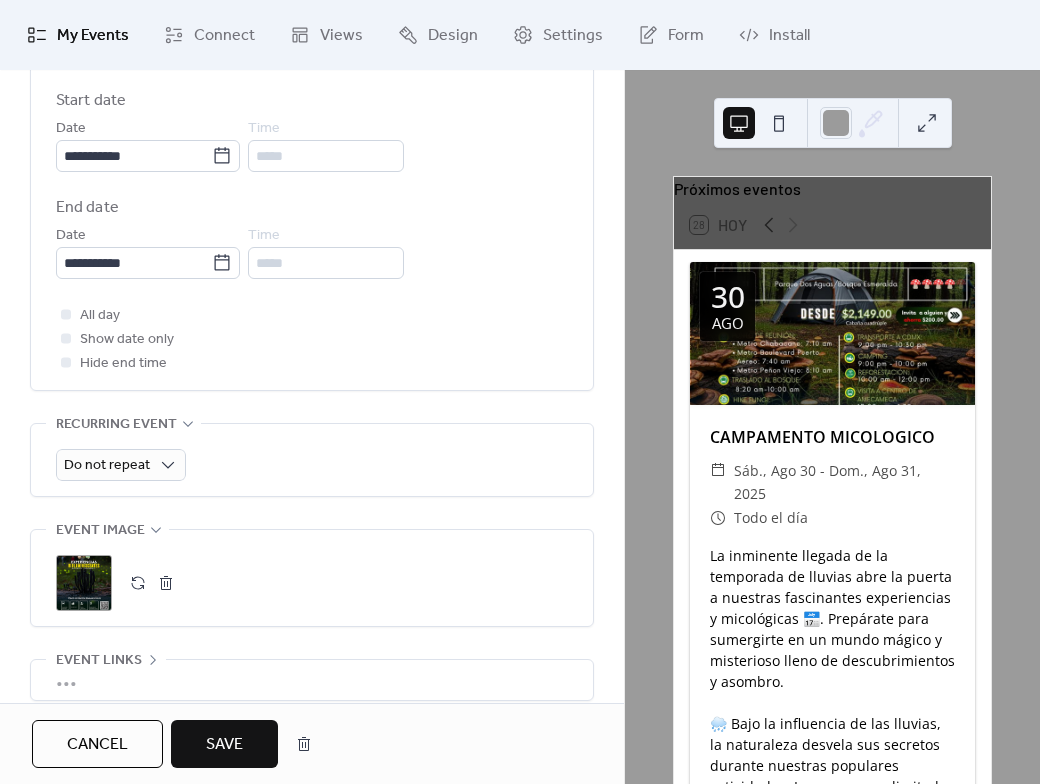 click on ";" at bounding box center (84, 583) 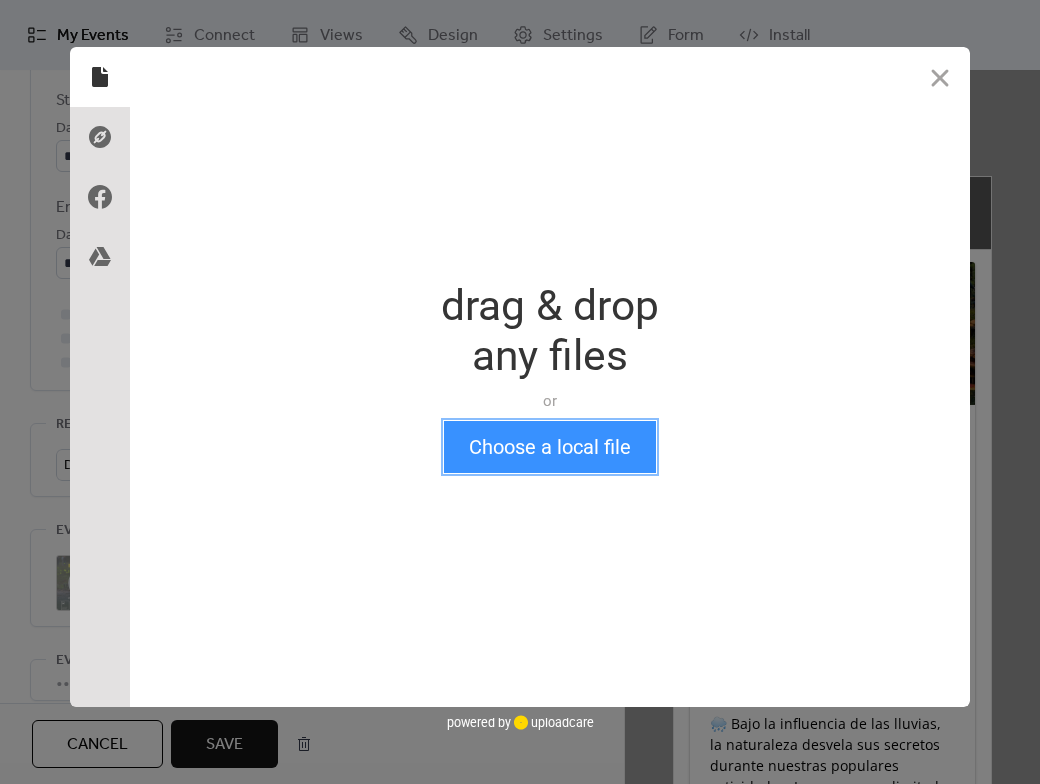 click on "Choose a local file" at bounding box center [550, 447] 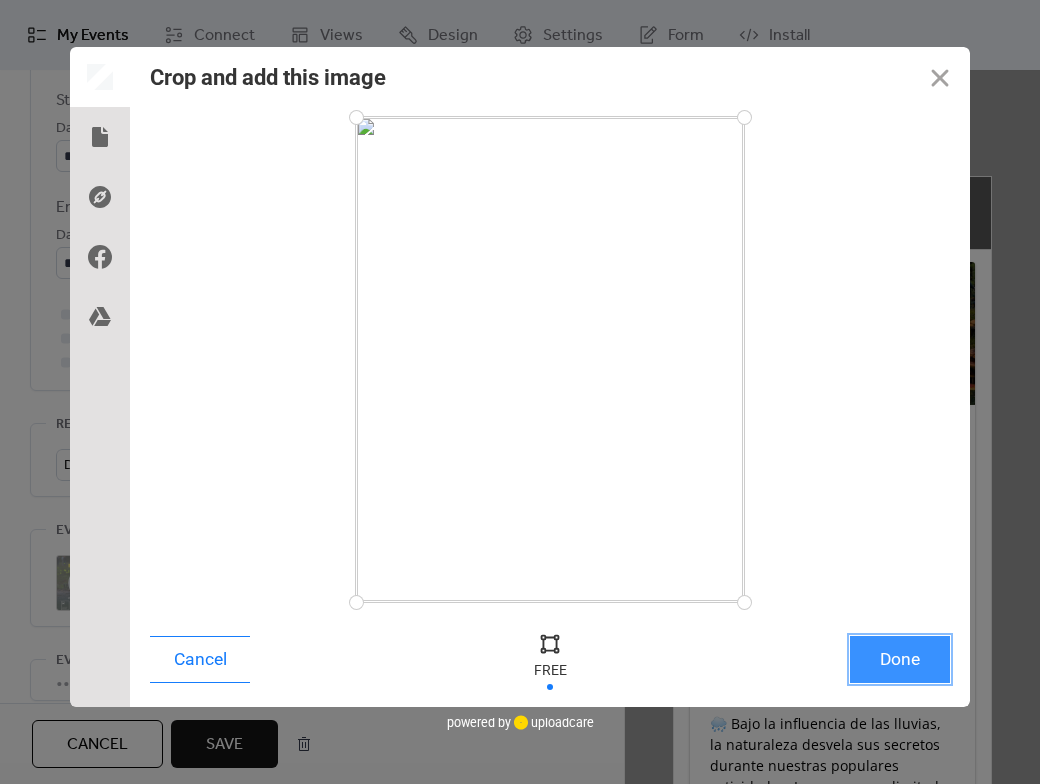 click on "Done" at bounding box center [900, 659] 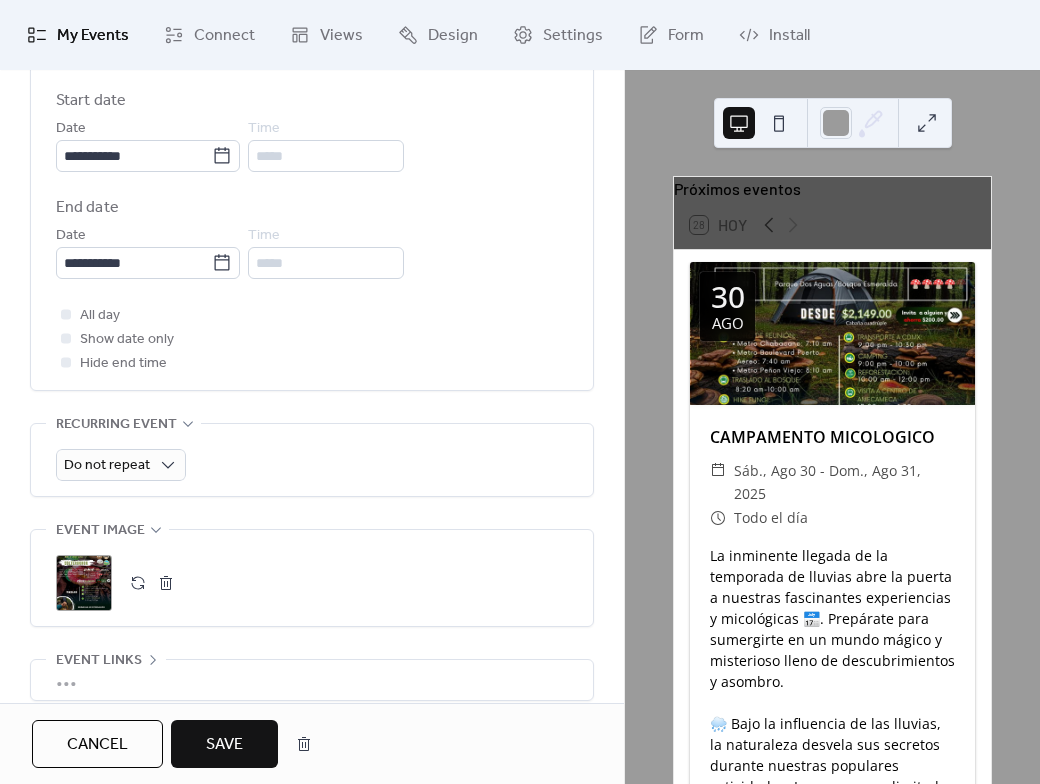 click on "Save" at bounding box center (224, 744) 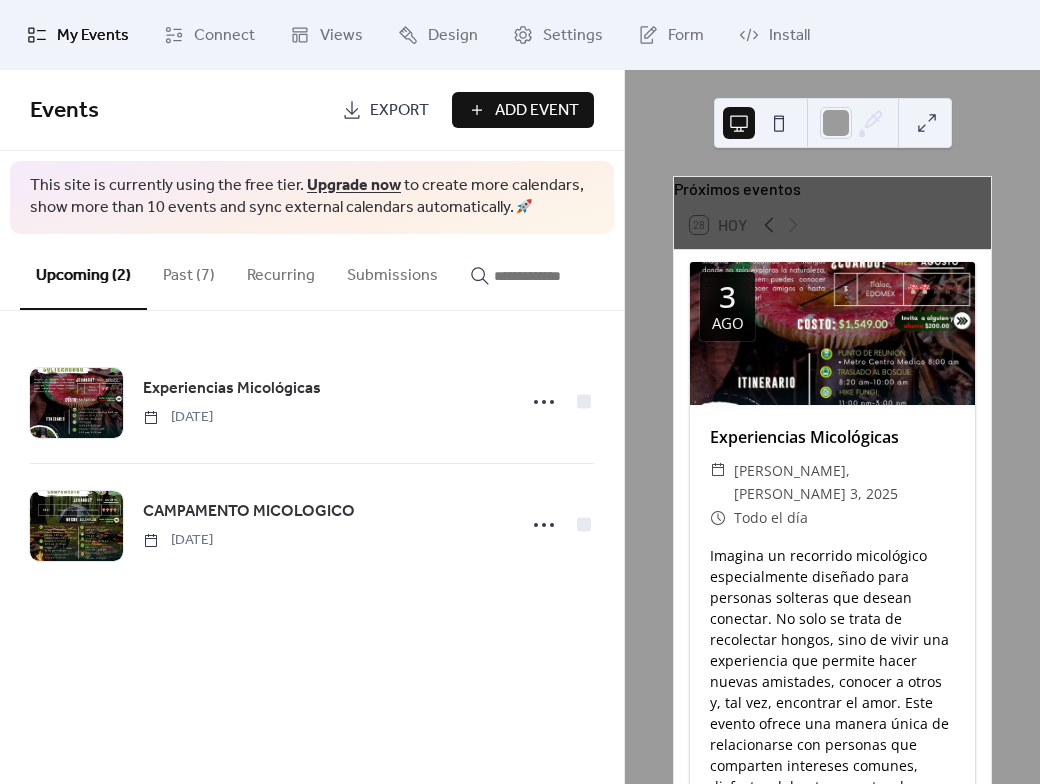 click on "Past (7)" at bounding box center (189, 271) 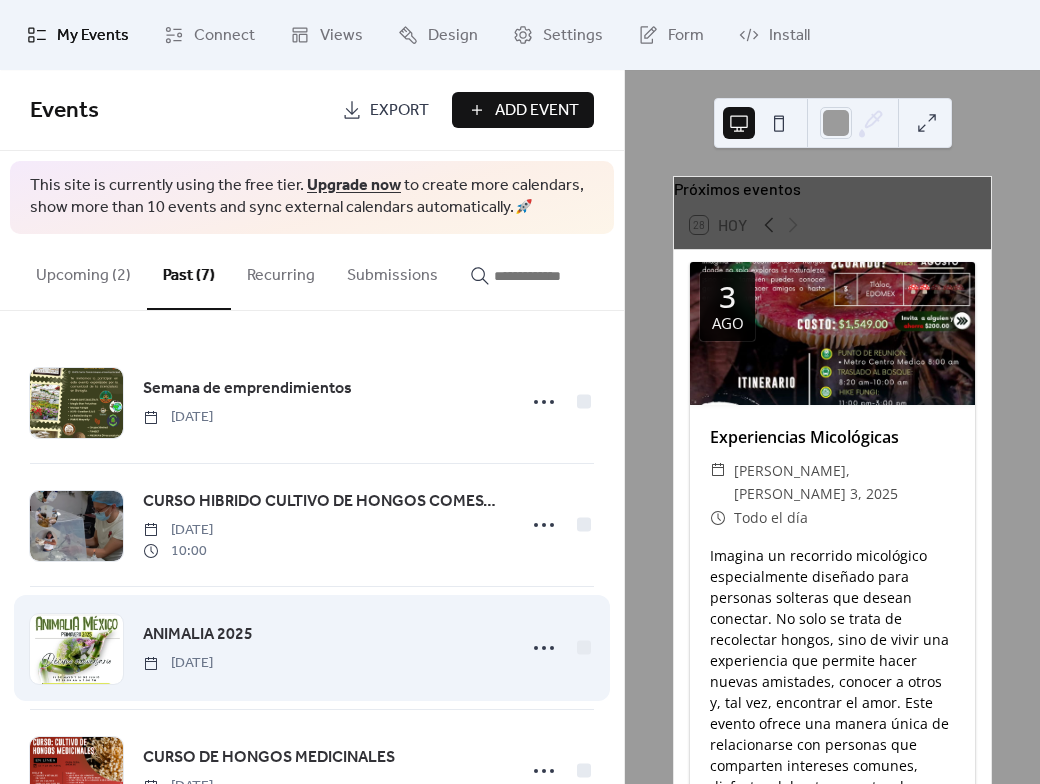 click on "ANIMALIA 2025 [DATE]" at bounding box center (323, 647) 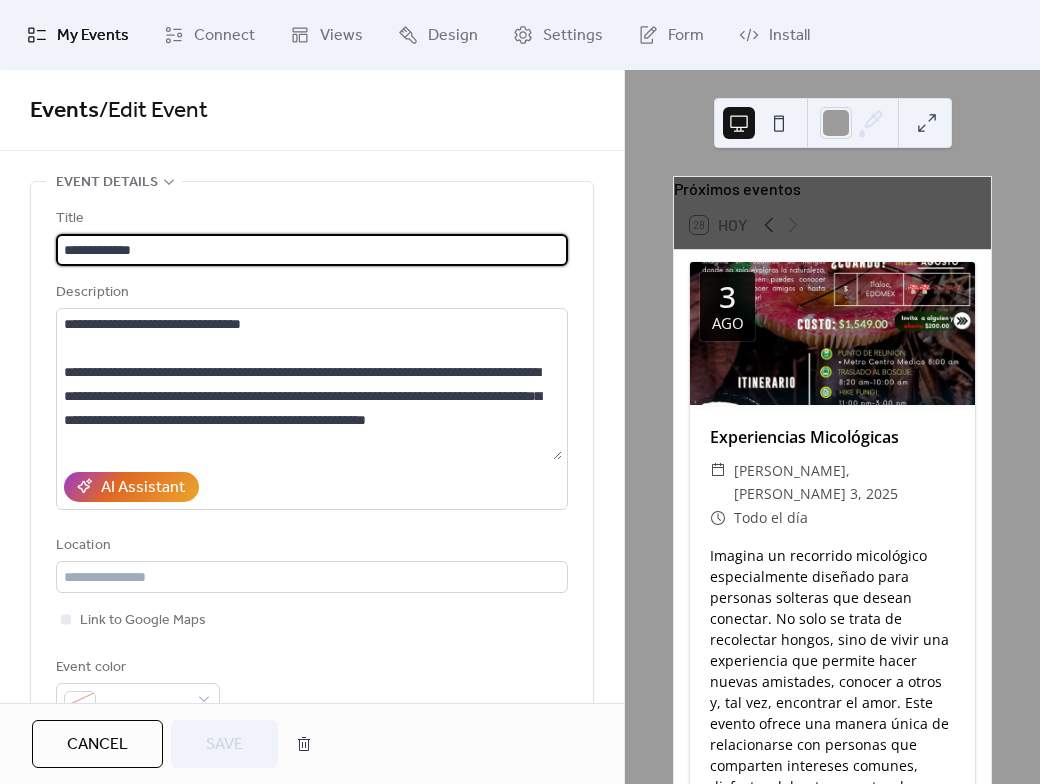 click on "**********" at bounding box center [312, 250] 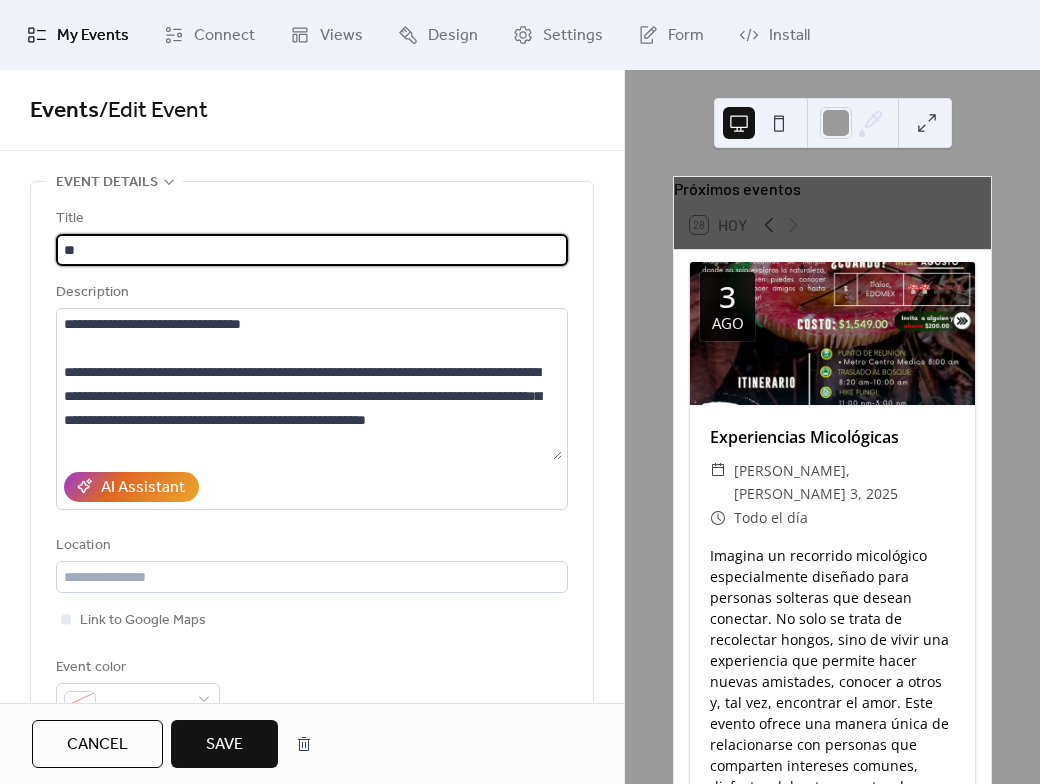 type on "*" 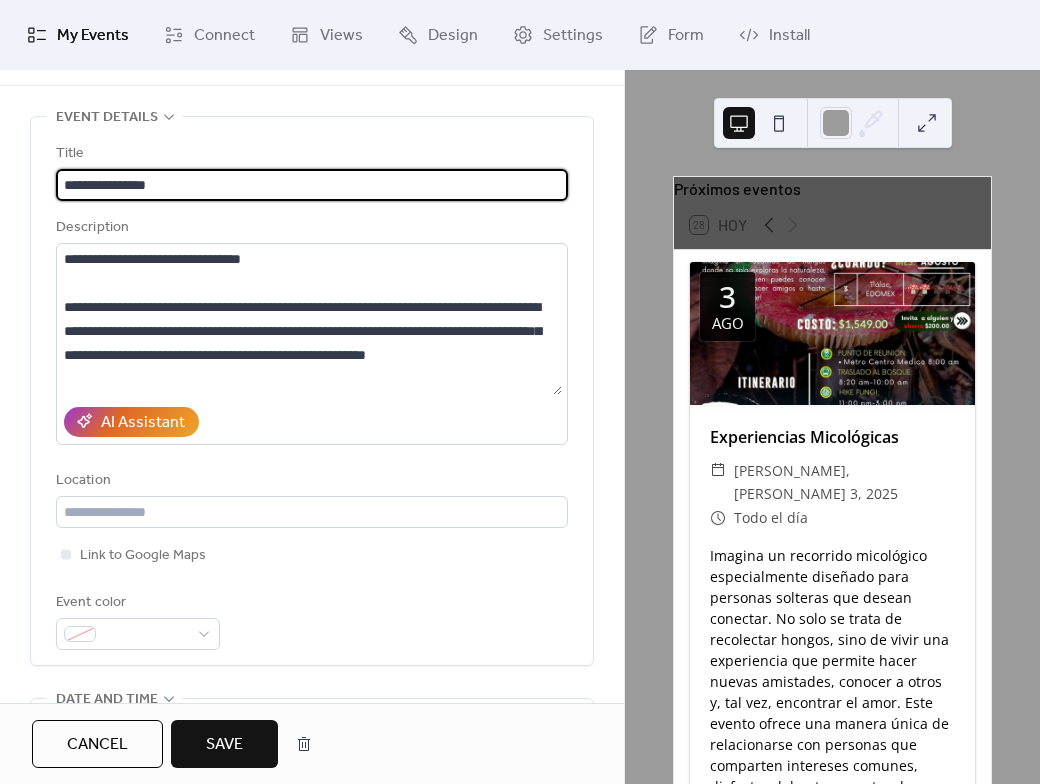 scroll, scrollTop: 100, scrollLeft: 0, axis: vertical 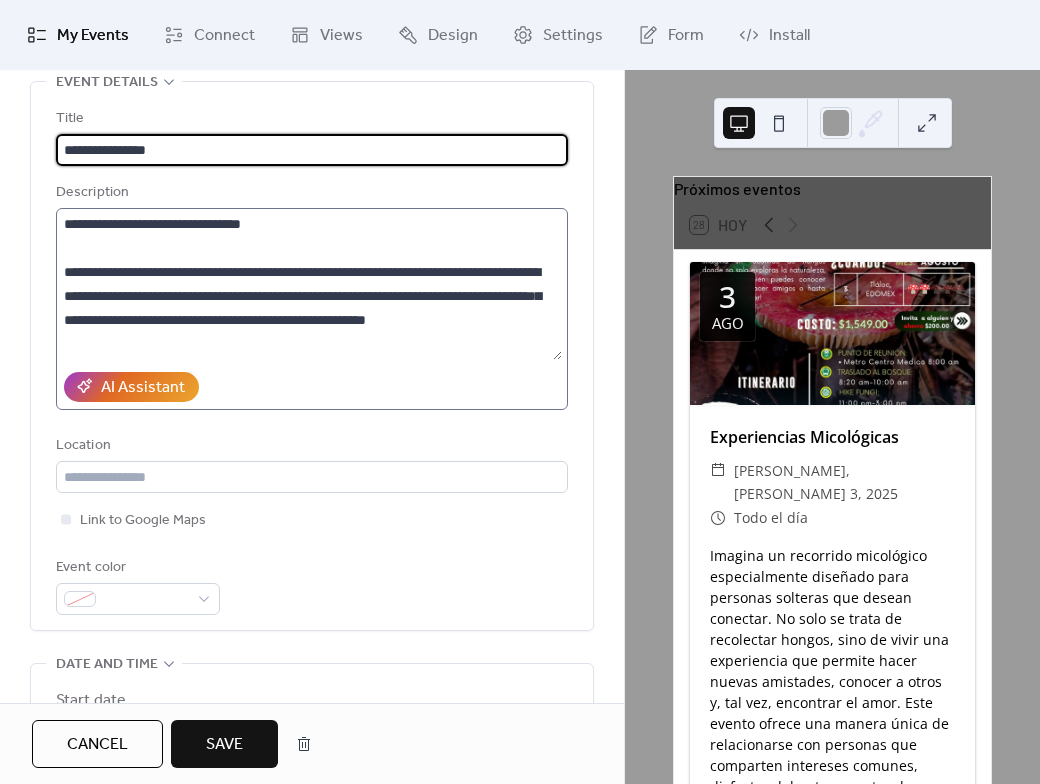 type on "**********" 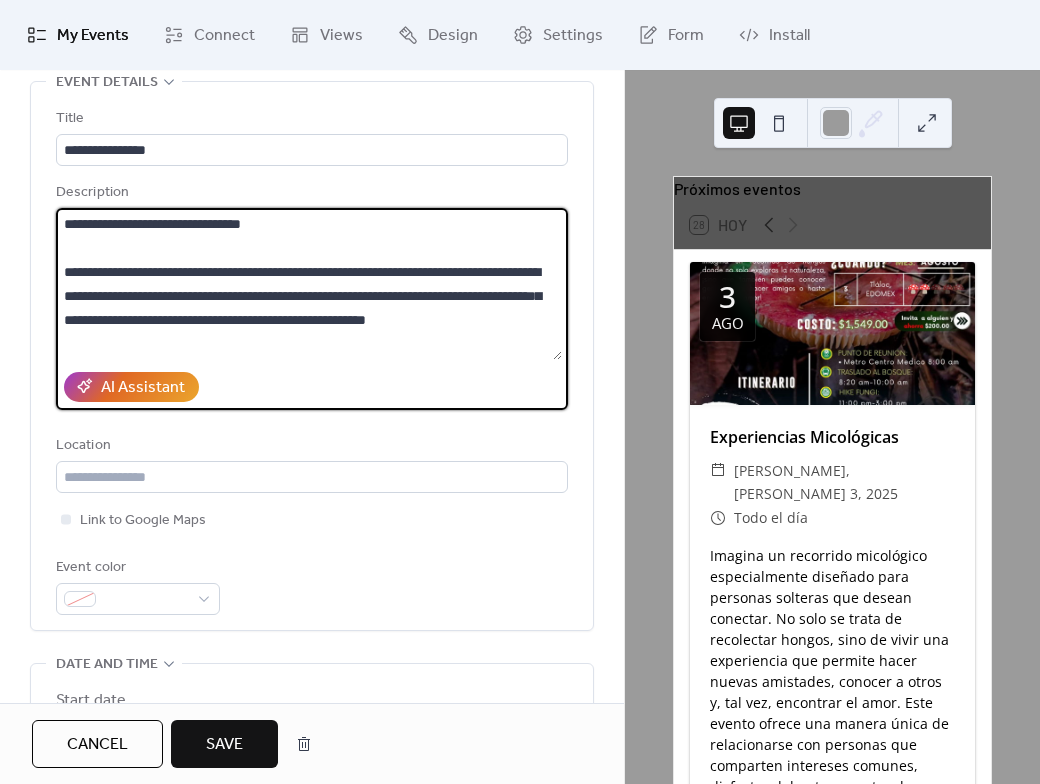 drag, startPoint x: 174, startPoint y: 348, endPoint x: 63, endPoint y: 85, distance: 285.46454 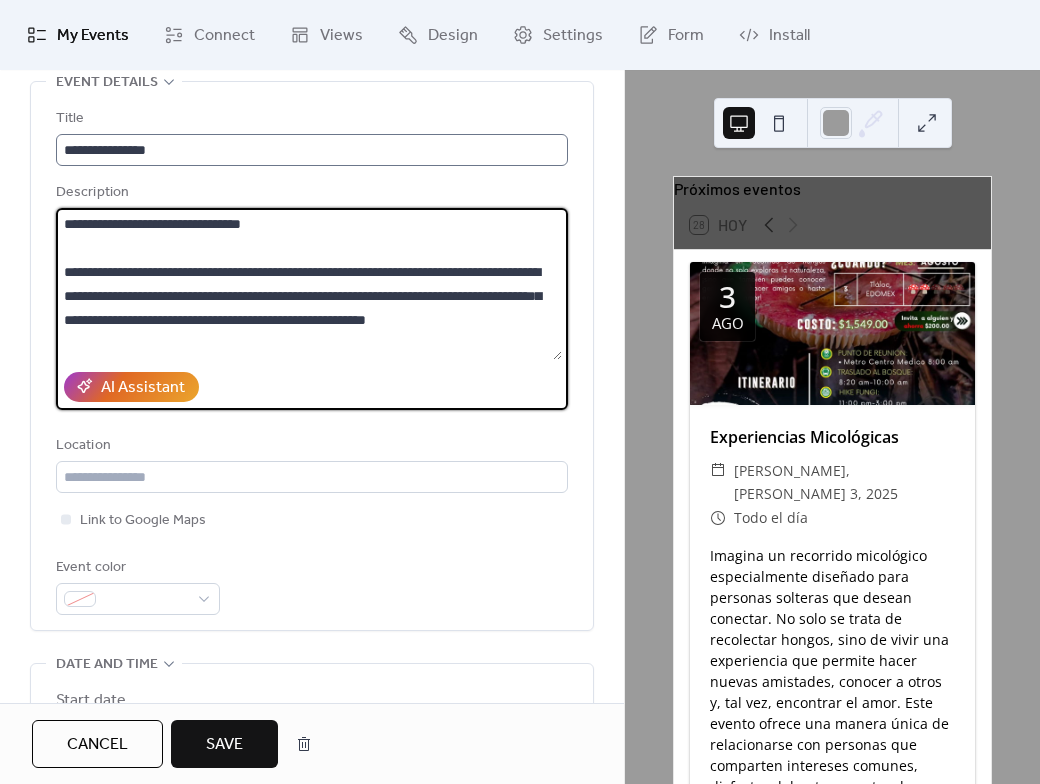 type on "**********" 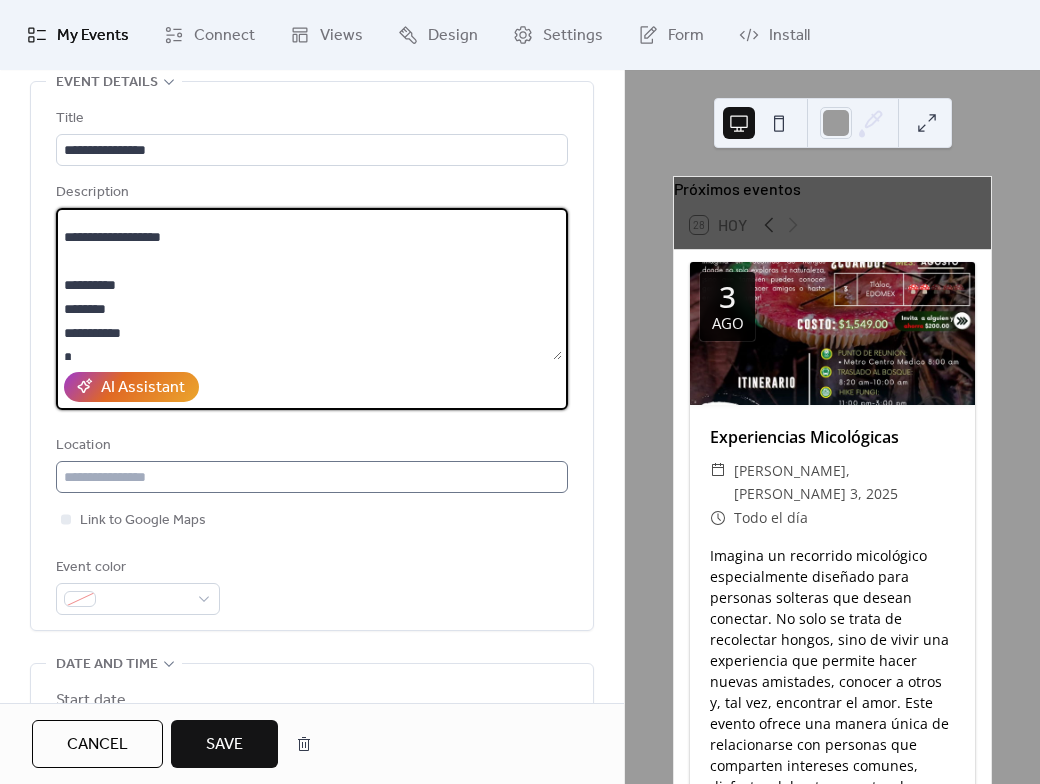 scroll, scrollTop: 600, scrollLeft: 0, axis: vertical 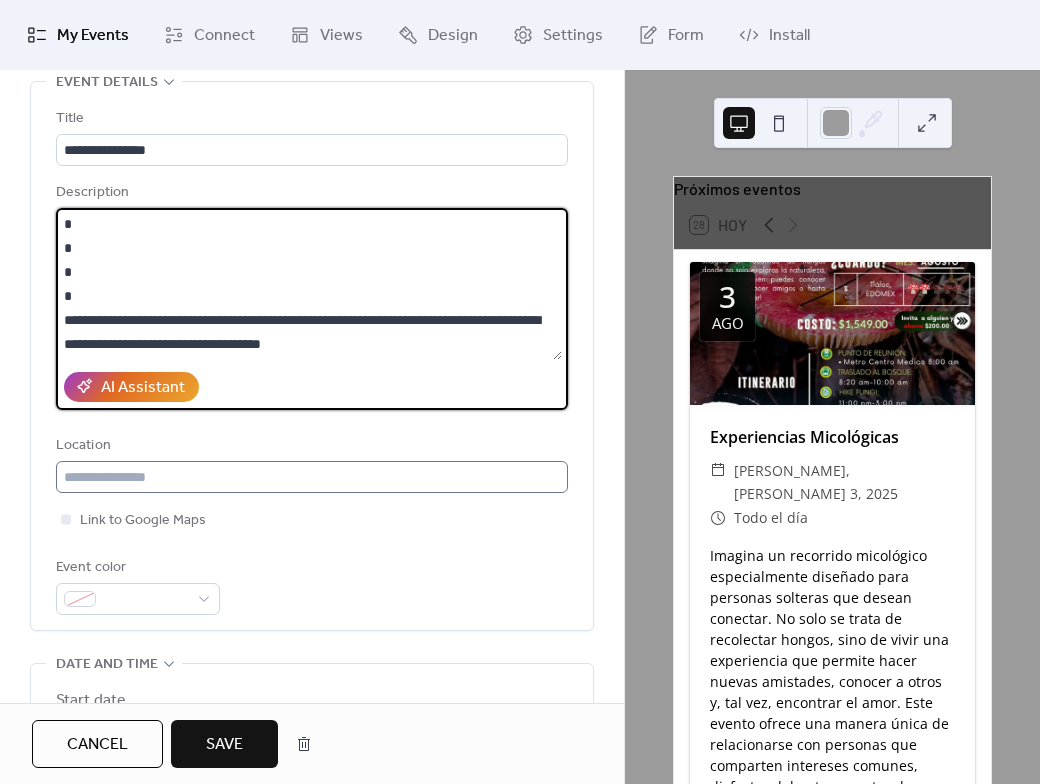 drag, startPoint x: 142, startPoint y: 227, endPoint x: 335, endPoint y: 485, distance: 322.20026 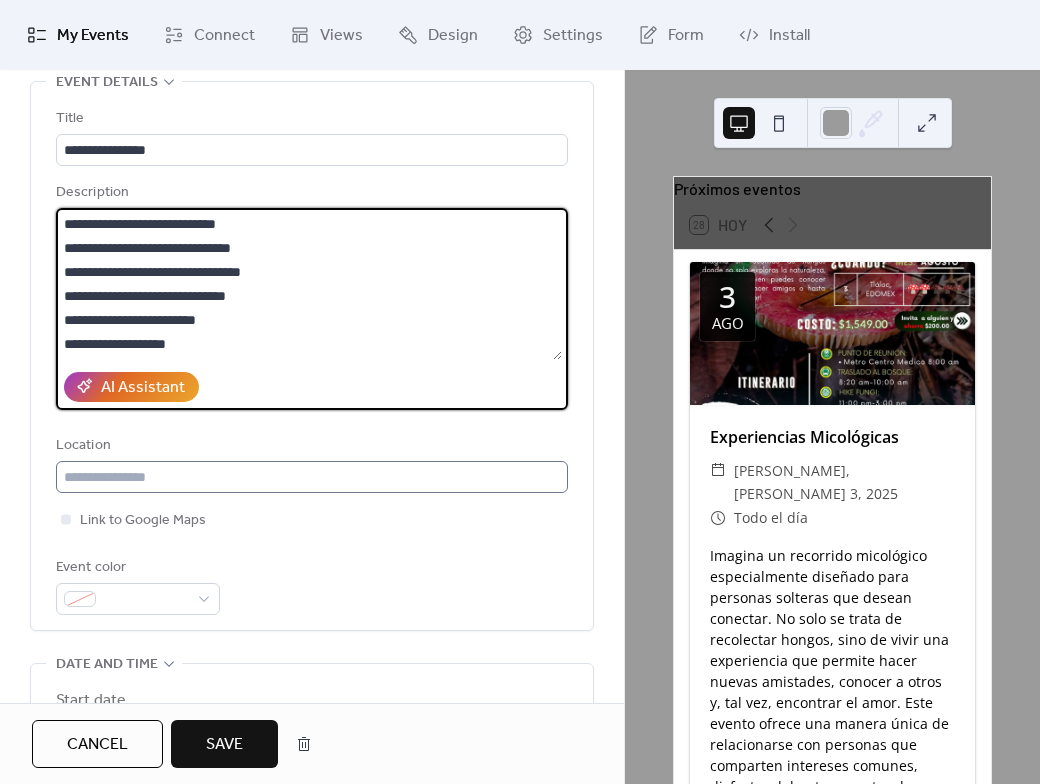 scroll, scrollTop: 21, scrollLeft: 0, axis: vertical 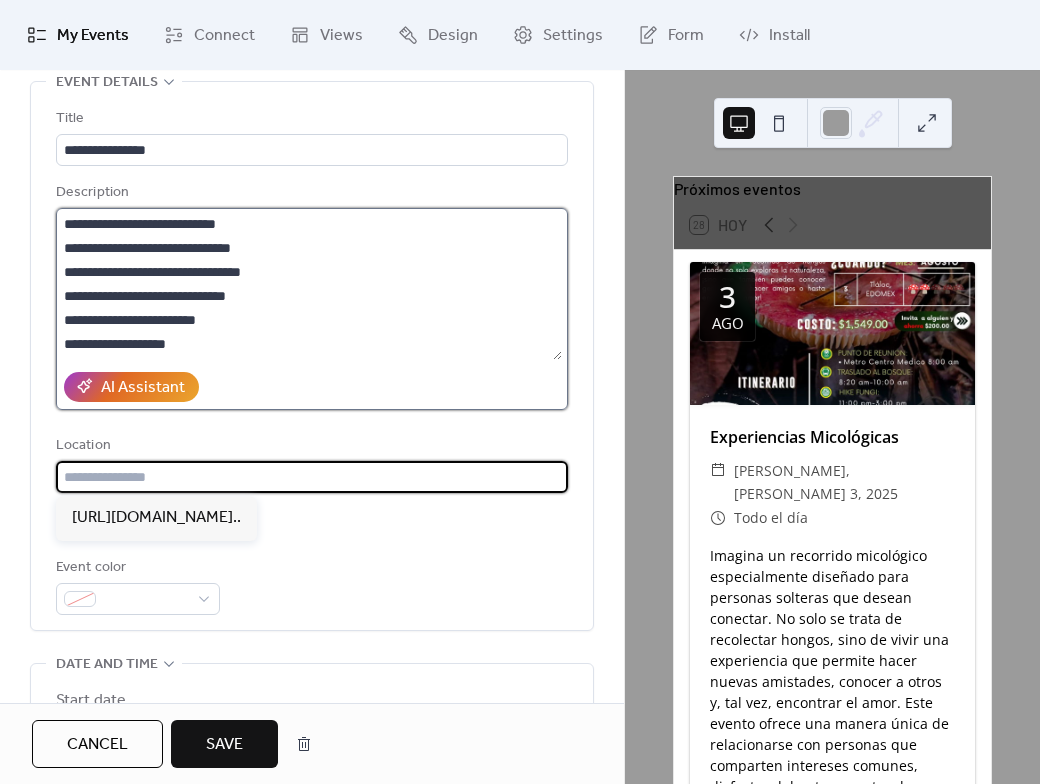 click on "**********" at bounding box center [309, 284] 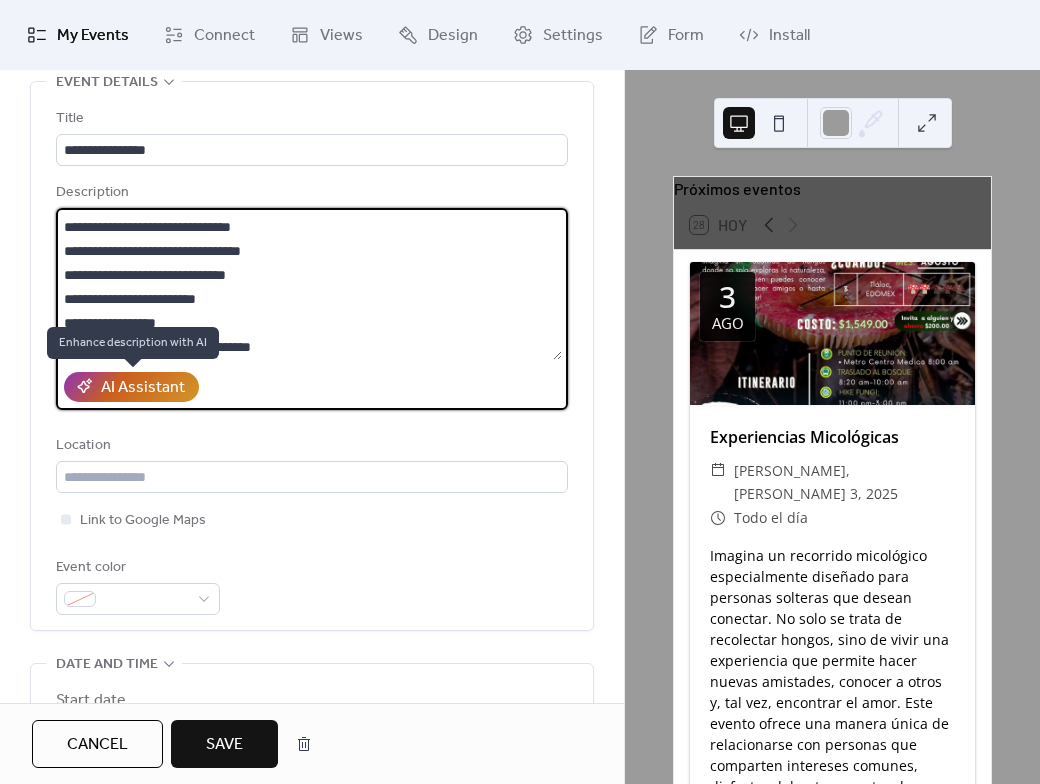 type on "**********" 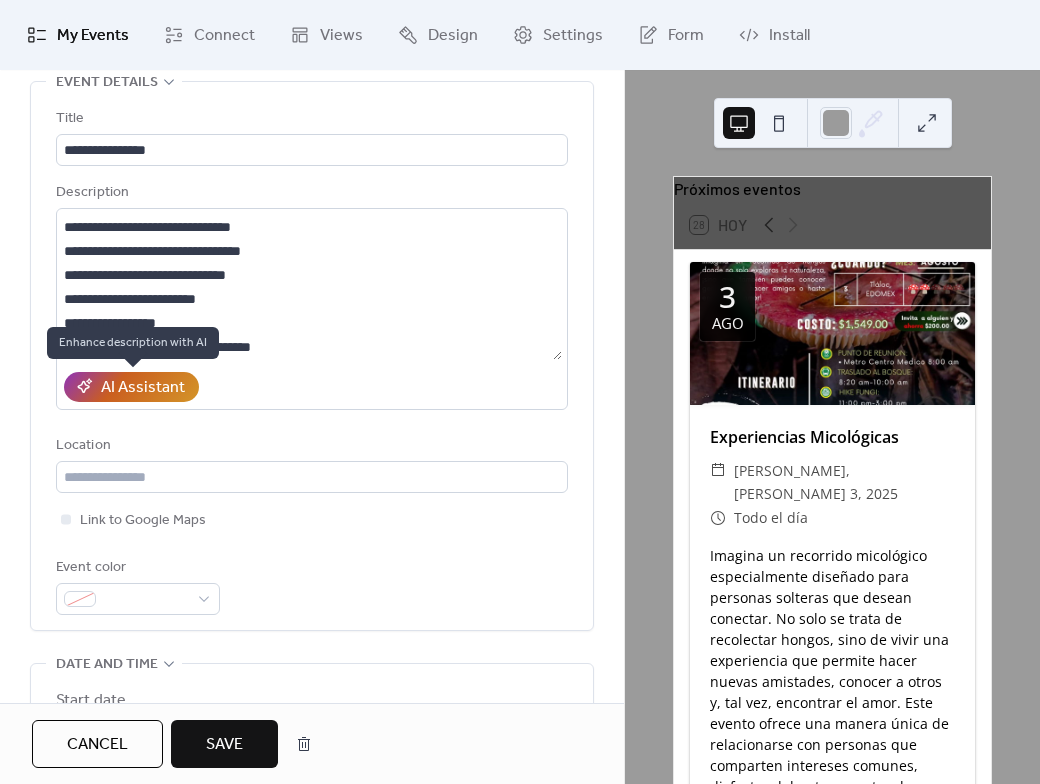 click on "AI Assistant" at bounding box center [143, 388] 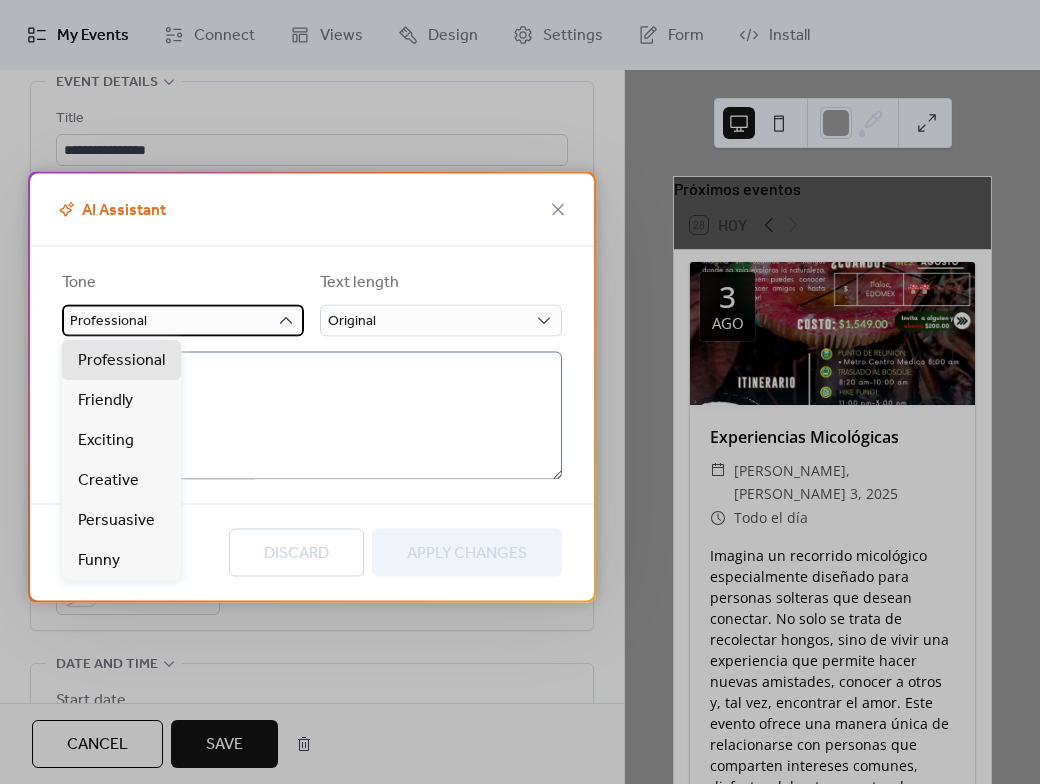 type on "**********" 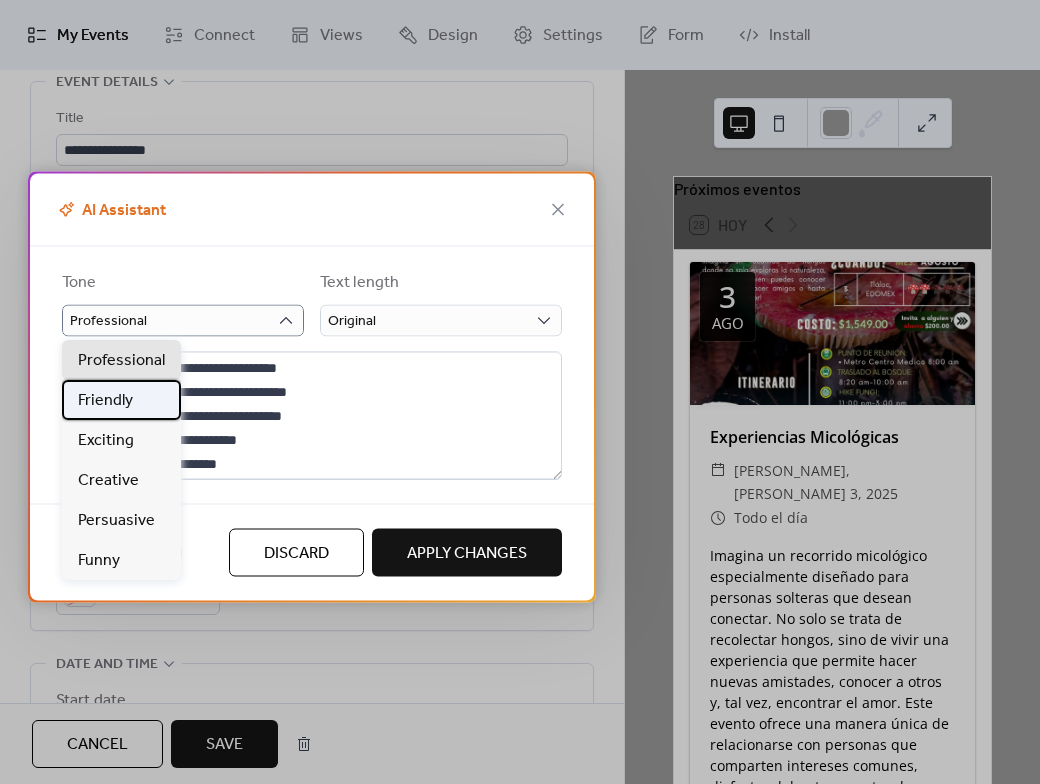 click on "Friendly" at bounding box center [105, 401] 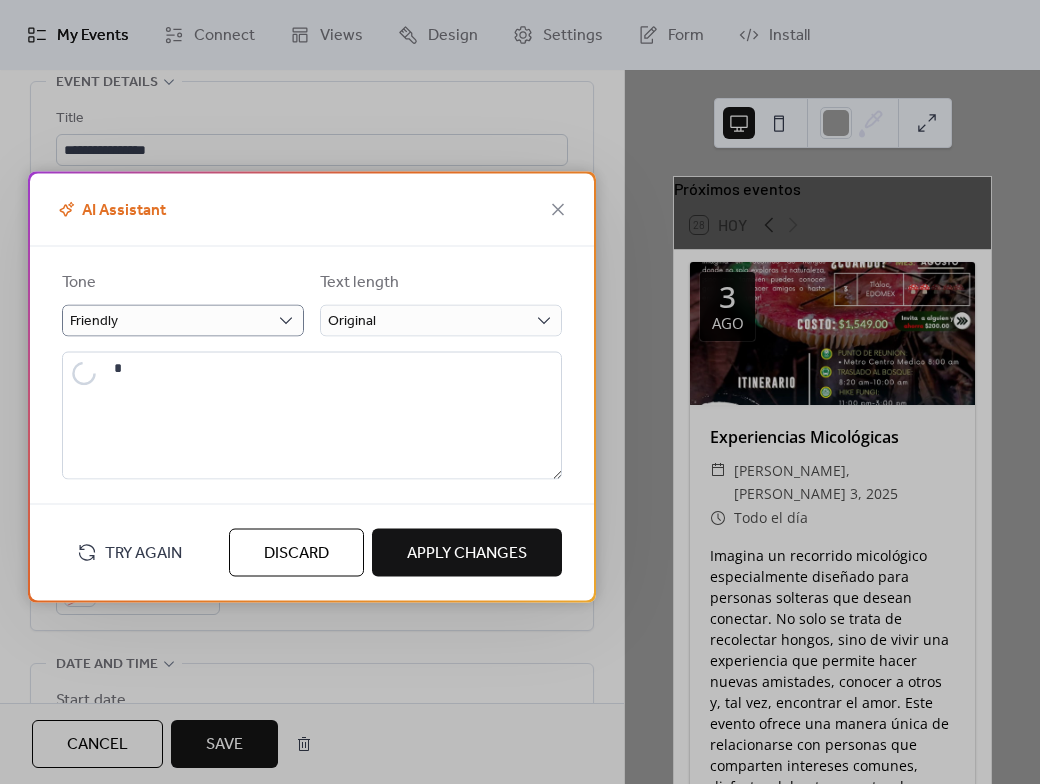 type on "**********" 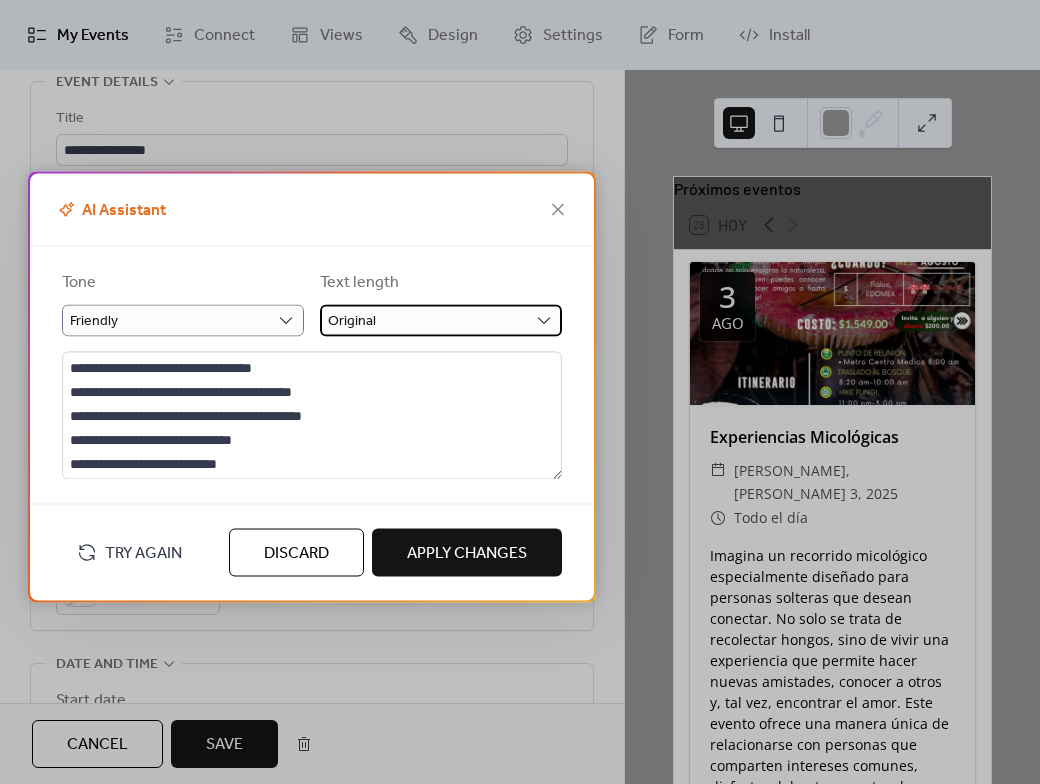 click on "Original" at bounding box center [441, 320] 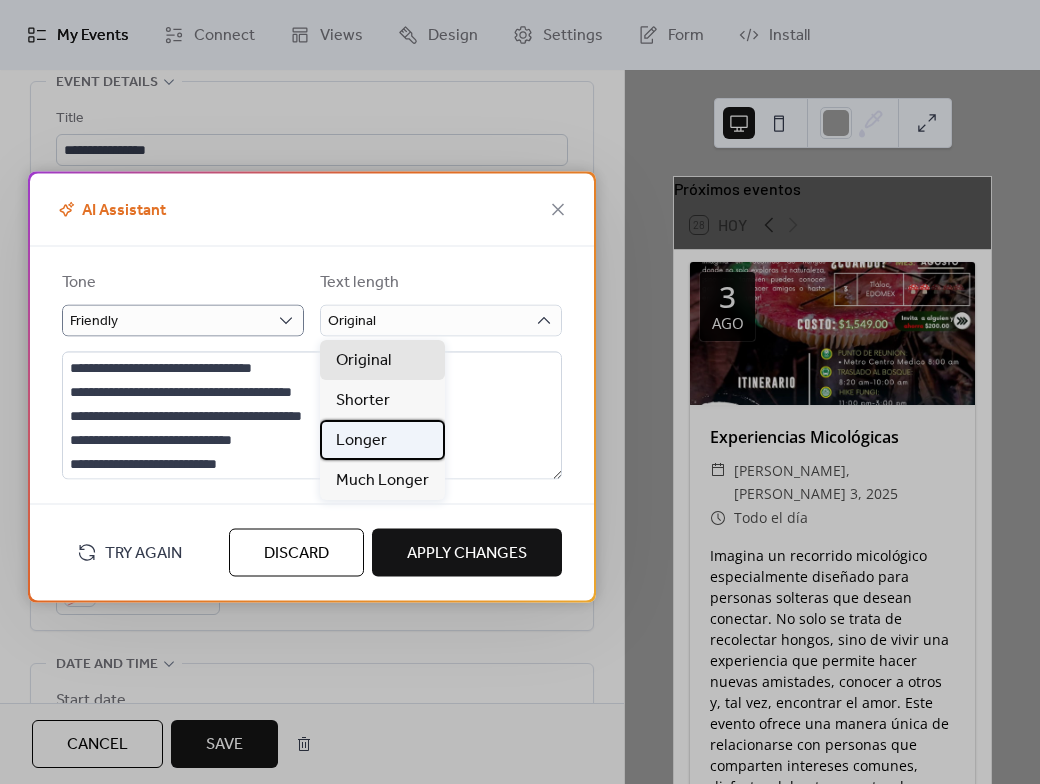 click on "Longer" at bounding box center (382, 440) 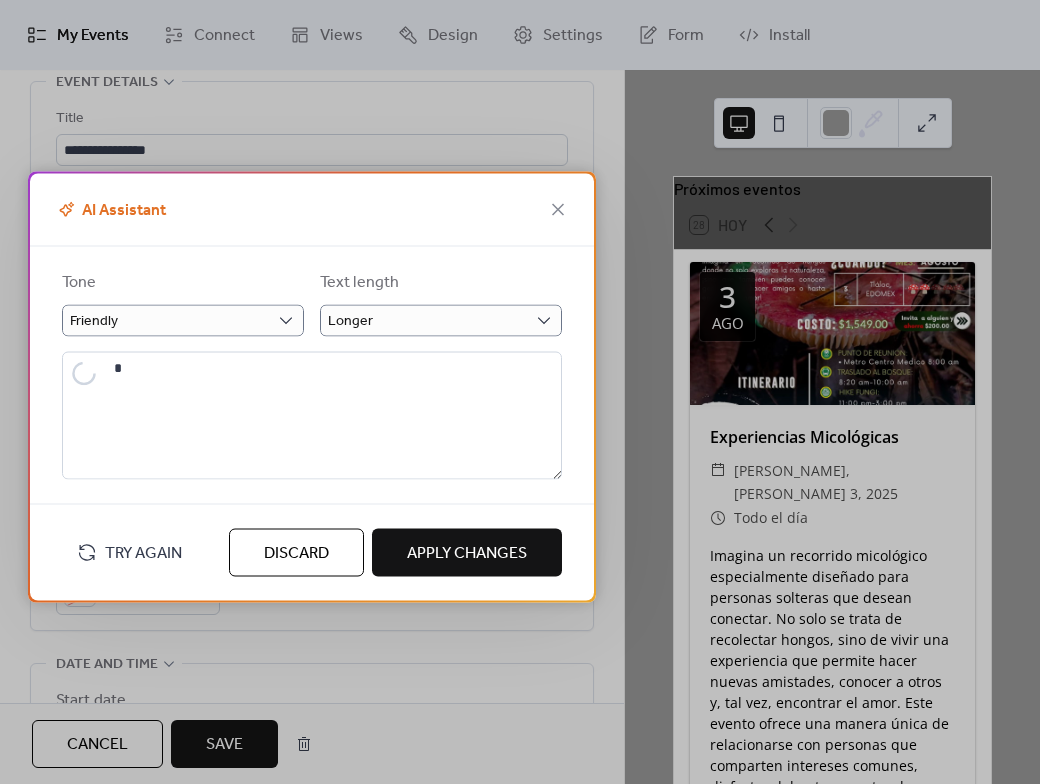 type on "**********" 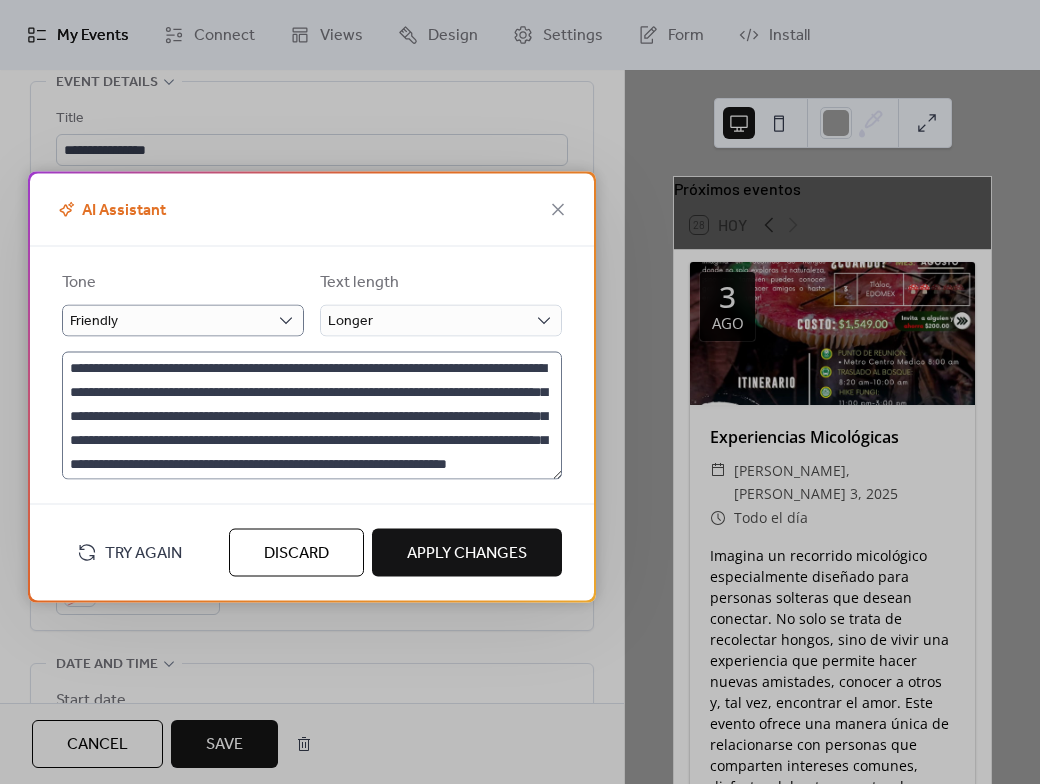 scroll, scrollTop: 24, scrollLeft: 0, axis: vertical 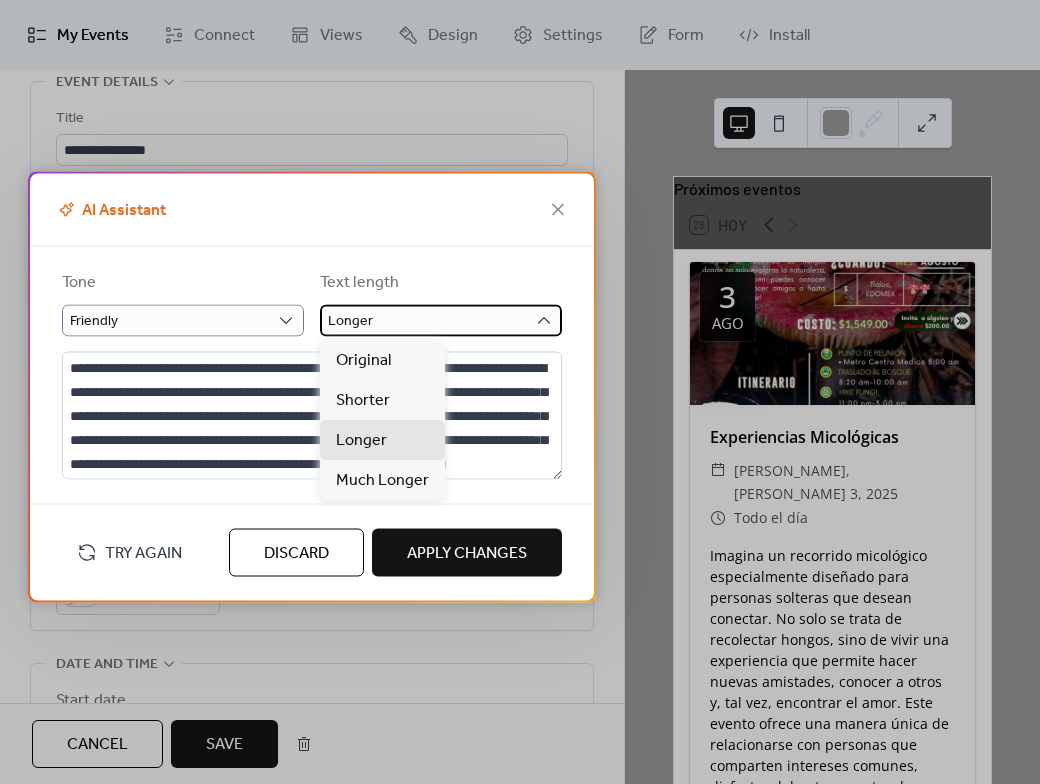 click on "Longer" at bounding box center [441, 320] 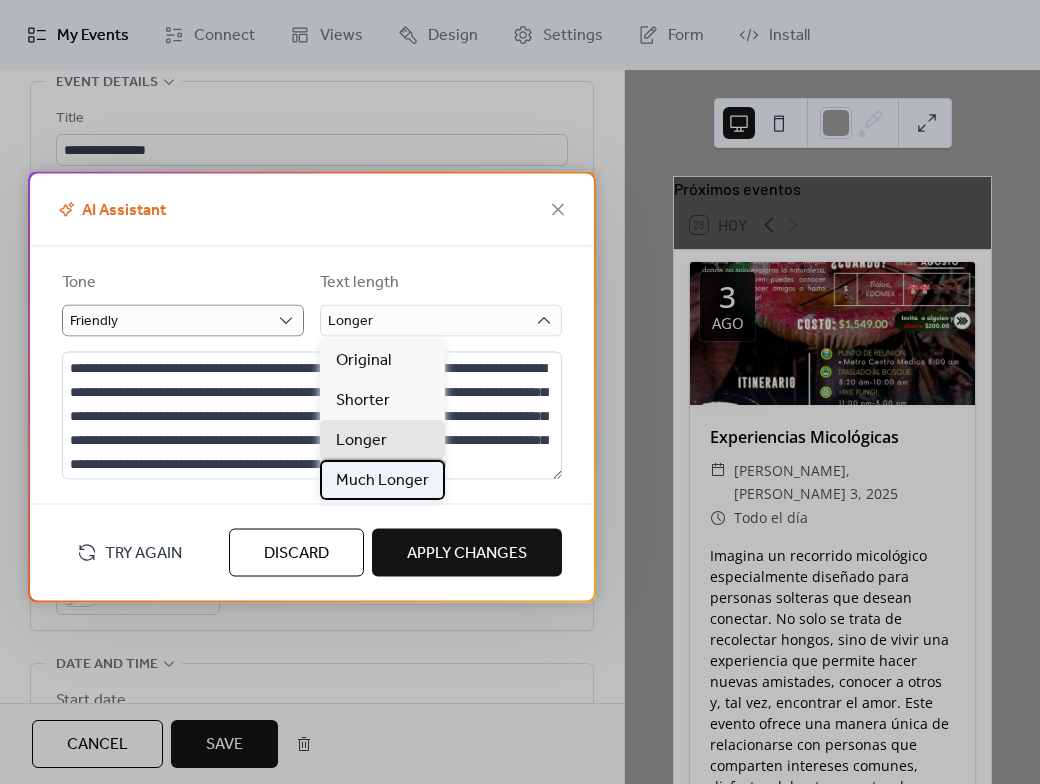 click on "Much Longer" at bounding box center (382, 481) 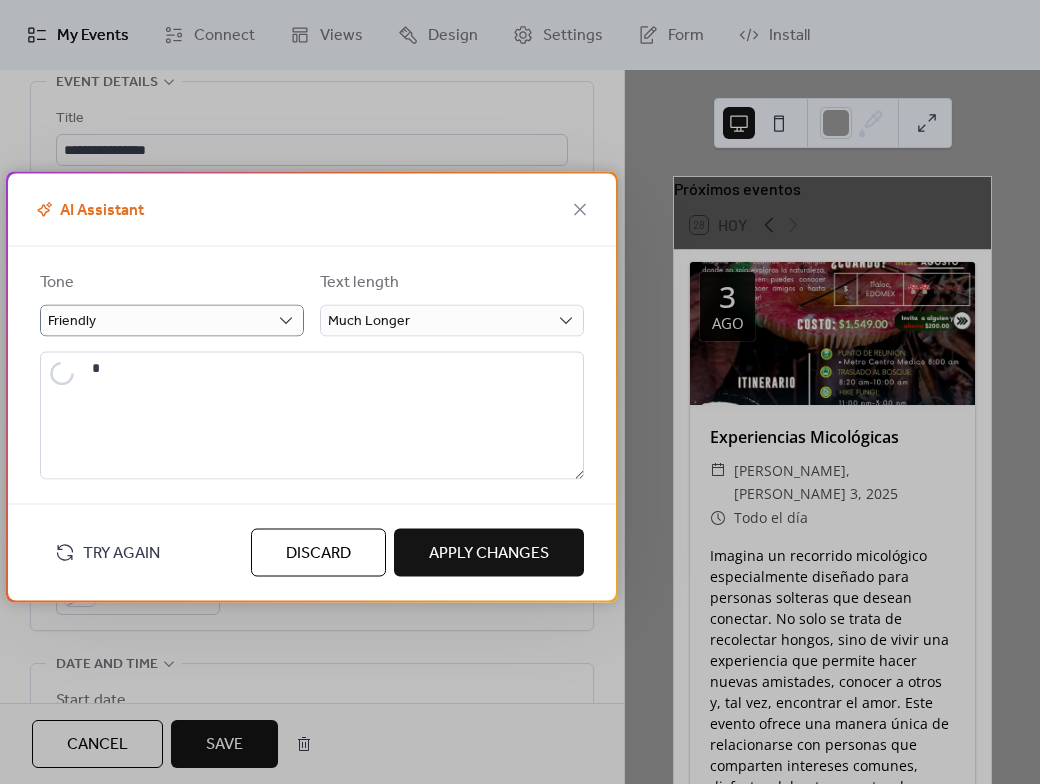 scroll, scrollTop: 0, scrollLeft: 0, axis: both 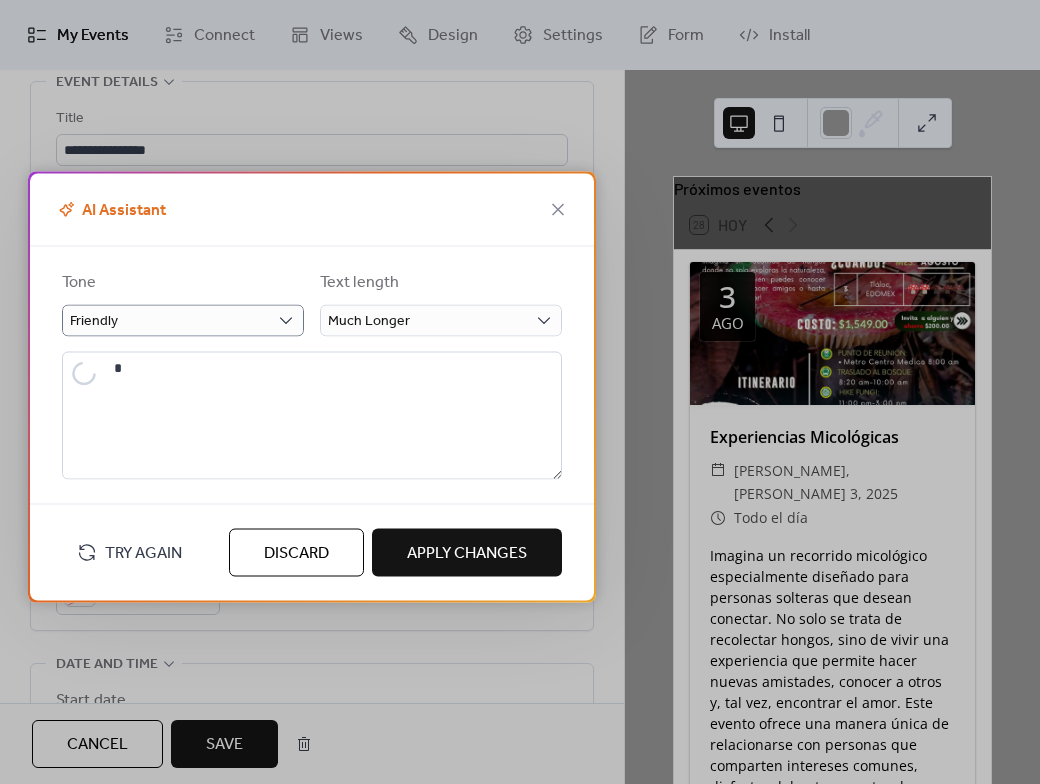 type on "**********" 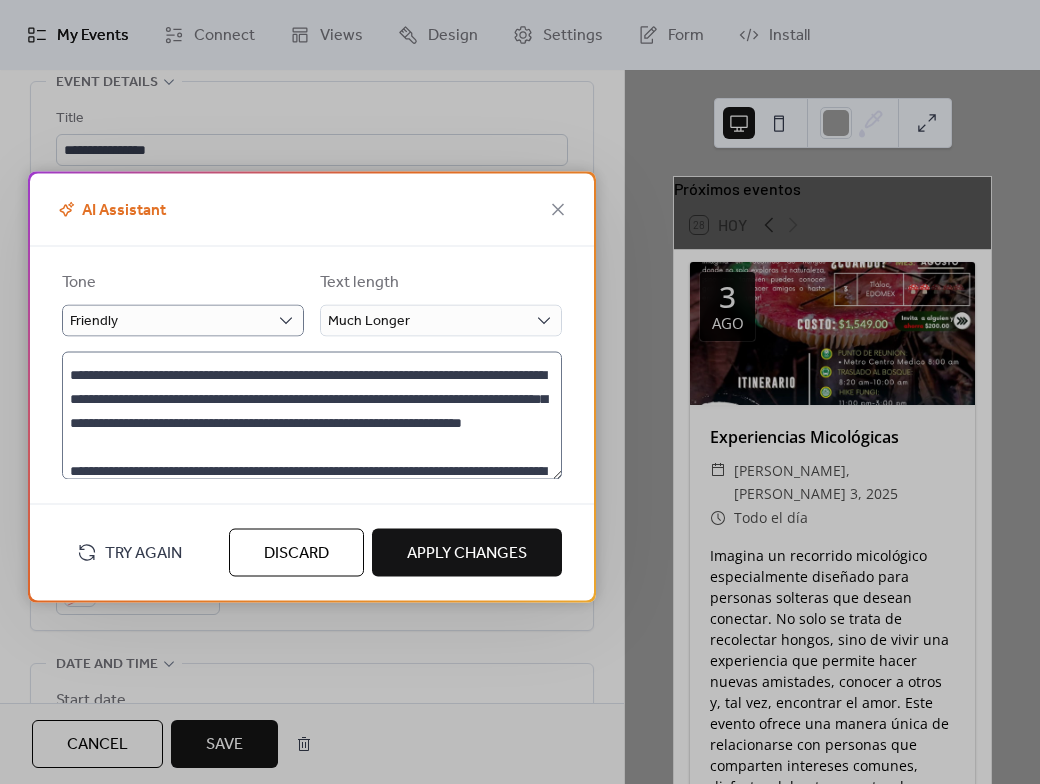 scroll, scrollTop: 136, scrollLeft: 0, axis: vertical 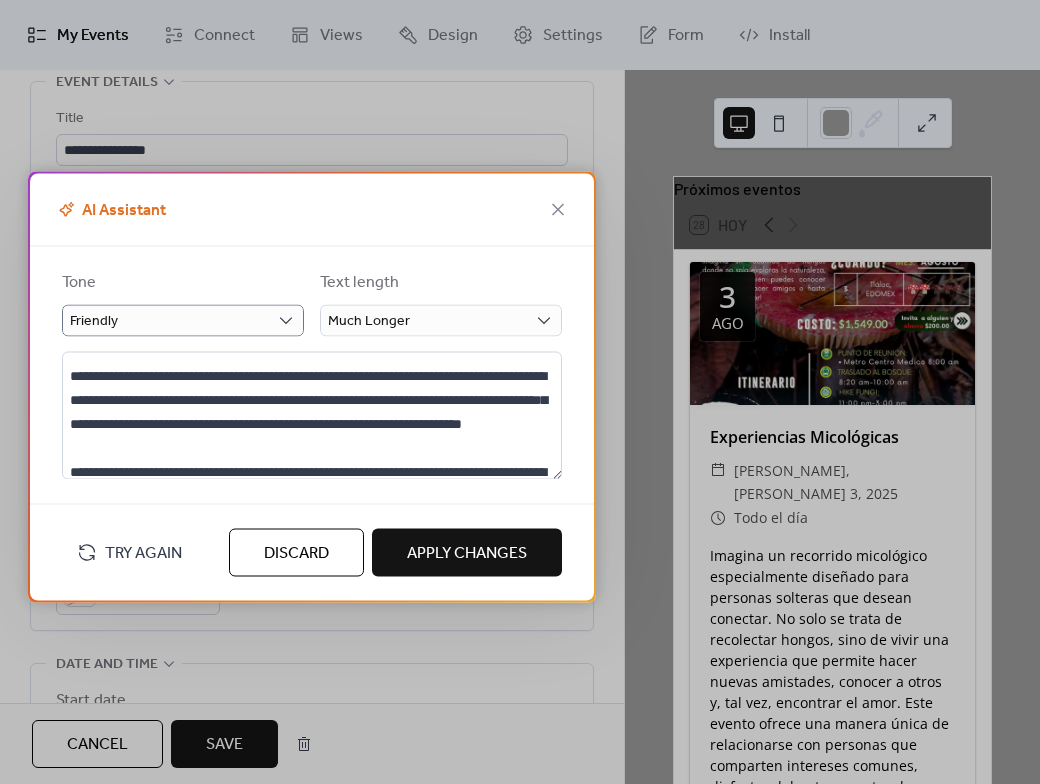 click on "Apply Changes" at bounding box center (467, 553) 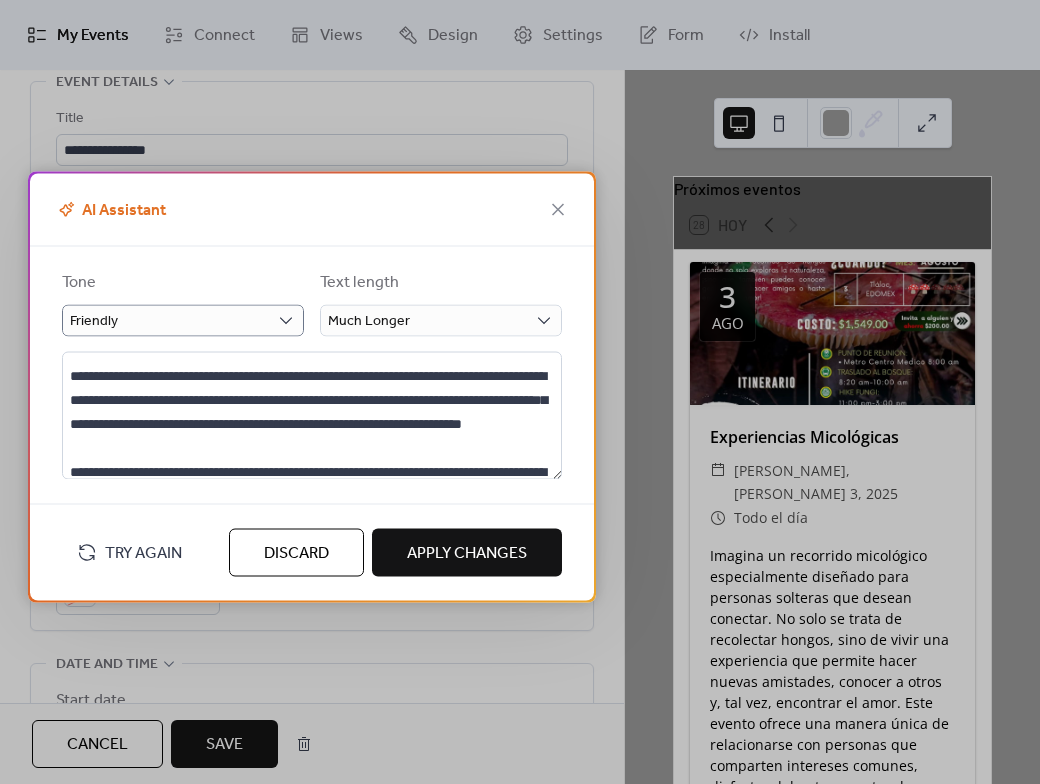 type on "**********" 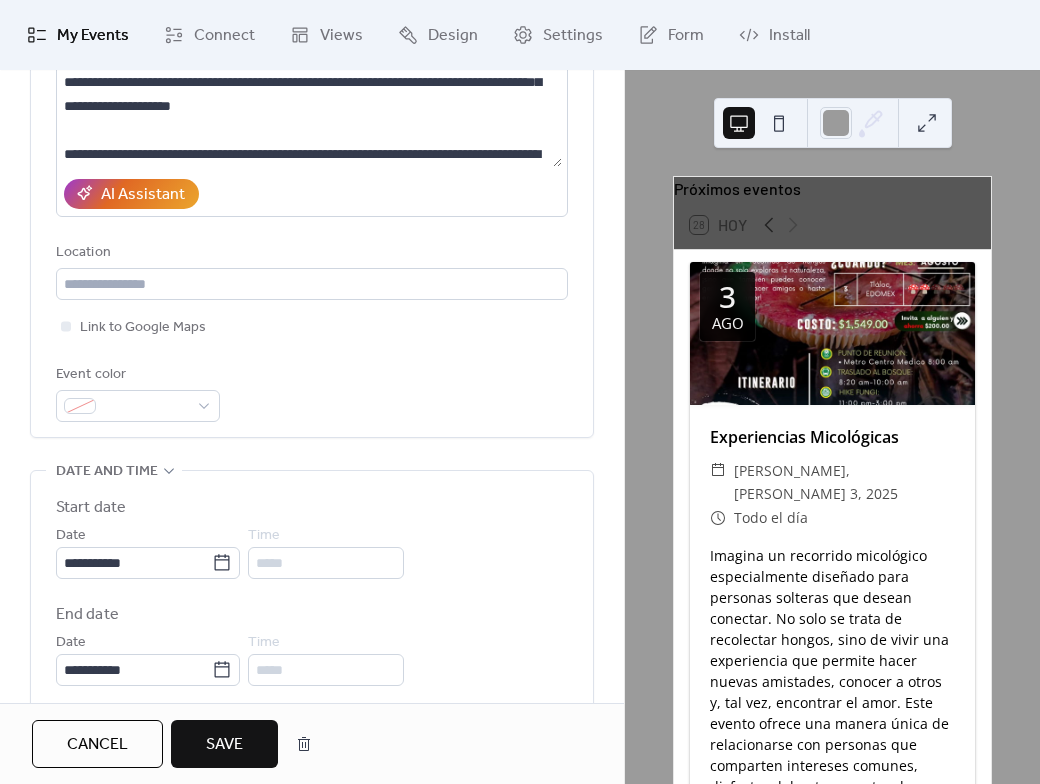 scroll, scrollTop: 300, scrollLeft: 0, axis: vertical 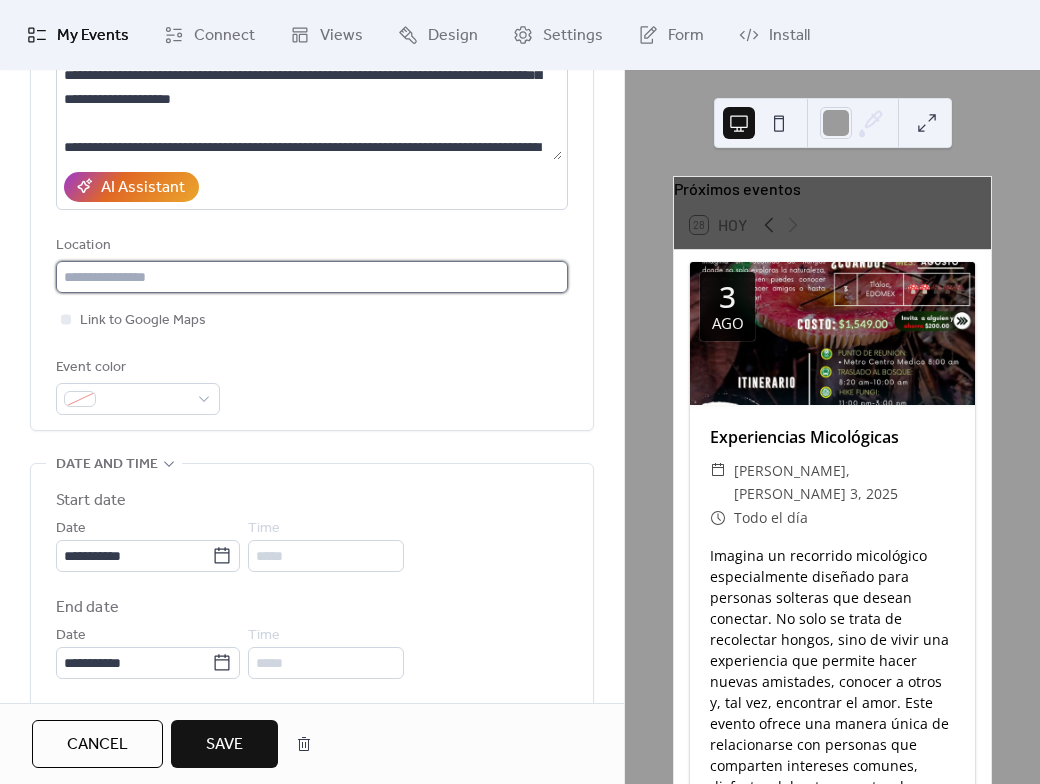 click at bounding box center (312, 277) 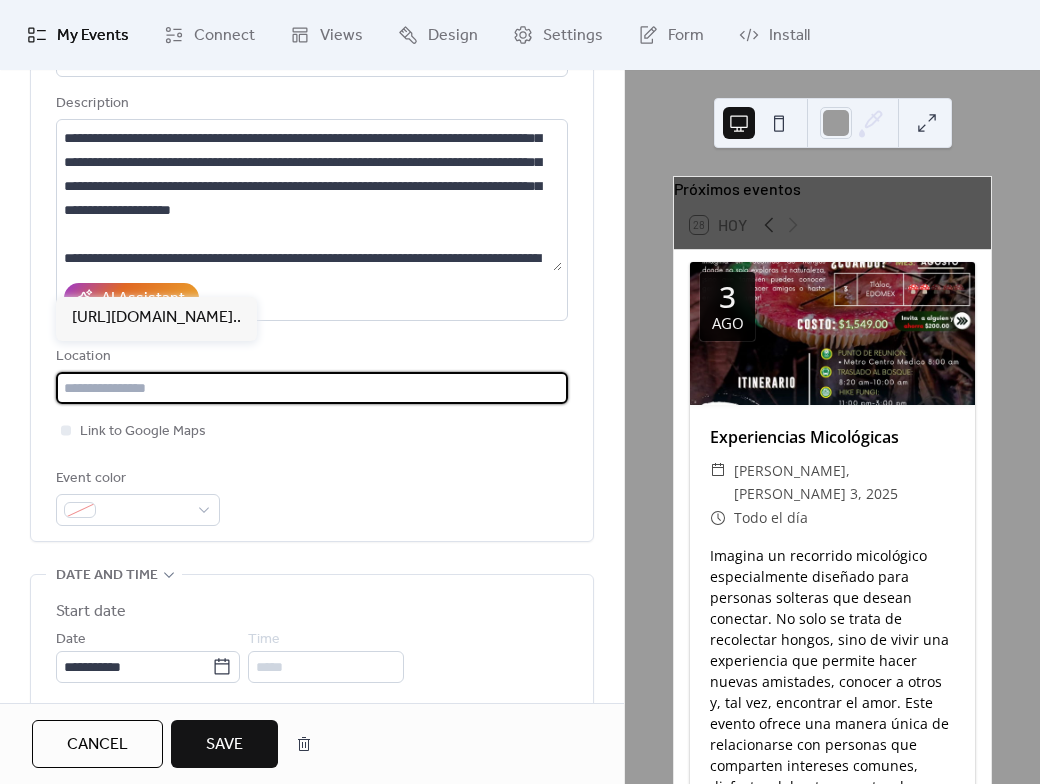 scroll, scrollTop: 0, scrollLeft: 0, axis: both 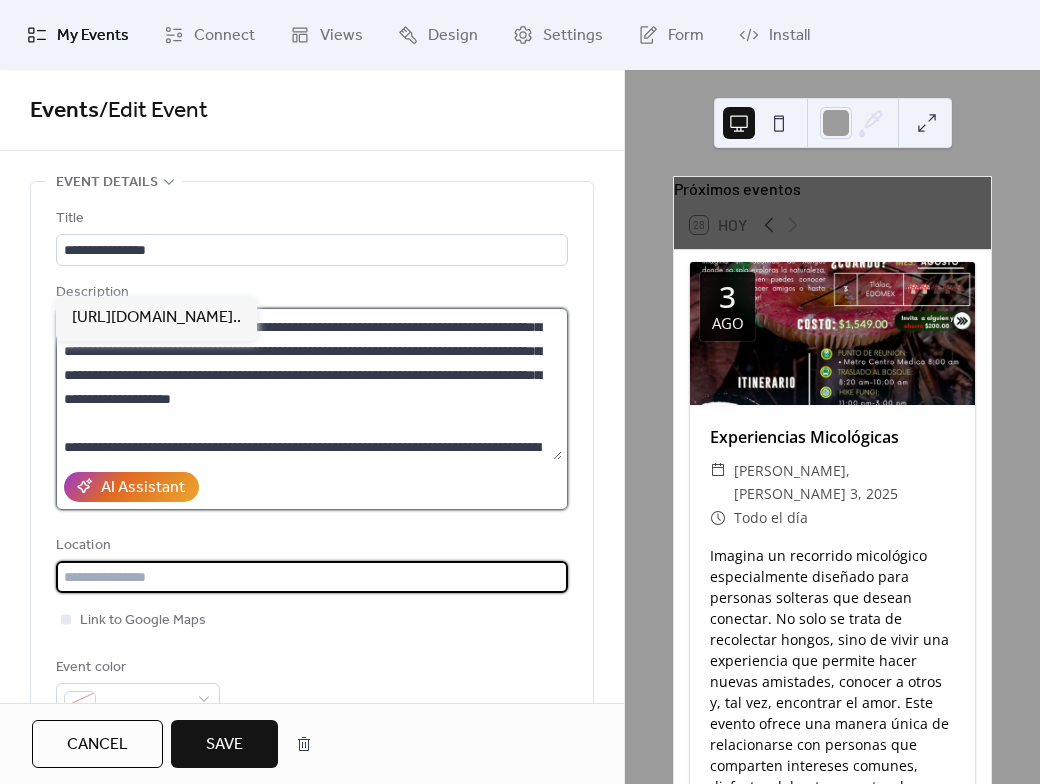 click at bounding box center (309, 384) 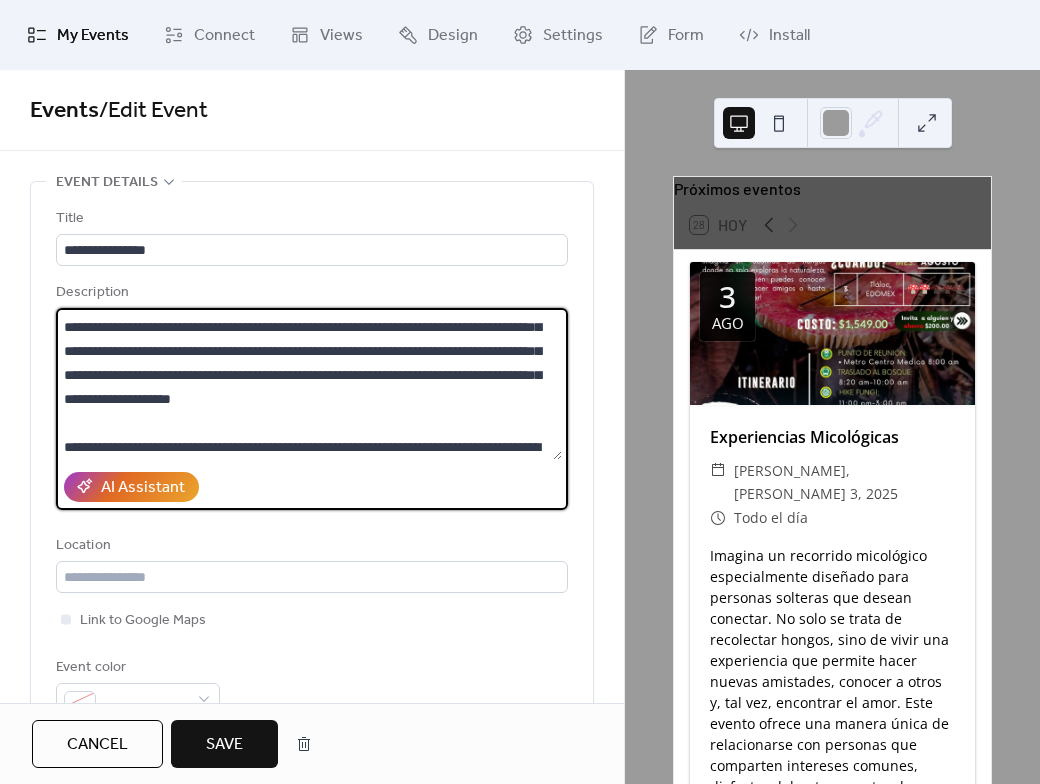 drag, startPoint x: 300, startPoint y: 349, endPoint x: 106, endPoint y: 372, distance: 195.35864 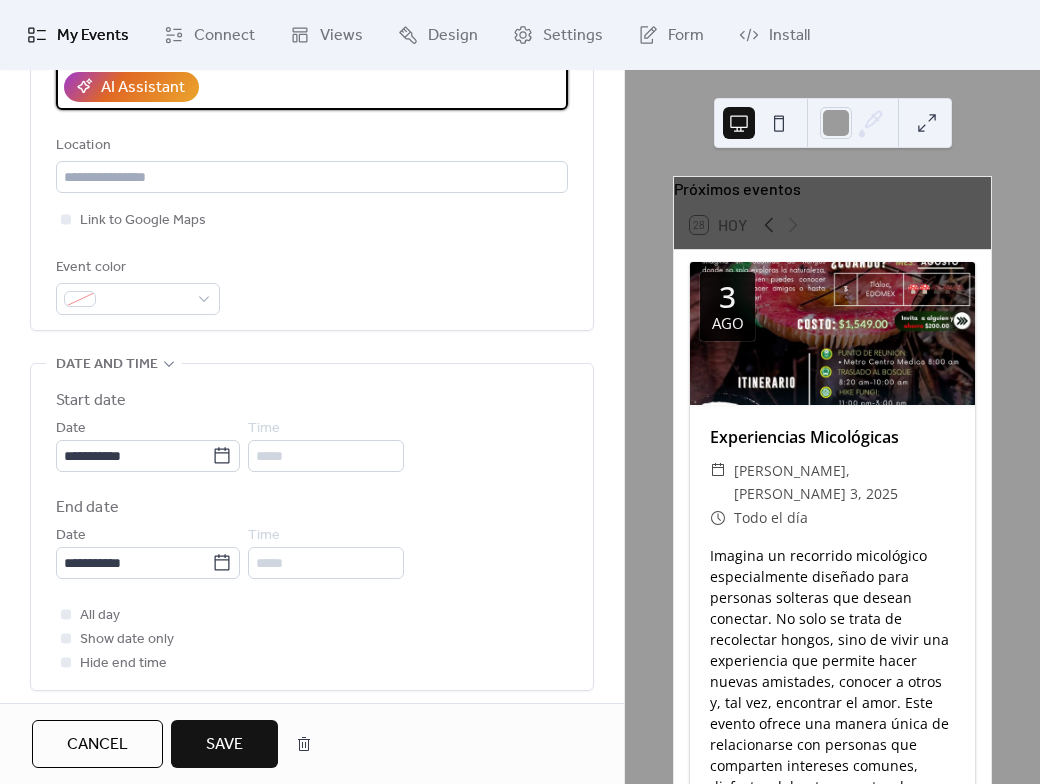 scroll, scrollTop: 500, scrollLeft: 0, axis: vertical 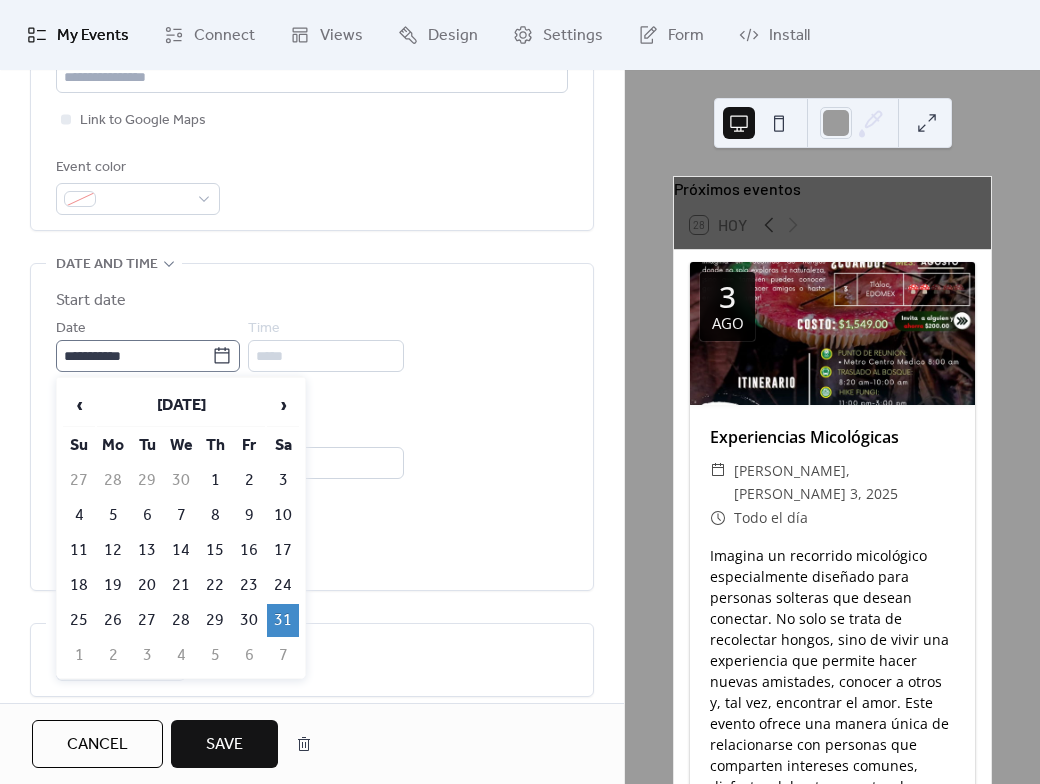 click 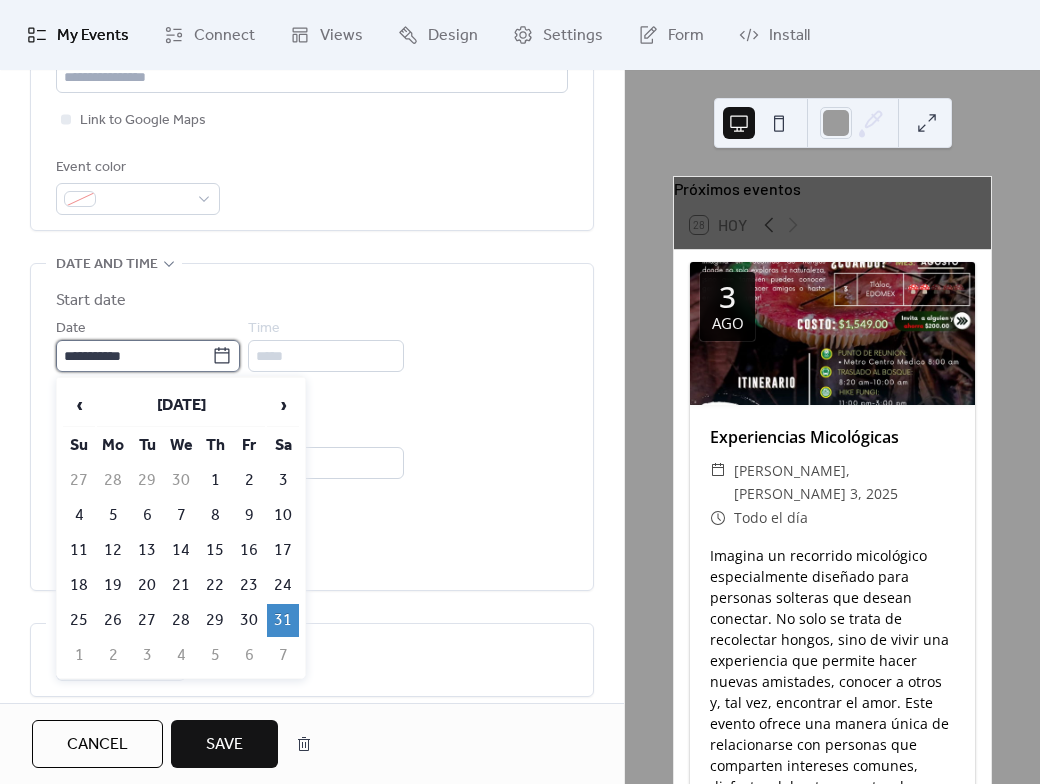 click on "**********" at bounding box center [134, 356] 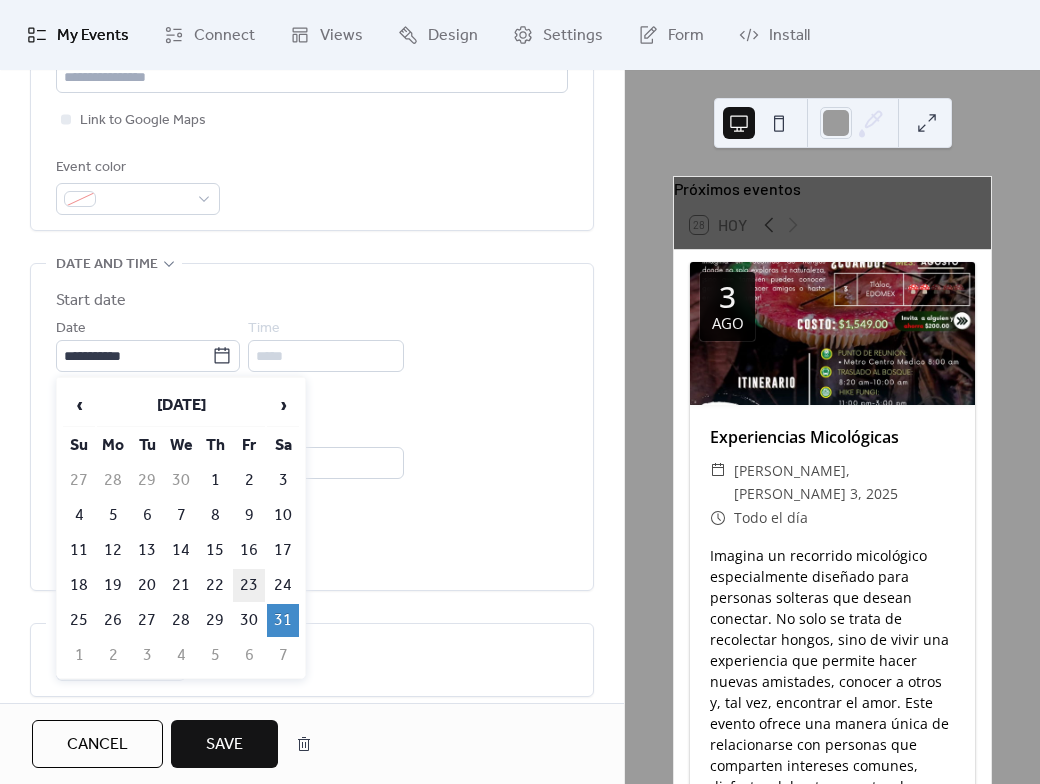 click on "23" at bounding box center (249, 585) 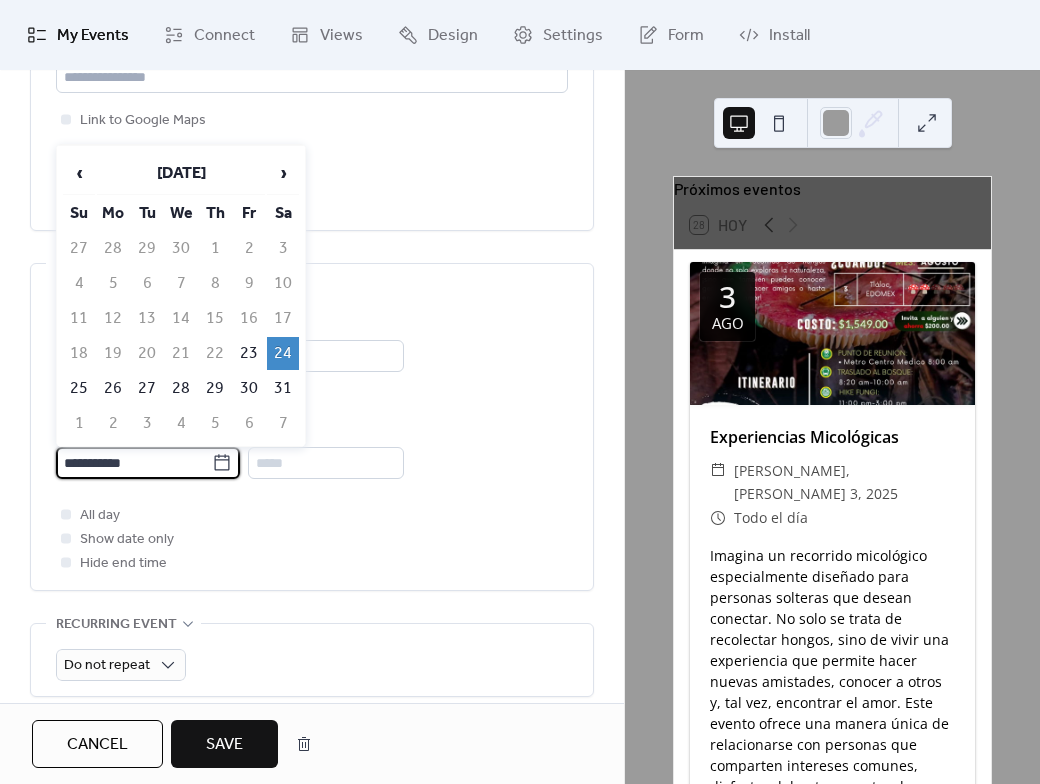click on "**********" at bounding box center [134, 463] 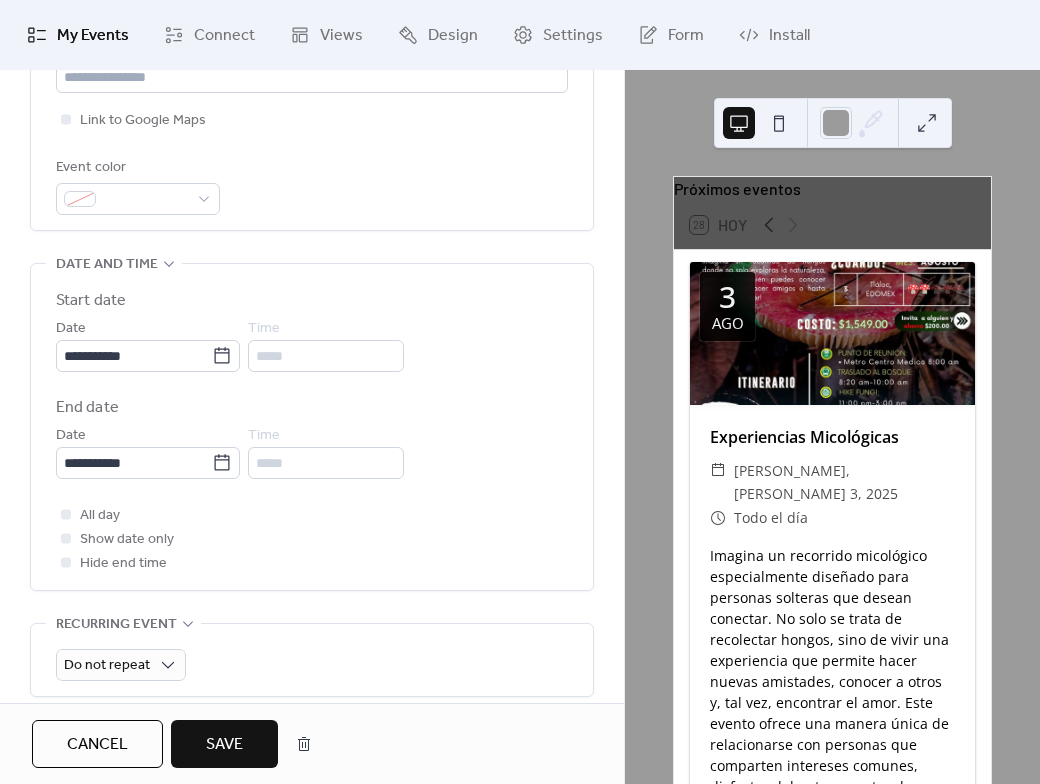 click on "All day Show date only Hide end time" at bounding box center (312, 539) 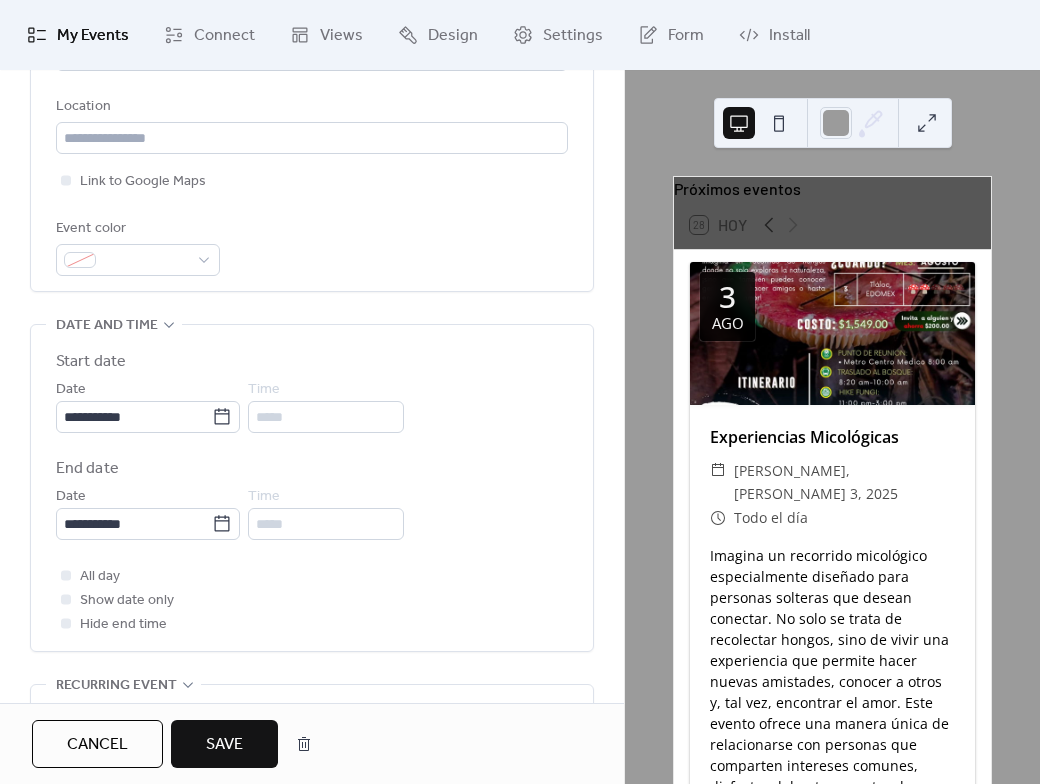 scroll, scrollTop: 500, scrollLeft: 0, axis: vertical 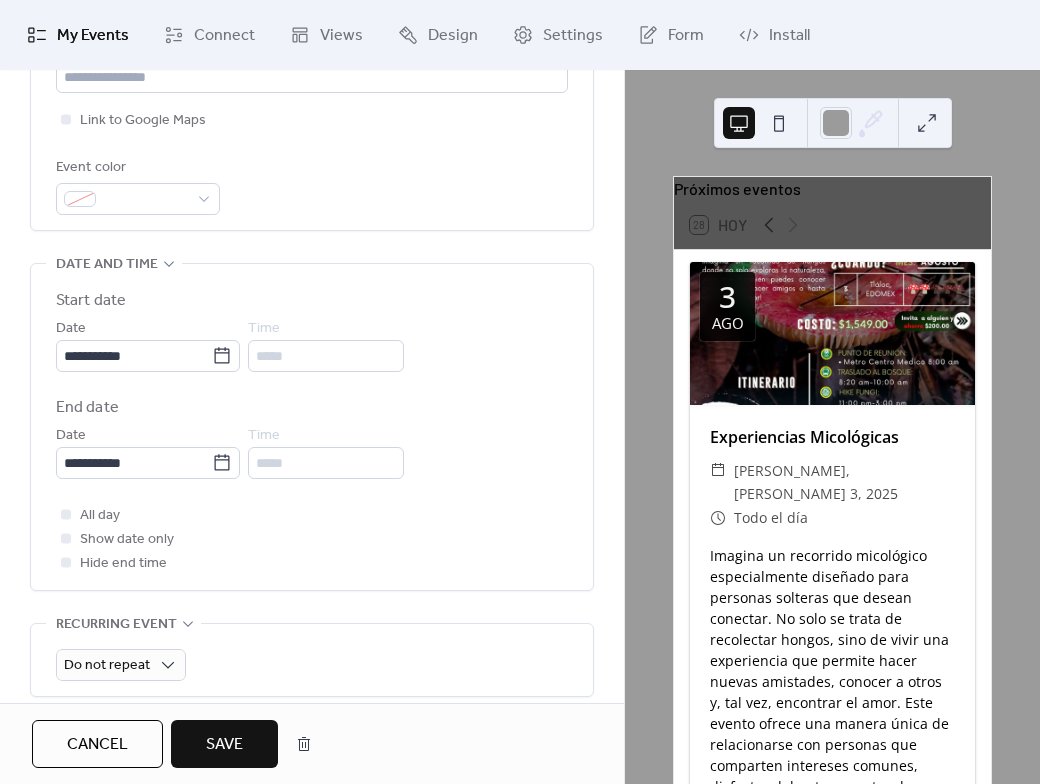 click at bounding box center (66, 538) 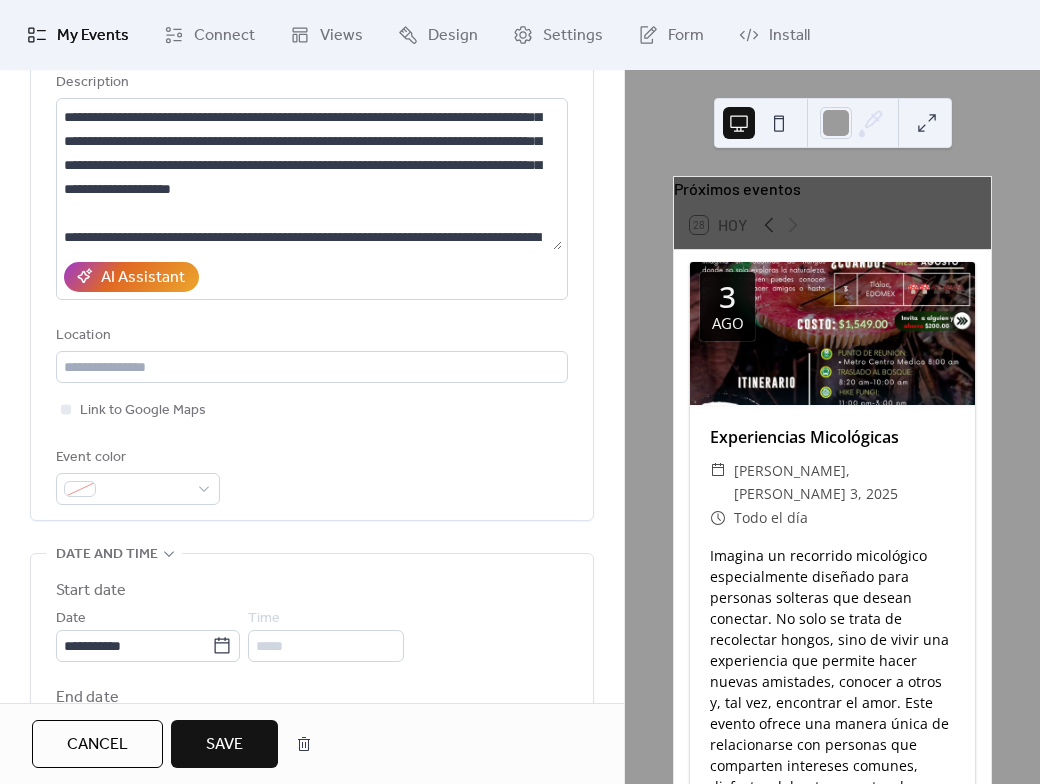 scroll, scrollTop: 0, scrollLeft: 0, axis: both 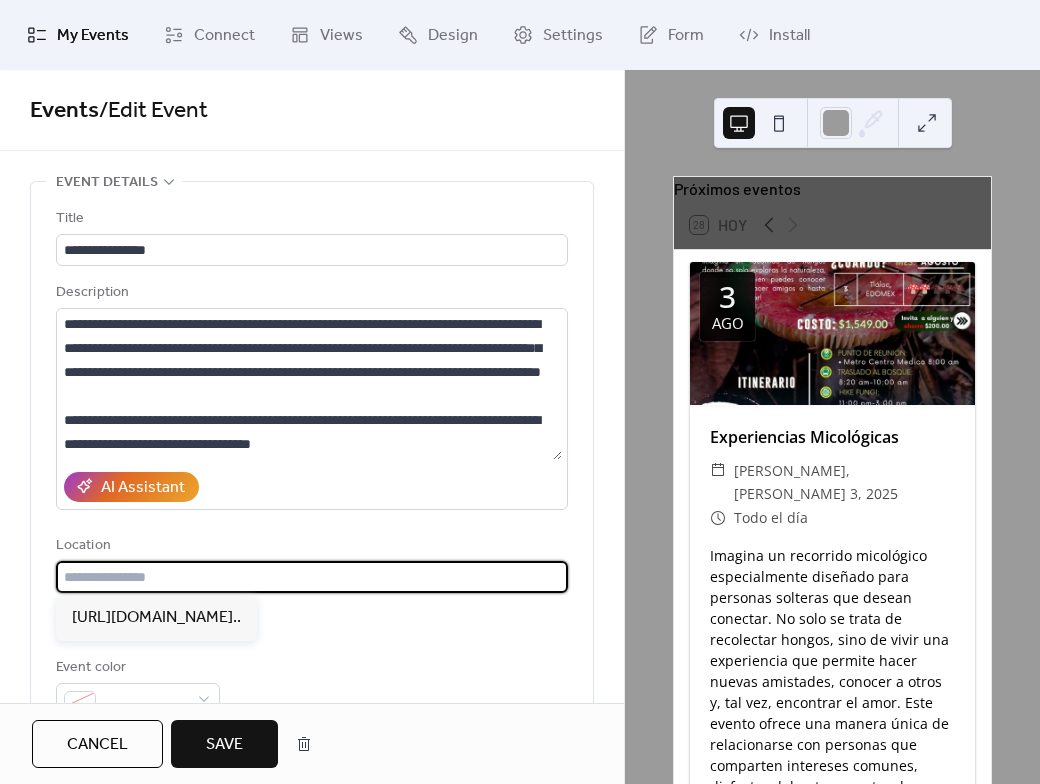 click at bounding box center [312, 577] 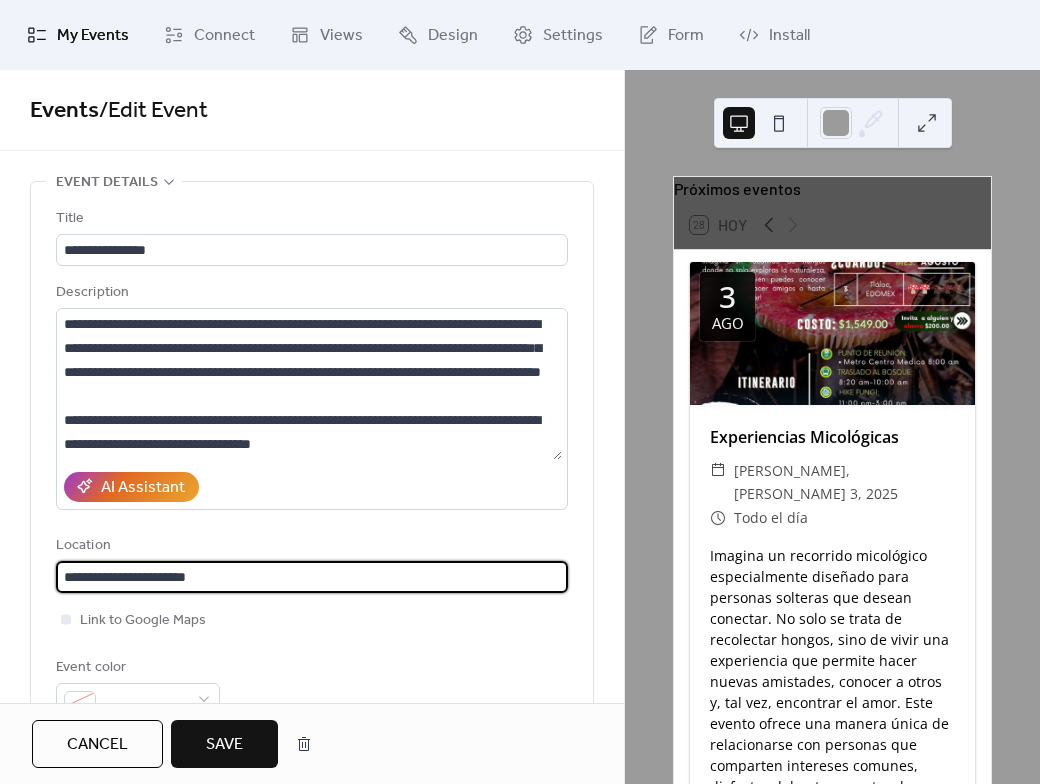 type on "**********" 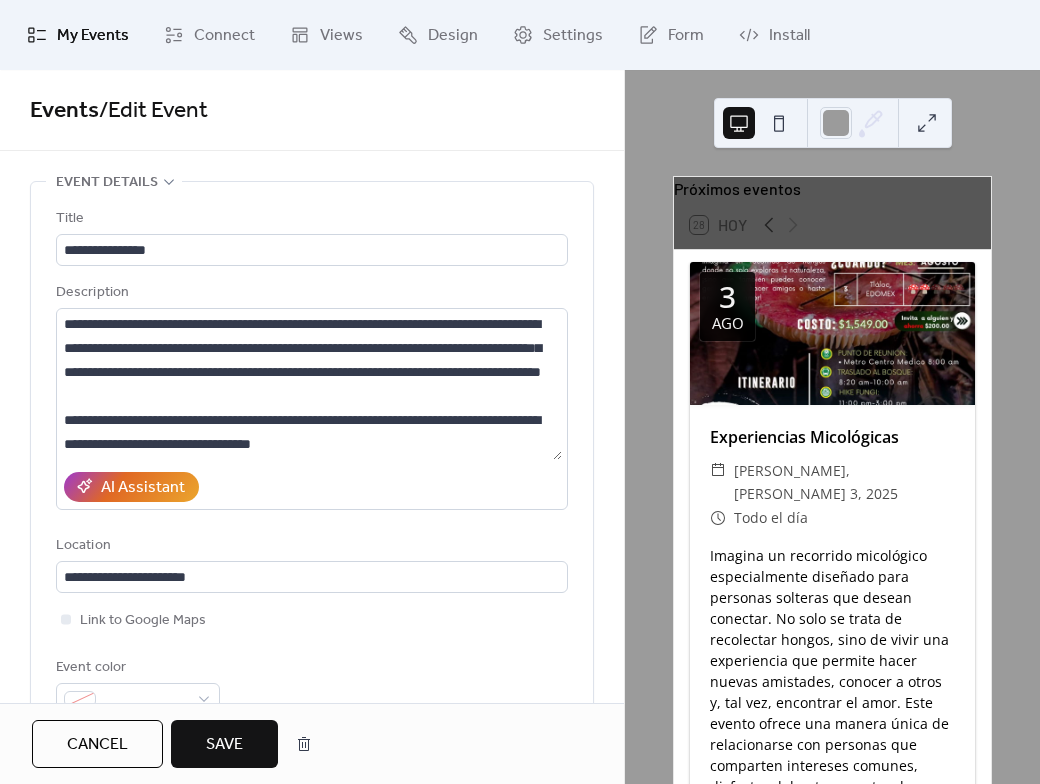 click on "**********" at bounding box center (312, 461) 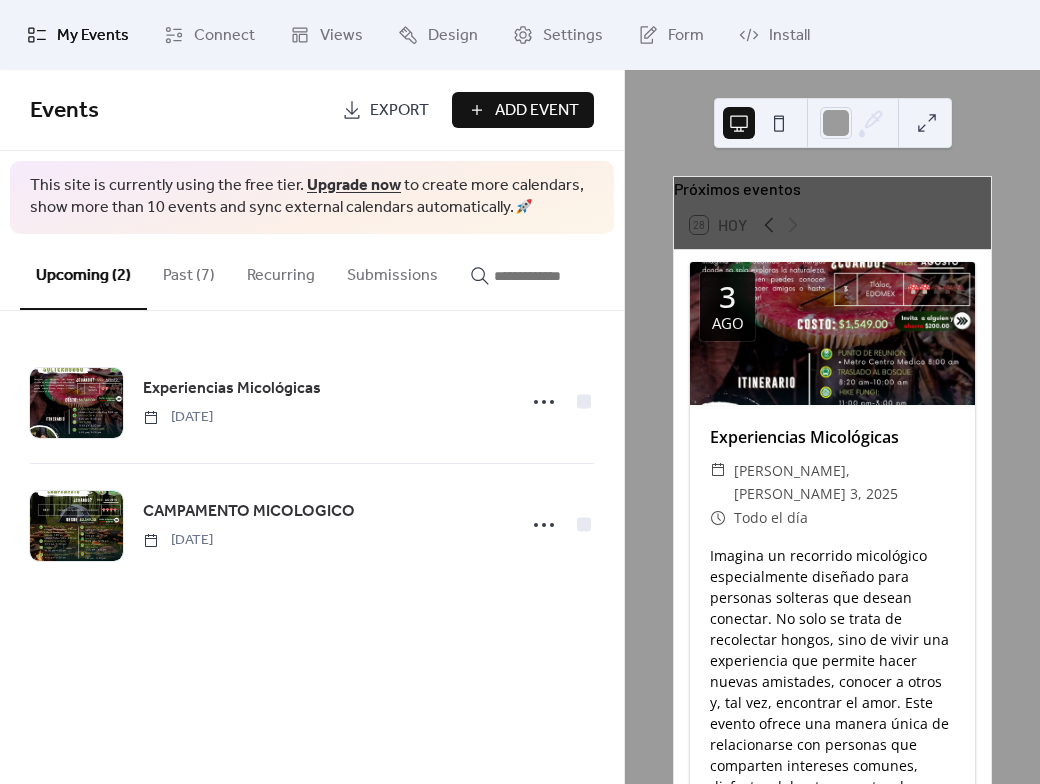 click on "Past (7)" at bounding box center (189, 271) 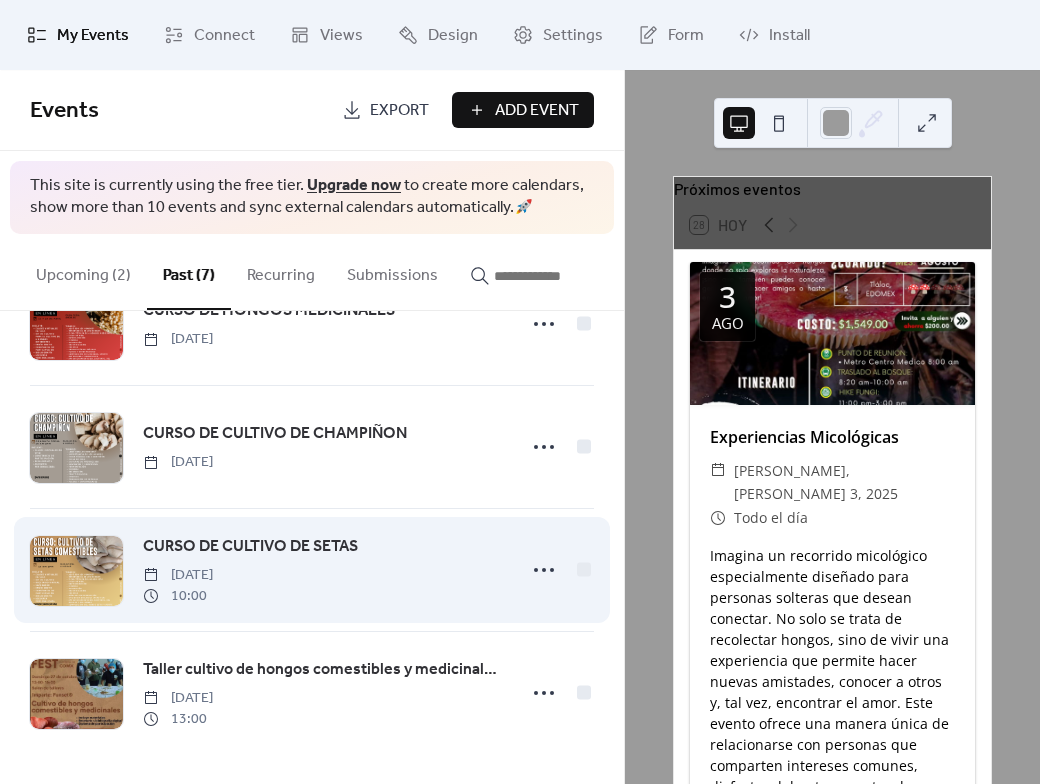 scroll, scrollTop: 0, scrollLeft: 0, axis: both 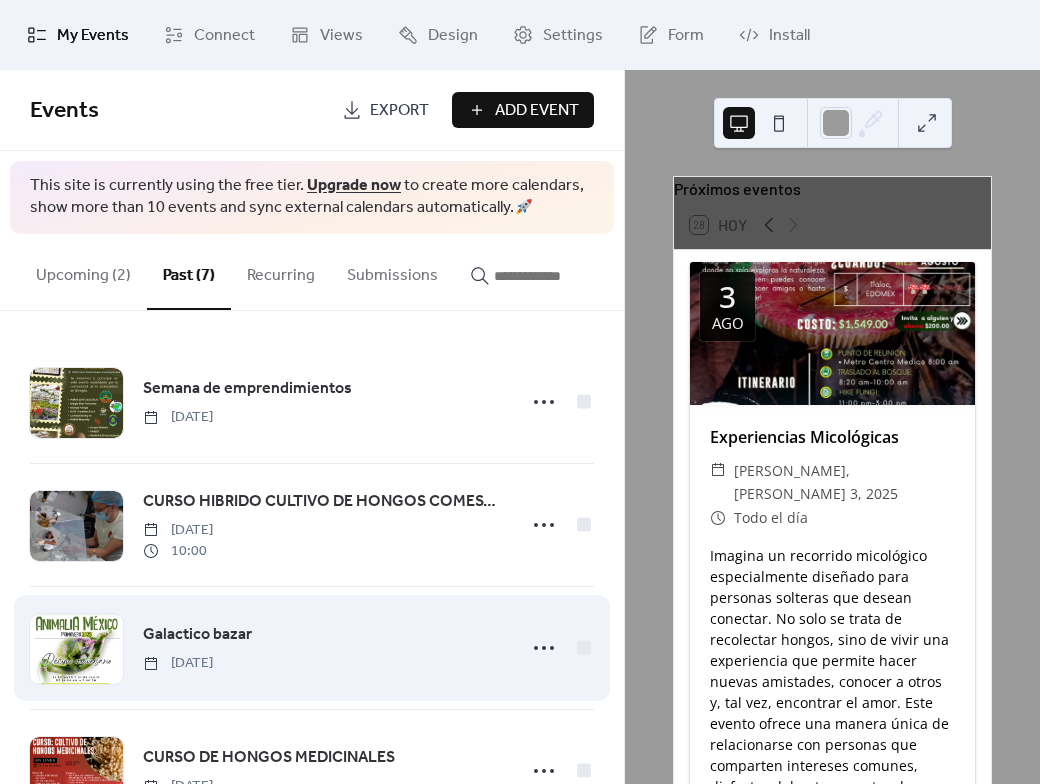 click on "Galactico bazar" at bounding box center [197, 635] 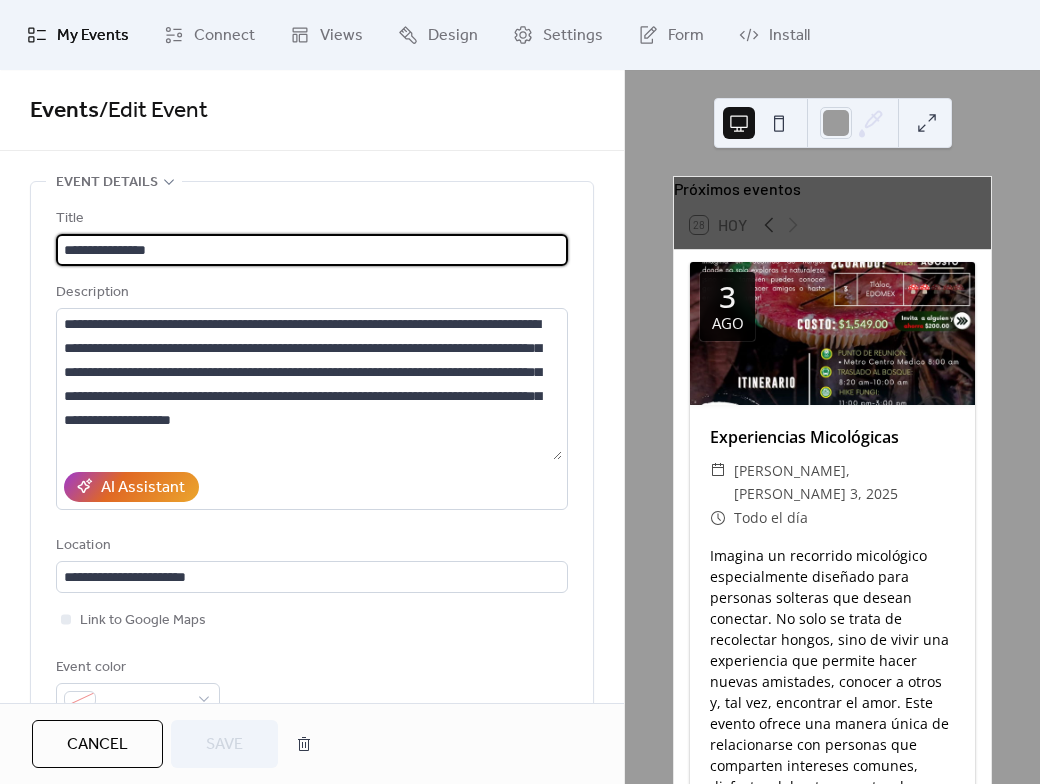 scroll, scrollTop: 288, scrollLeft: 0, axis: vertical 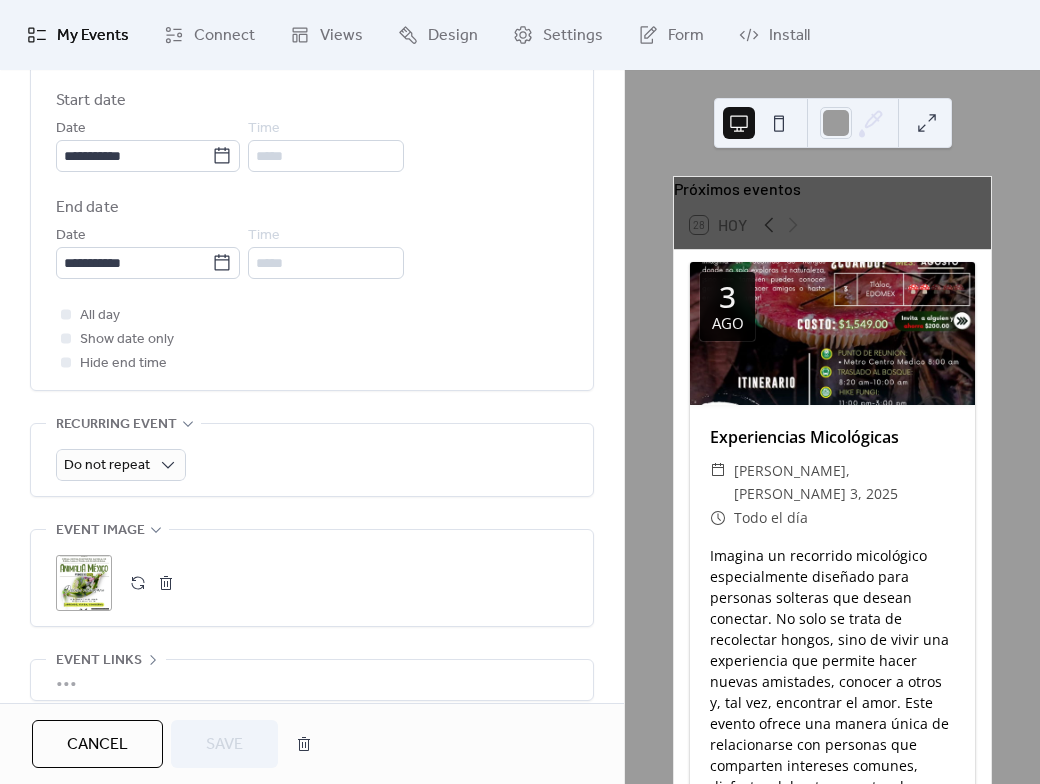 click on ";" at bounding box center (84, 583) 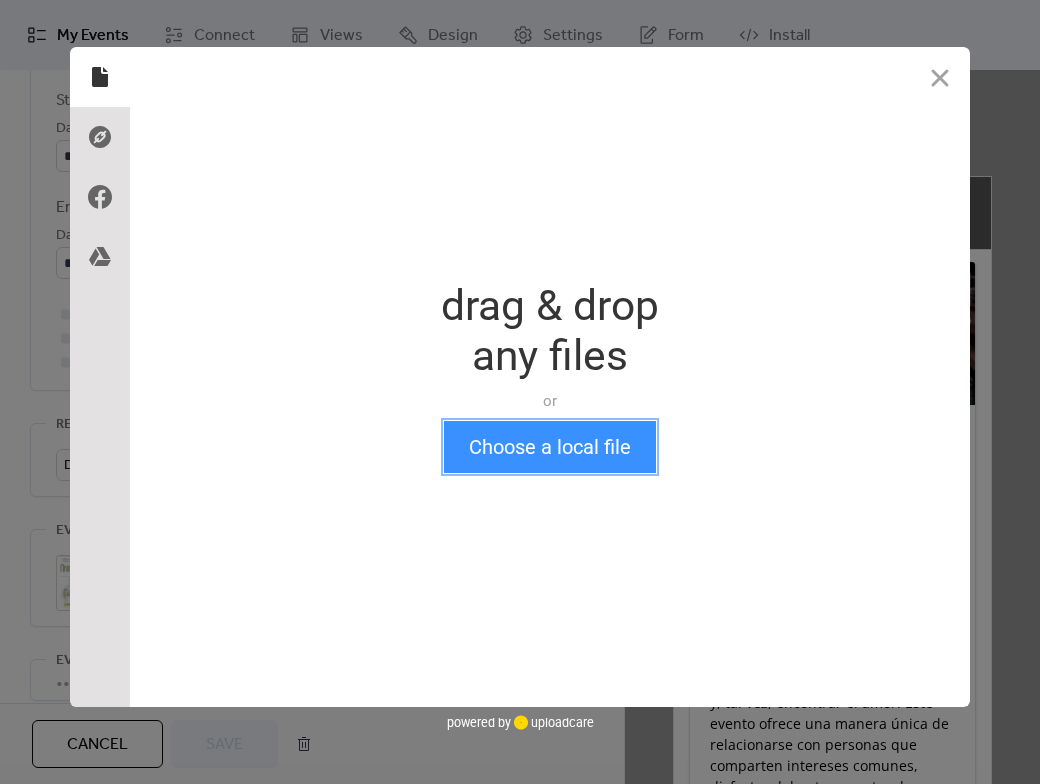 click on "Choose a local file" at bounding box center [550, 447] 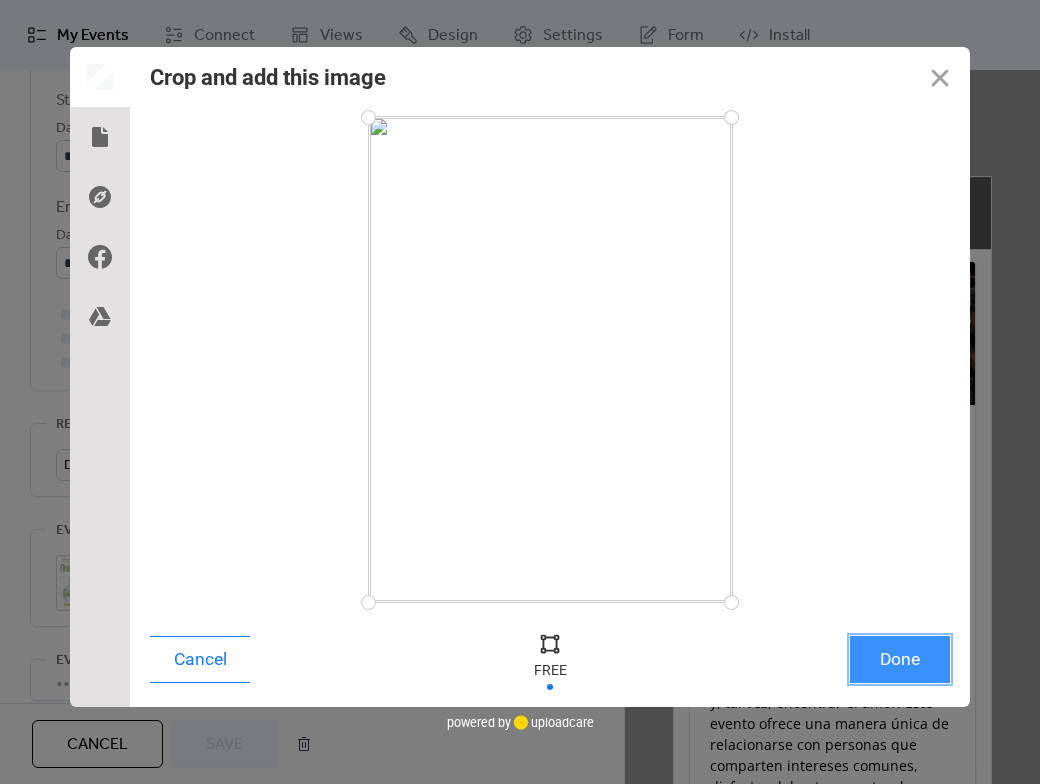 click on "Done" at bounding box center [900, 659] 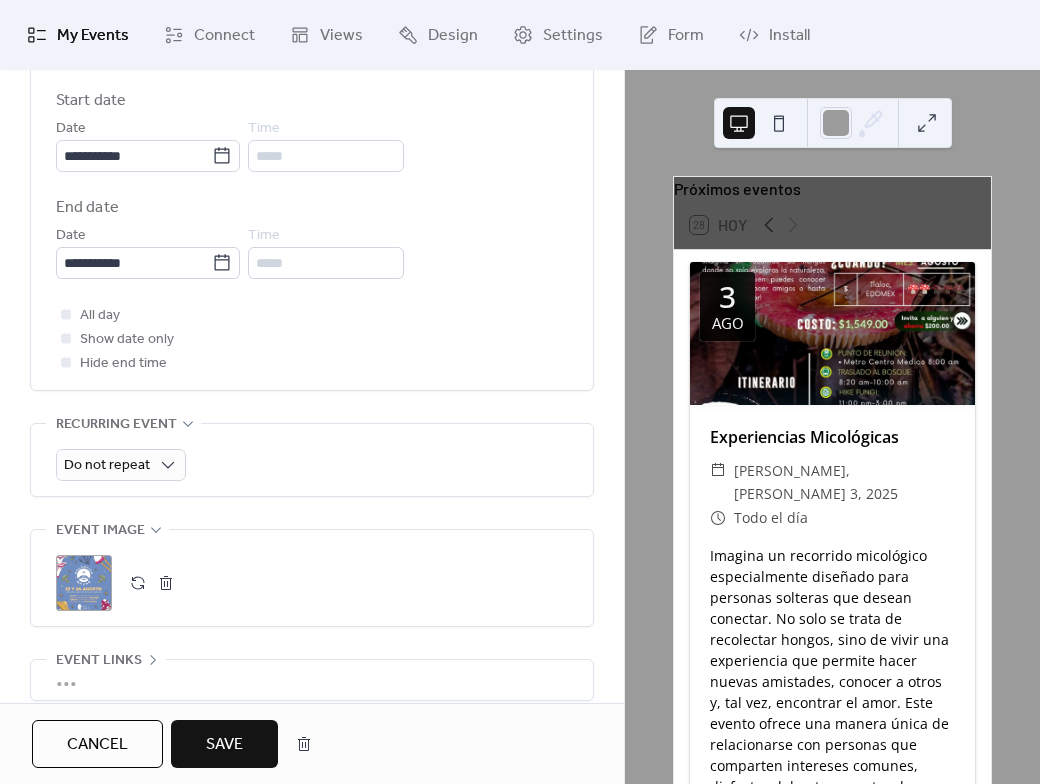 click on "Save" at bounding box center (224, 745) 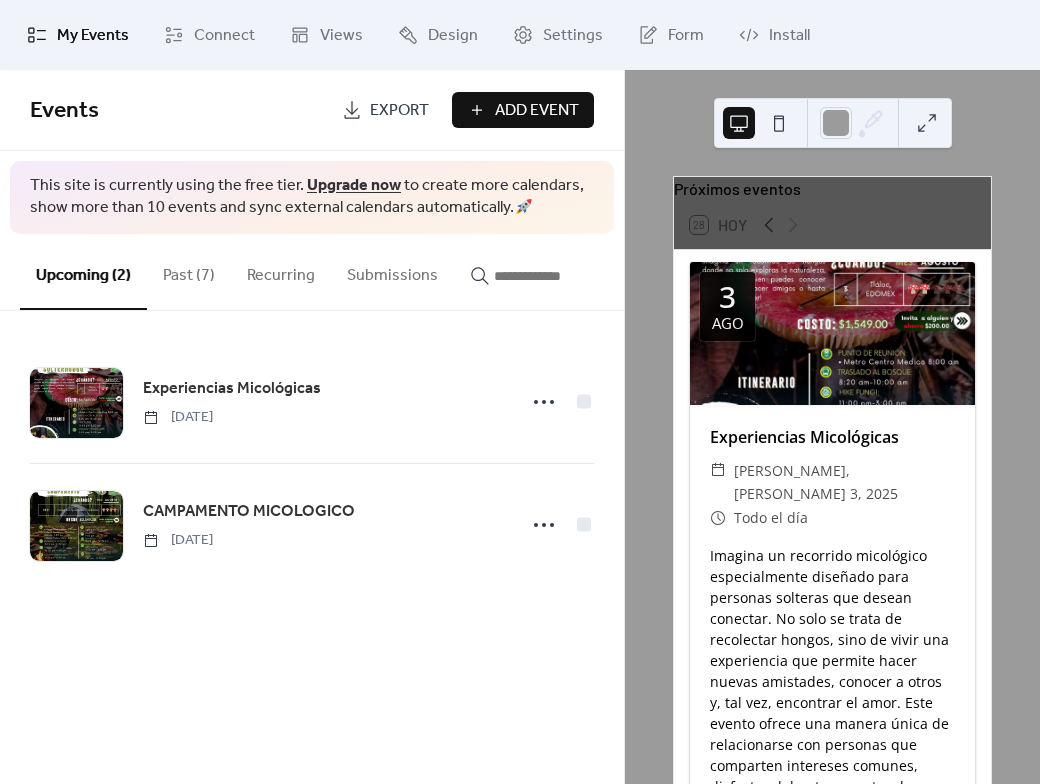 click on "Past (7)" at bounding box center [189, 271] 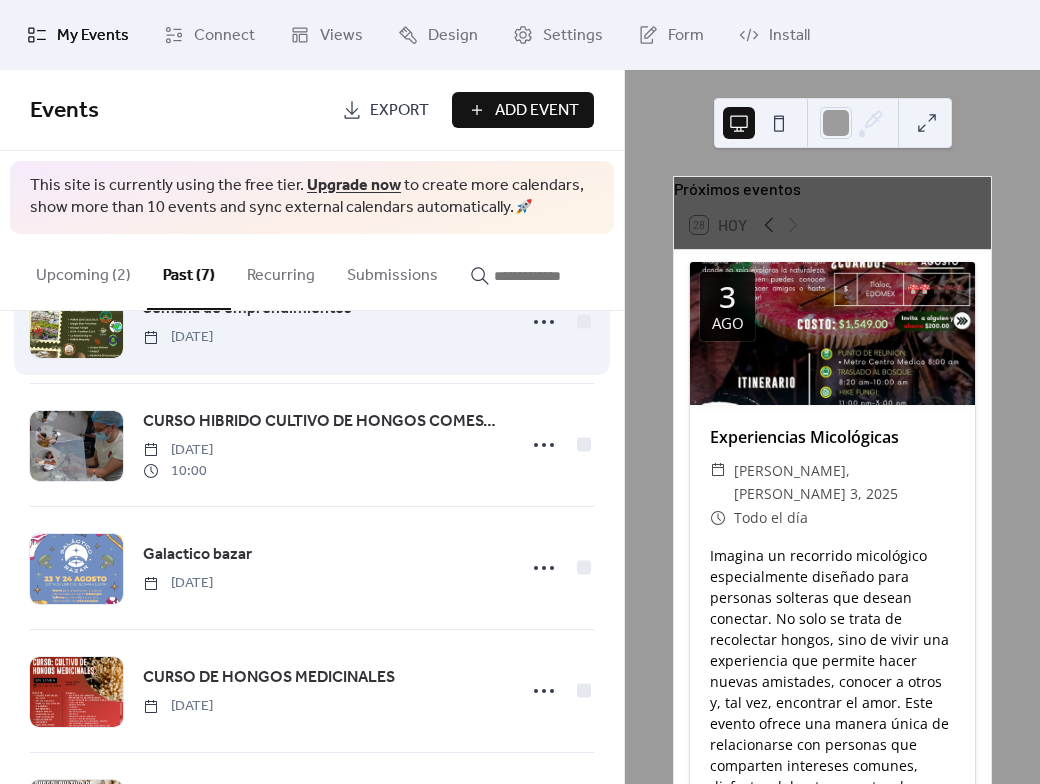scroll, scrollTop: 200, scrollLeft: 0, axis: vertical 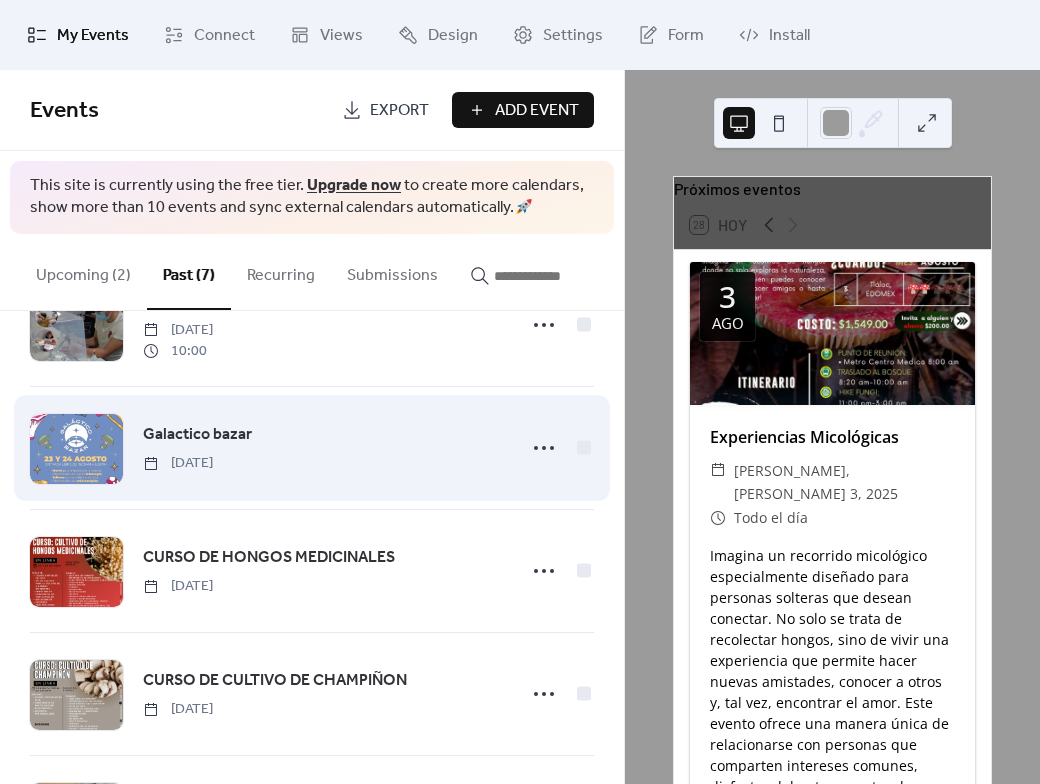 click on "Galactico bazar  [DATE]" at bounding box center [323, 447] 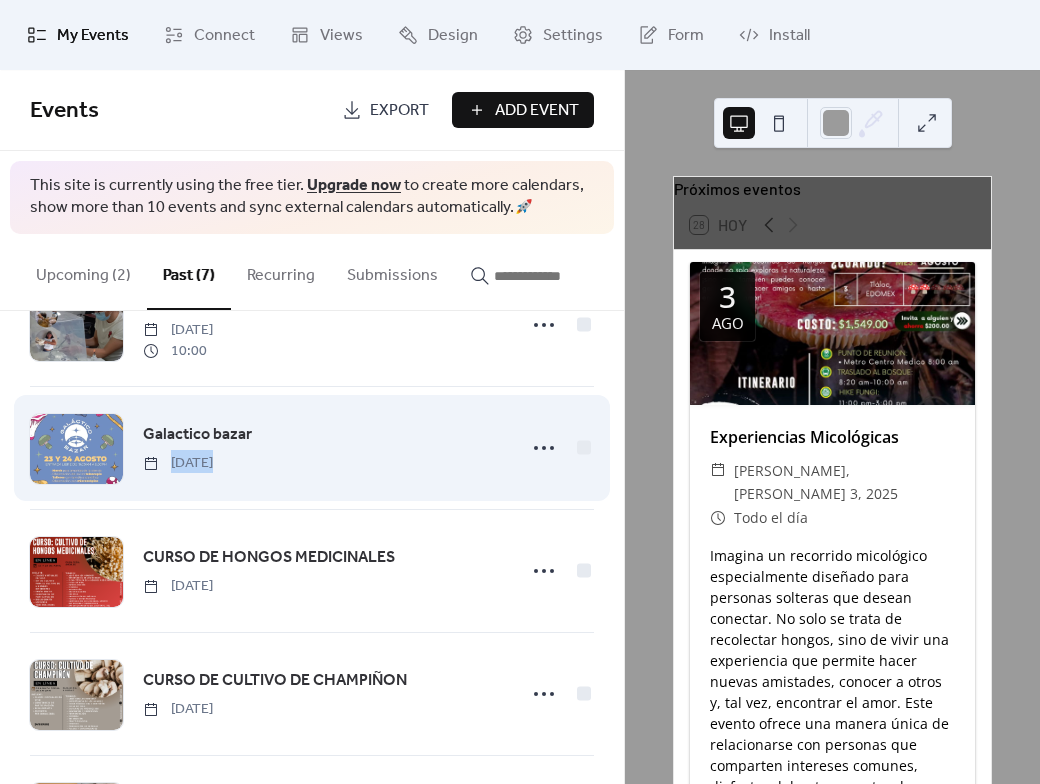 click on "Galactico bazar  [DATE]" at bounding box center [323, 447] 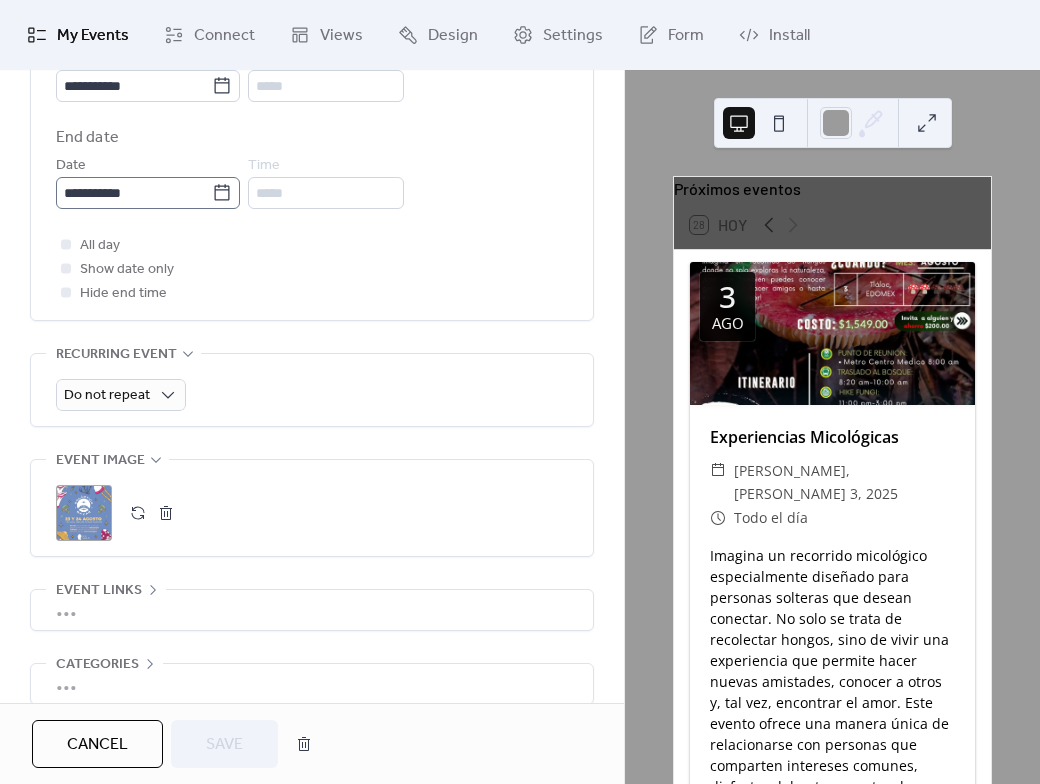 scroll, scrollTop: 472, scrollLeft: 0, axis: vertical 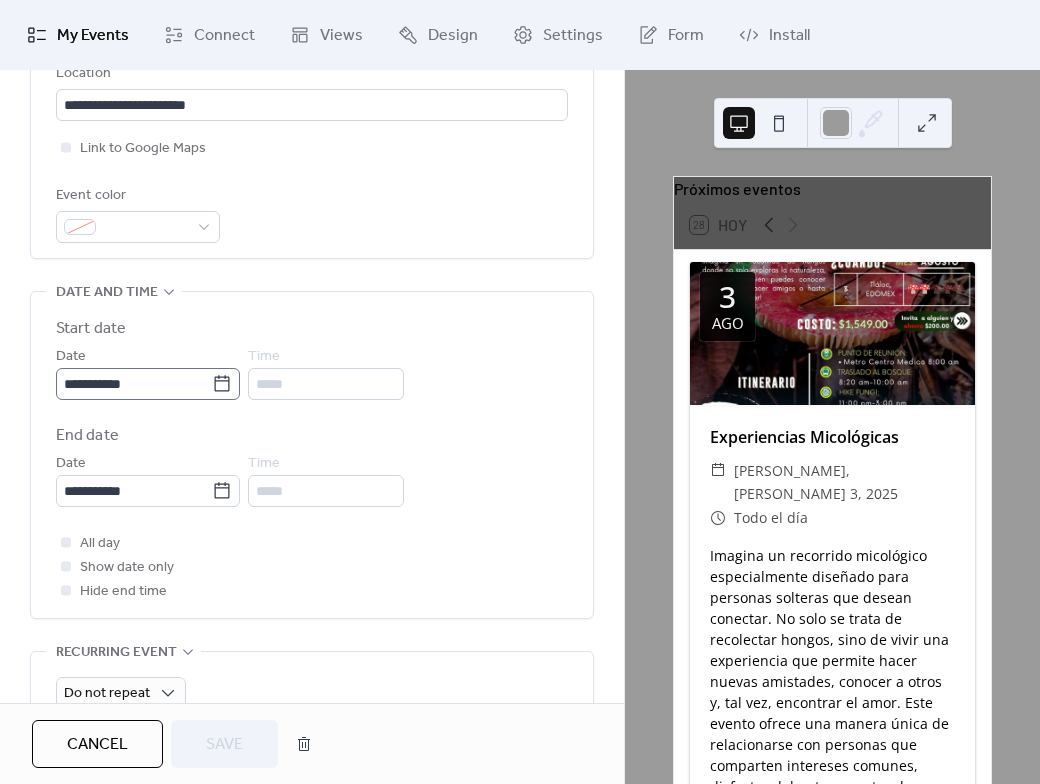 click 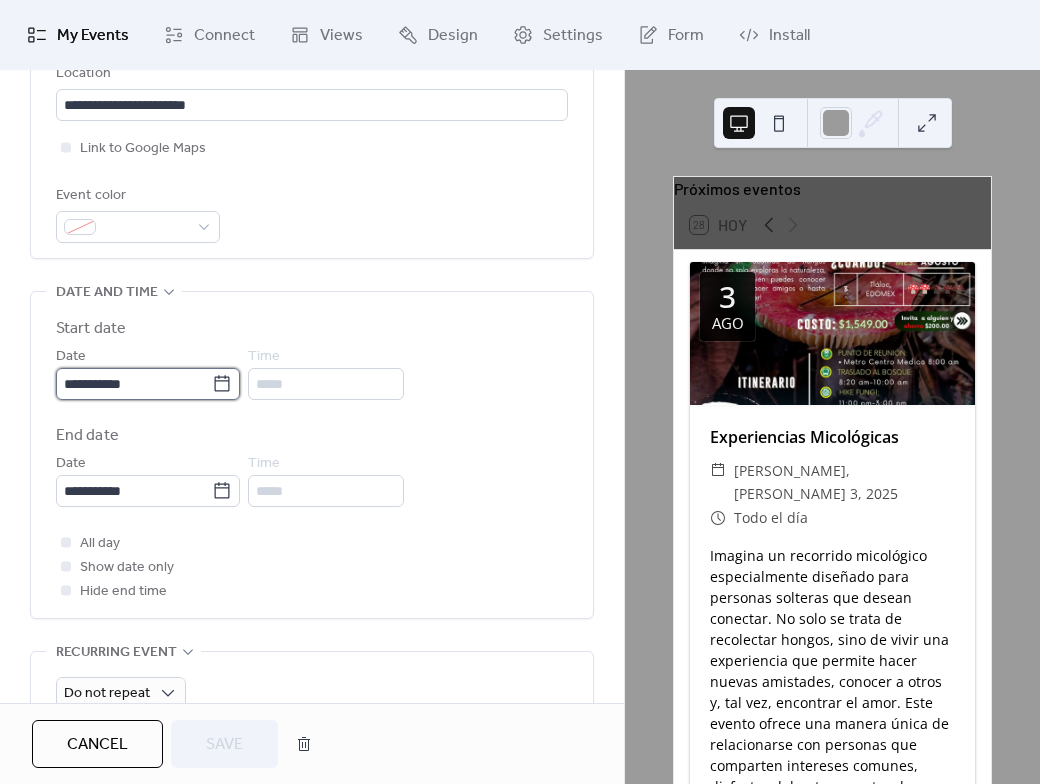 click on "**********" at bounding box center (134, 384) 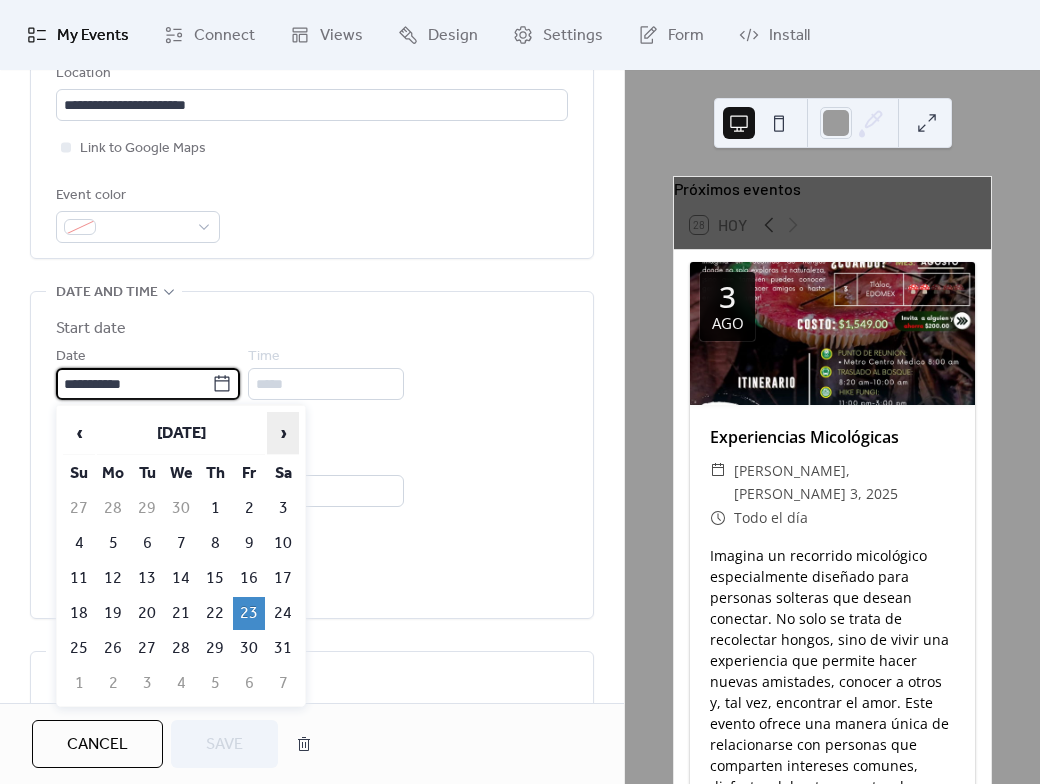 click on "›" at bounding box center [283, 433] 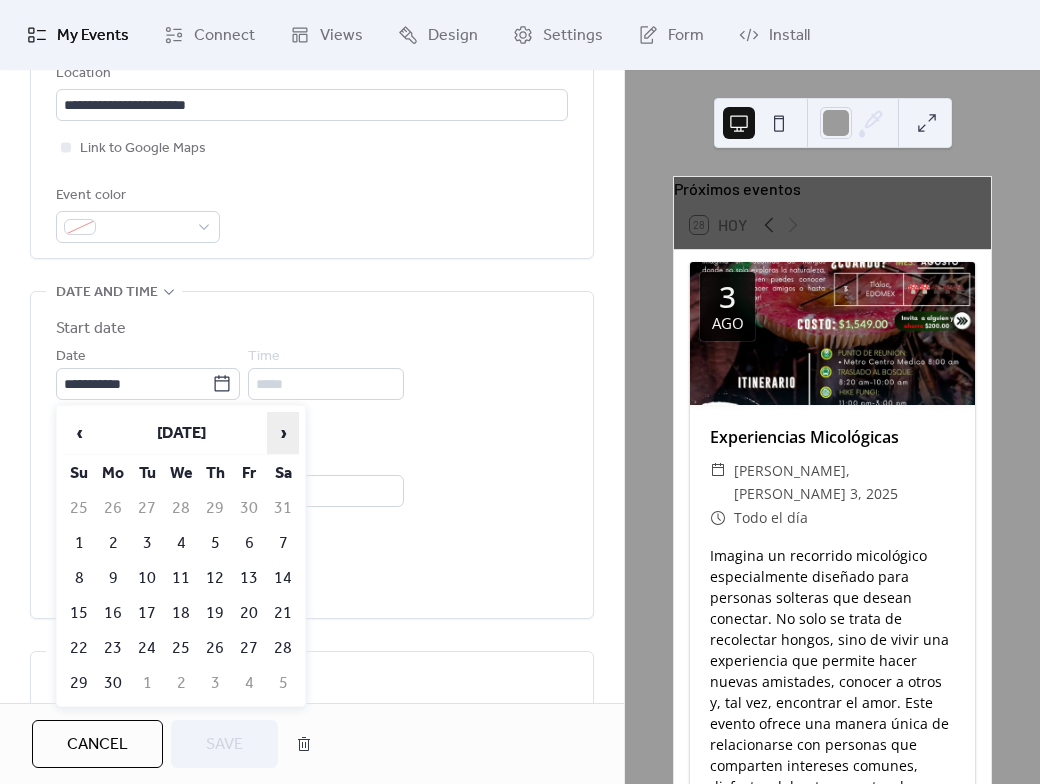 click on "›" at bounding box center [283, 433] 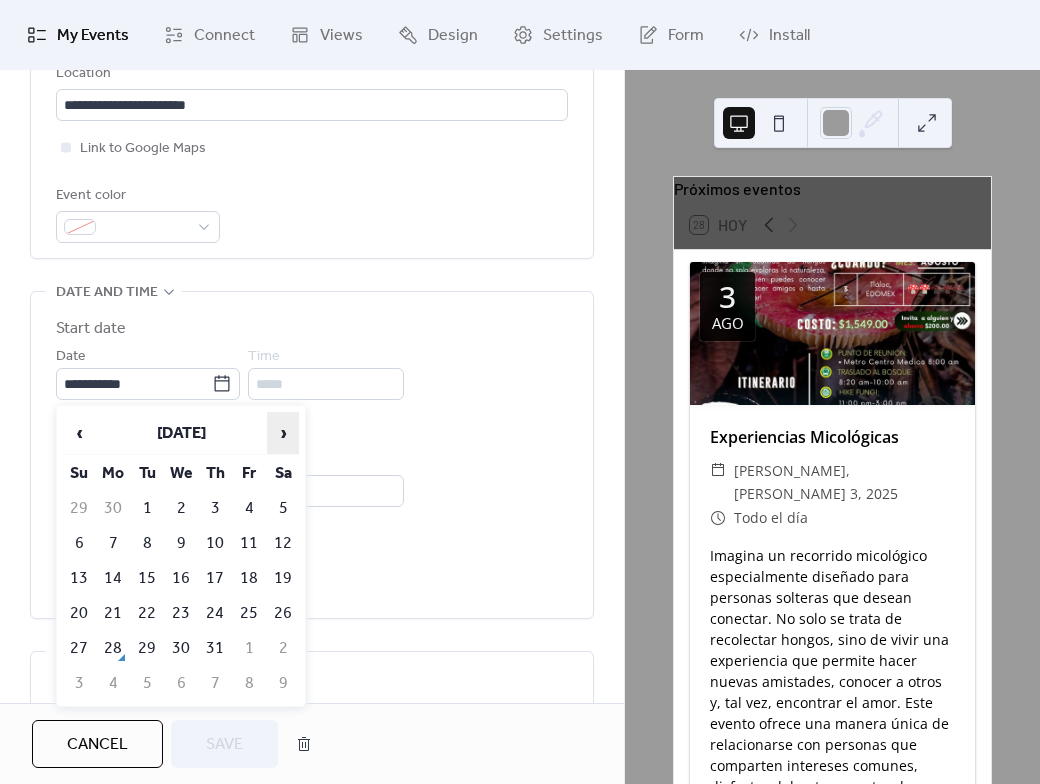 click on "›" at bounding box center (283, 433) 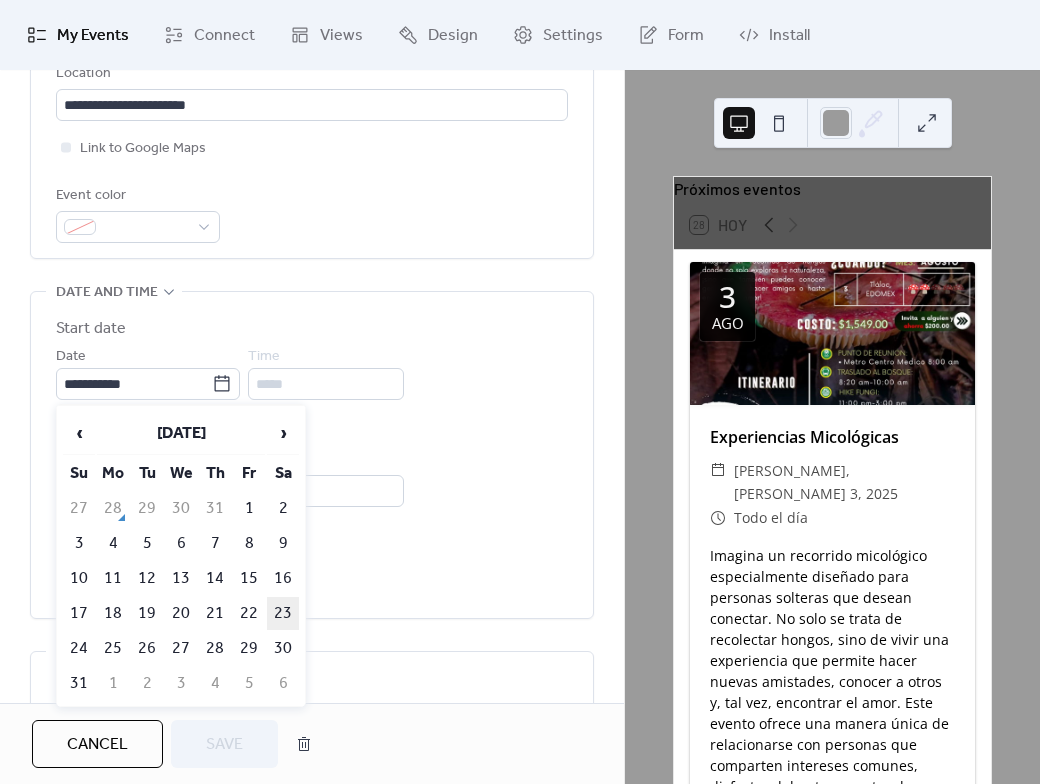 click on "23" at bounding box center [283, 613] 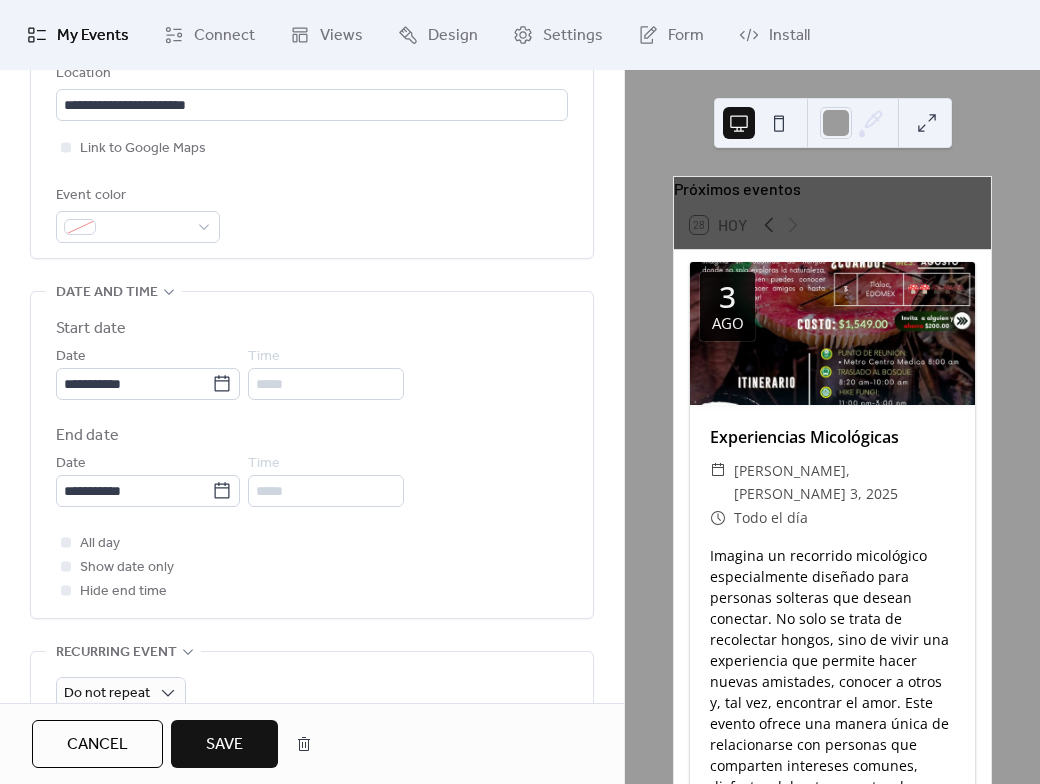 click on "Save" at bounding box center (224, 745) 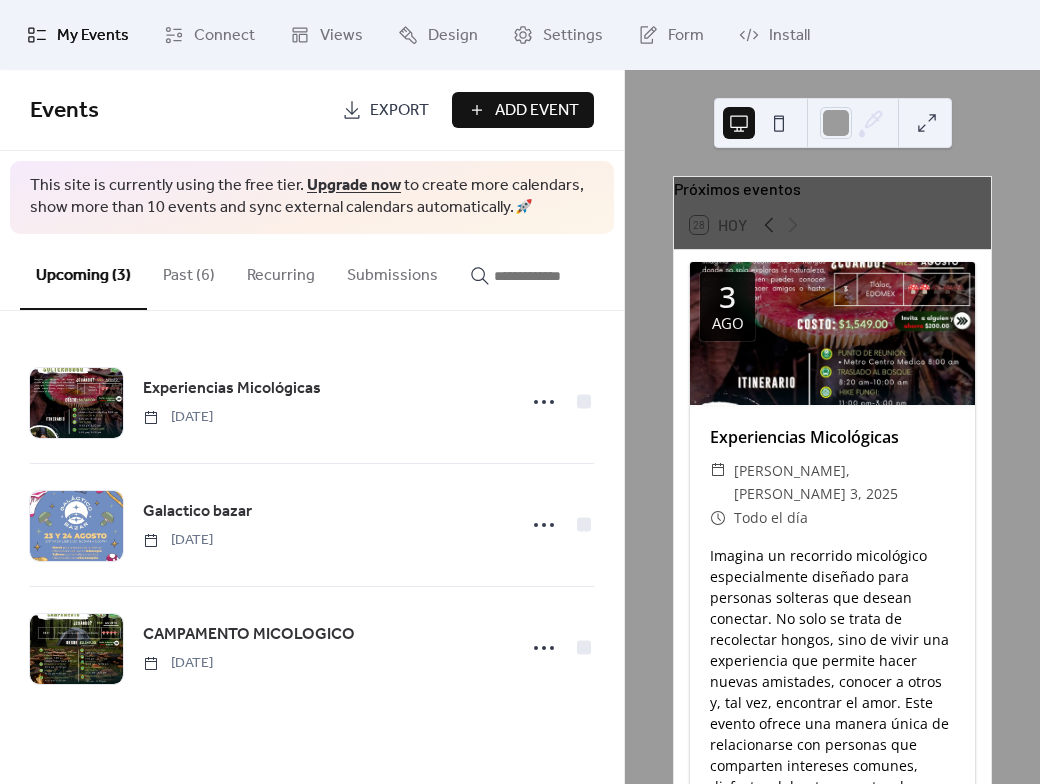 click on "Past (6)" at bounding box center [189, 271] 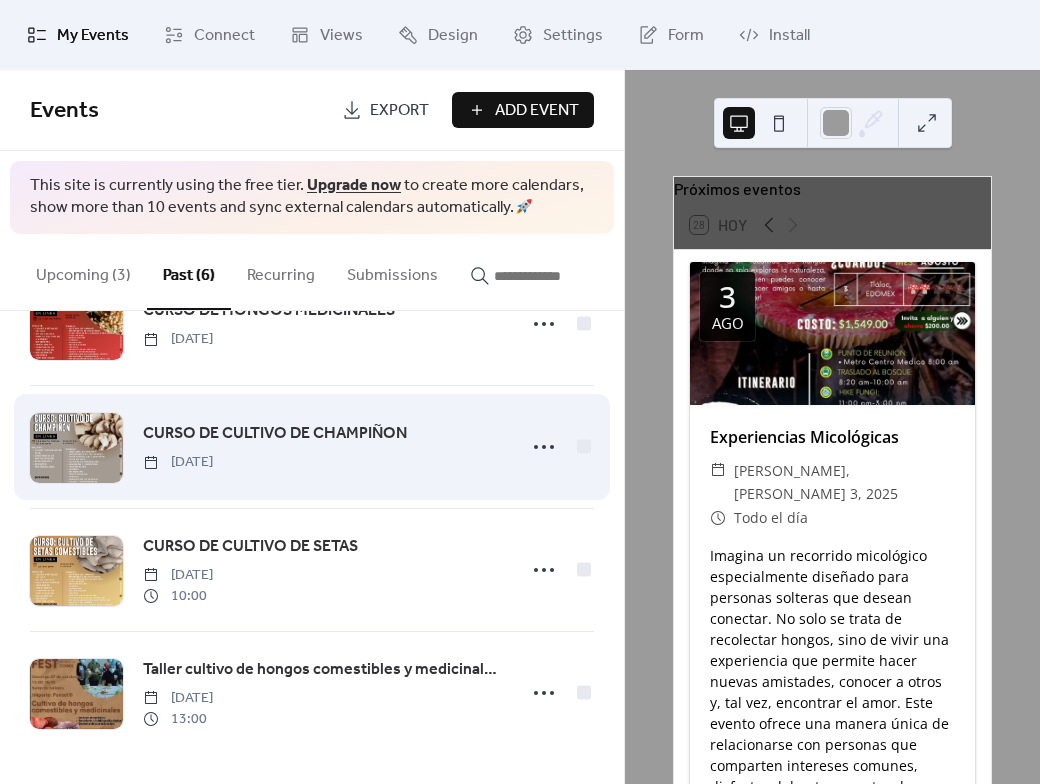 scroll, scrollTop: 233, scrollLeft: 0, axis: vertical 